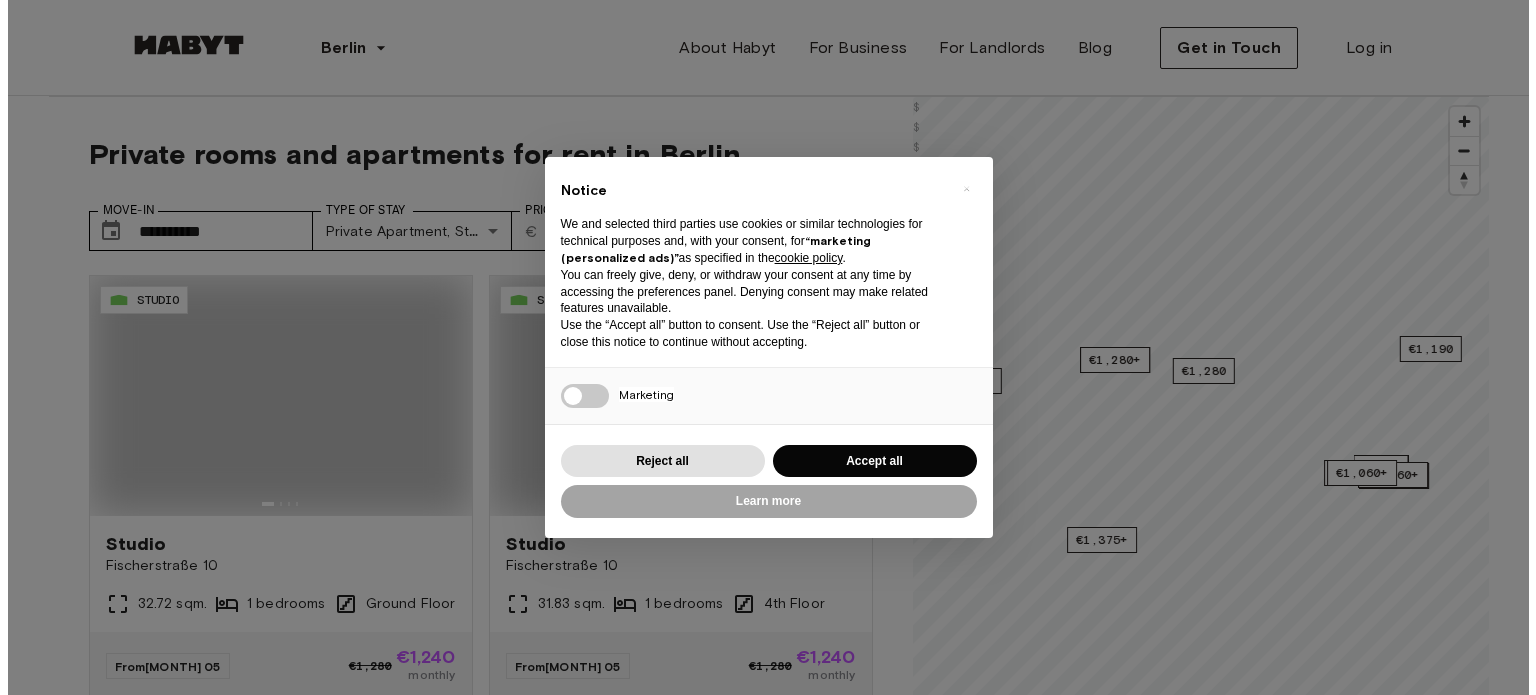 scroll, scrollTop: 0, scrollLeft: 0, axis: both 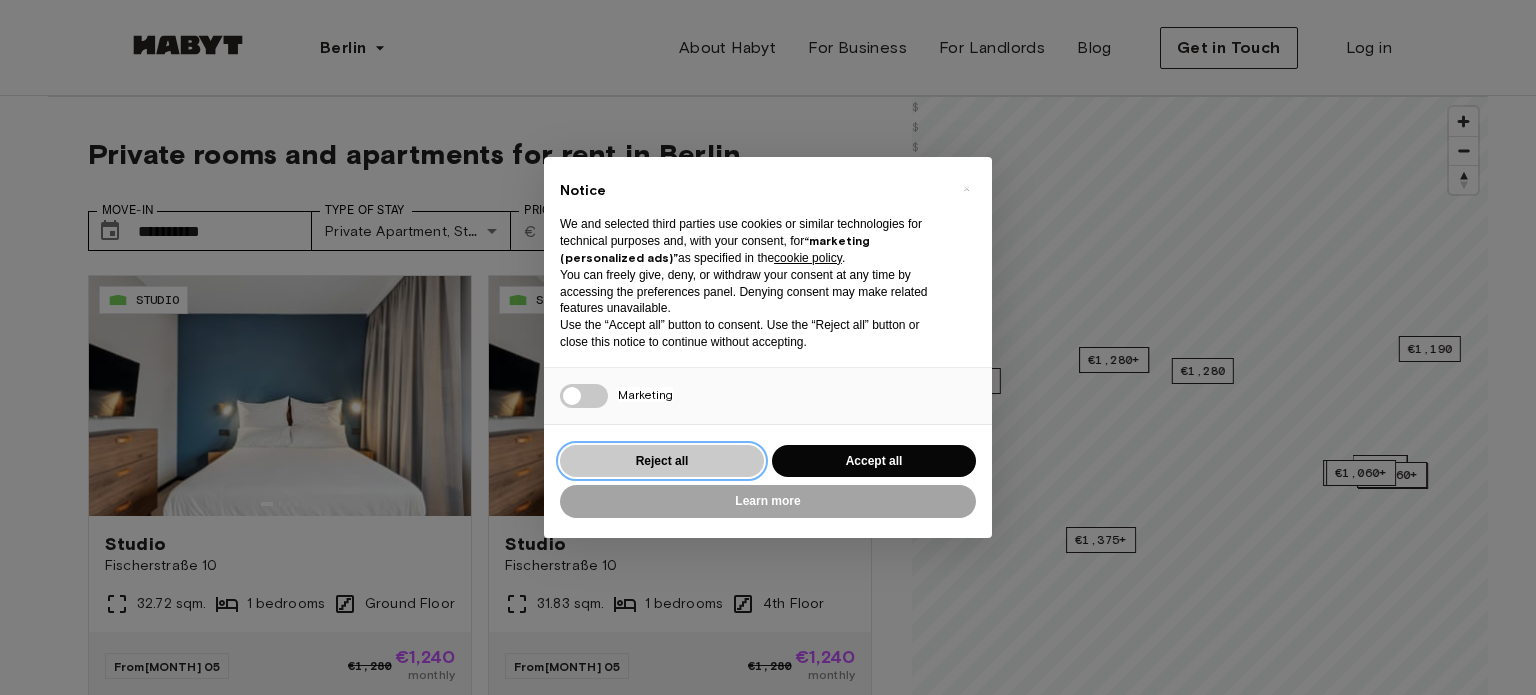 click on "Reject all" at bounding box center [662, 461] 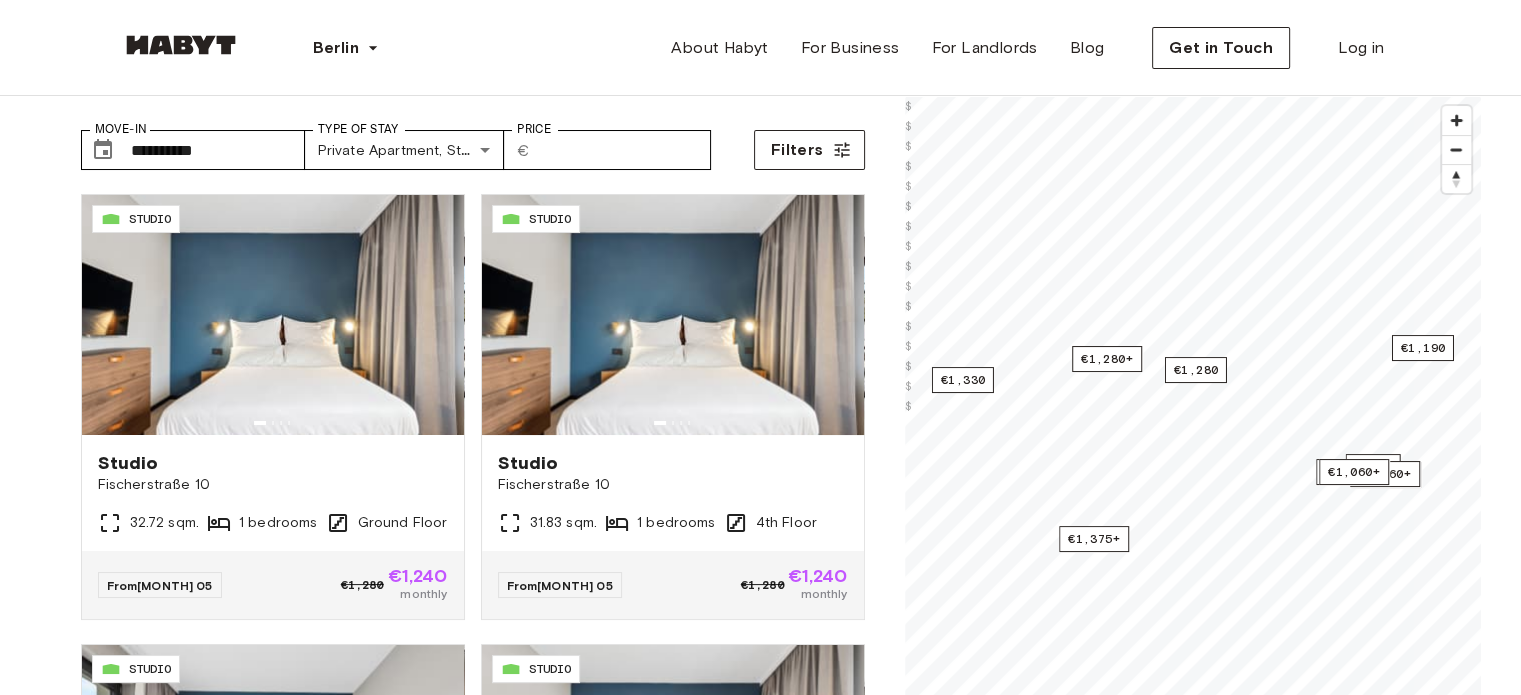 scroll, scrollTop: 41, scrollLeft: 0, axis: vertical 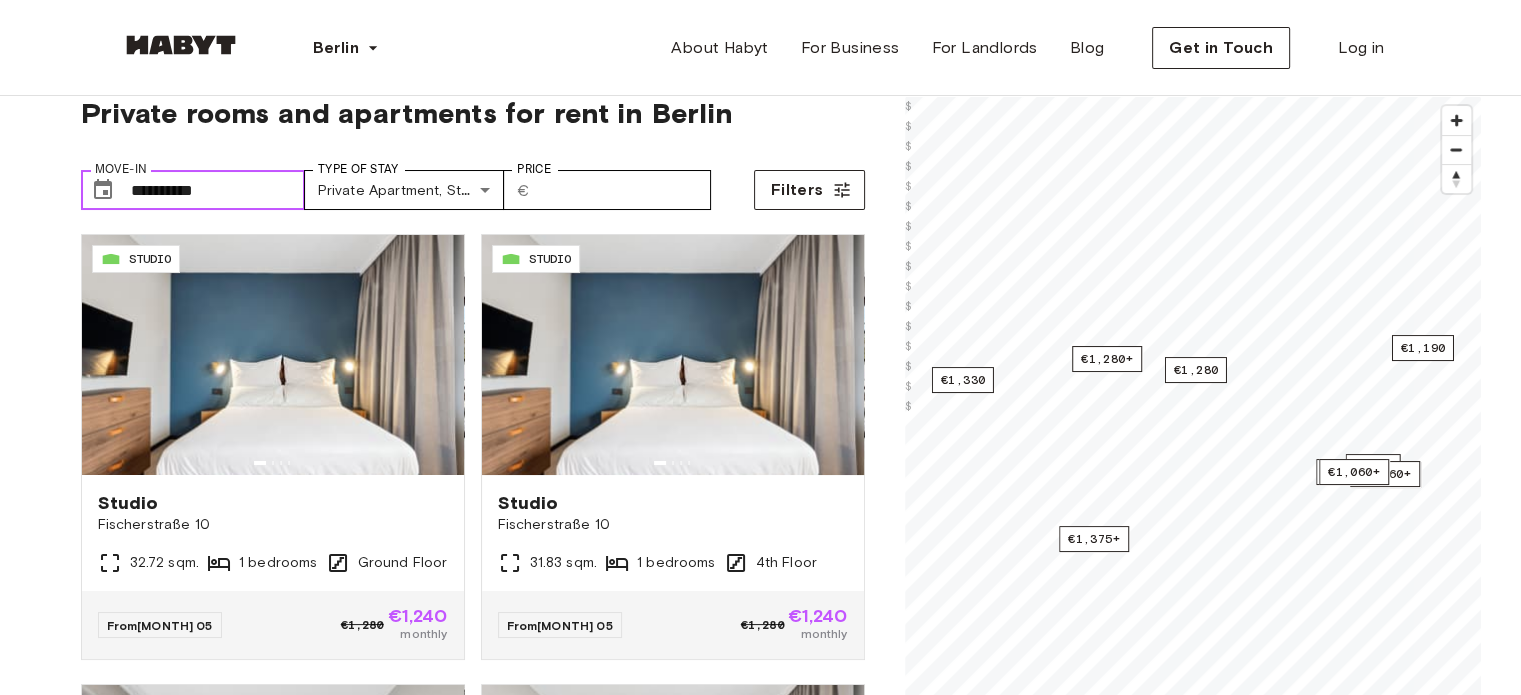 click on "**********" at bounding box center [218, 190] 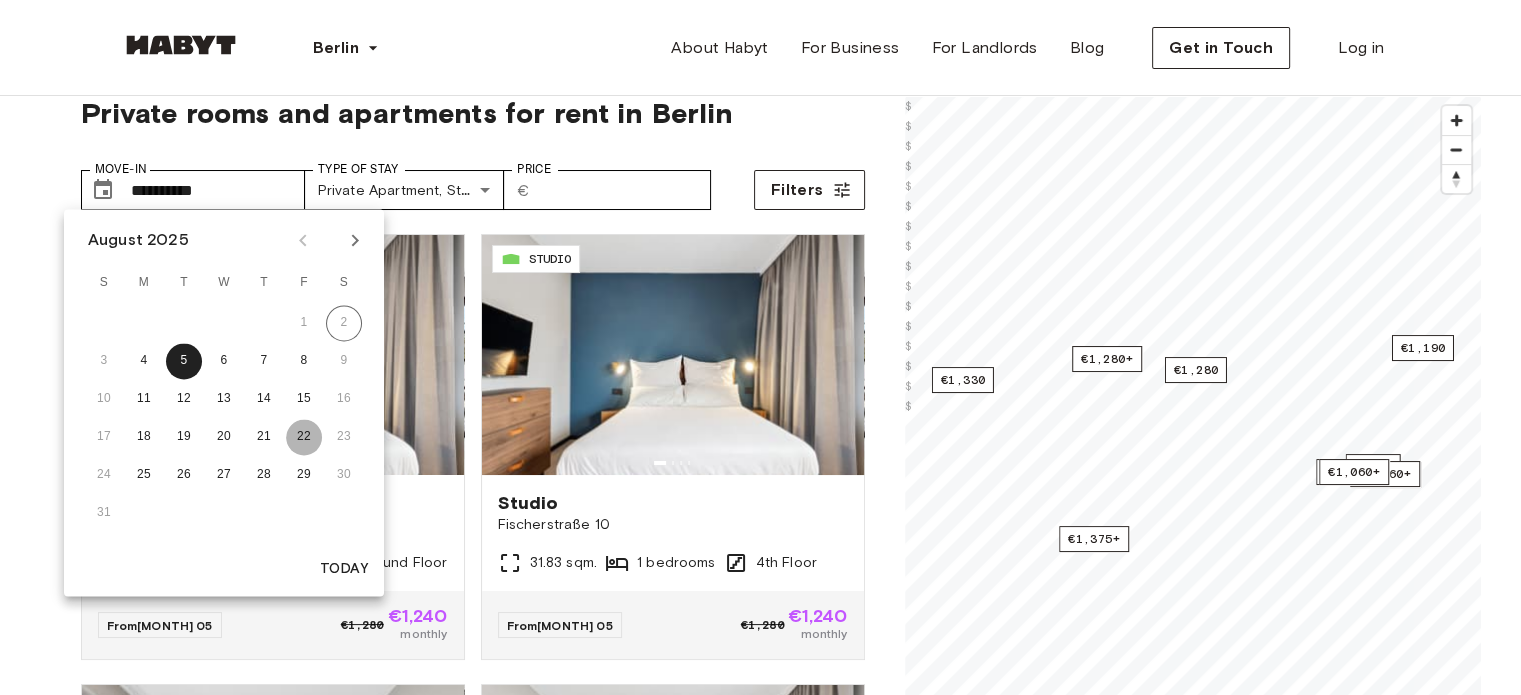 click on "22" at bounding box center [304, 437] 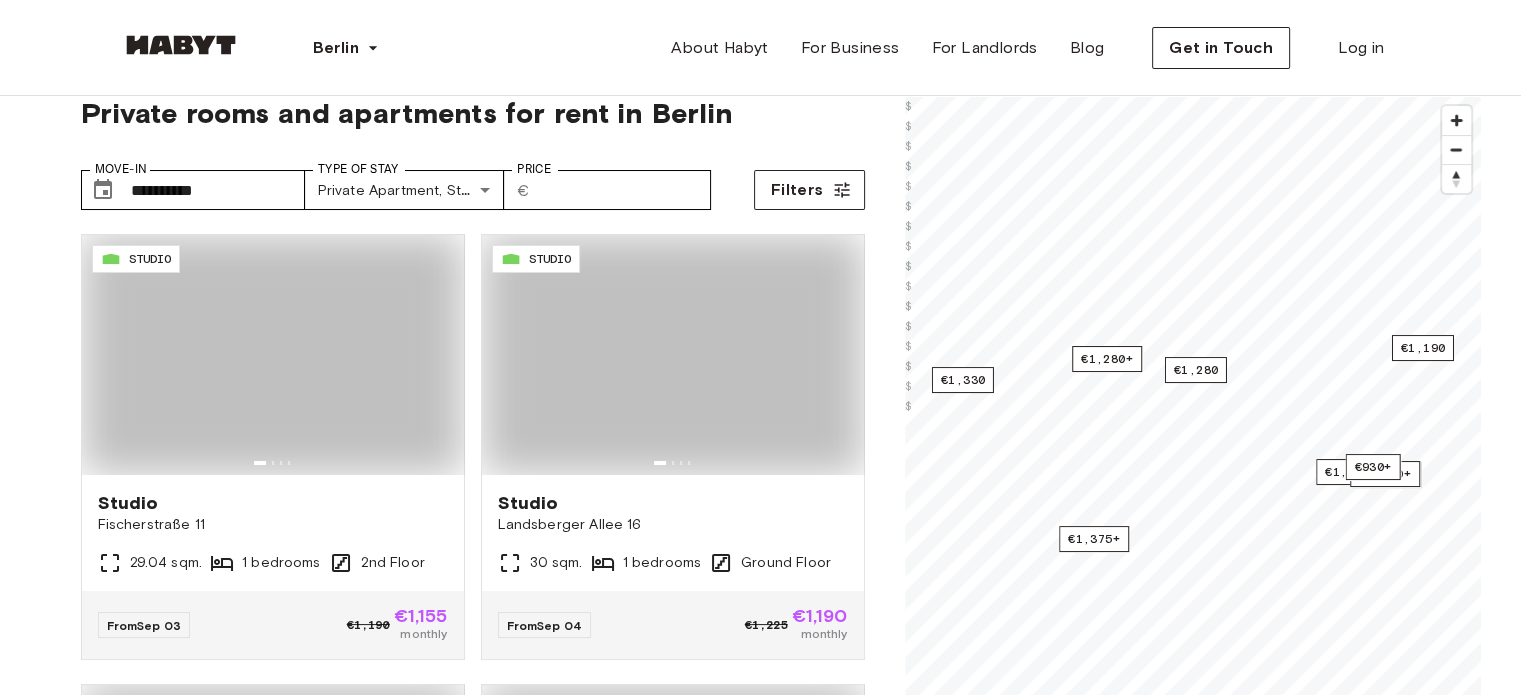 type on "**********" 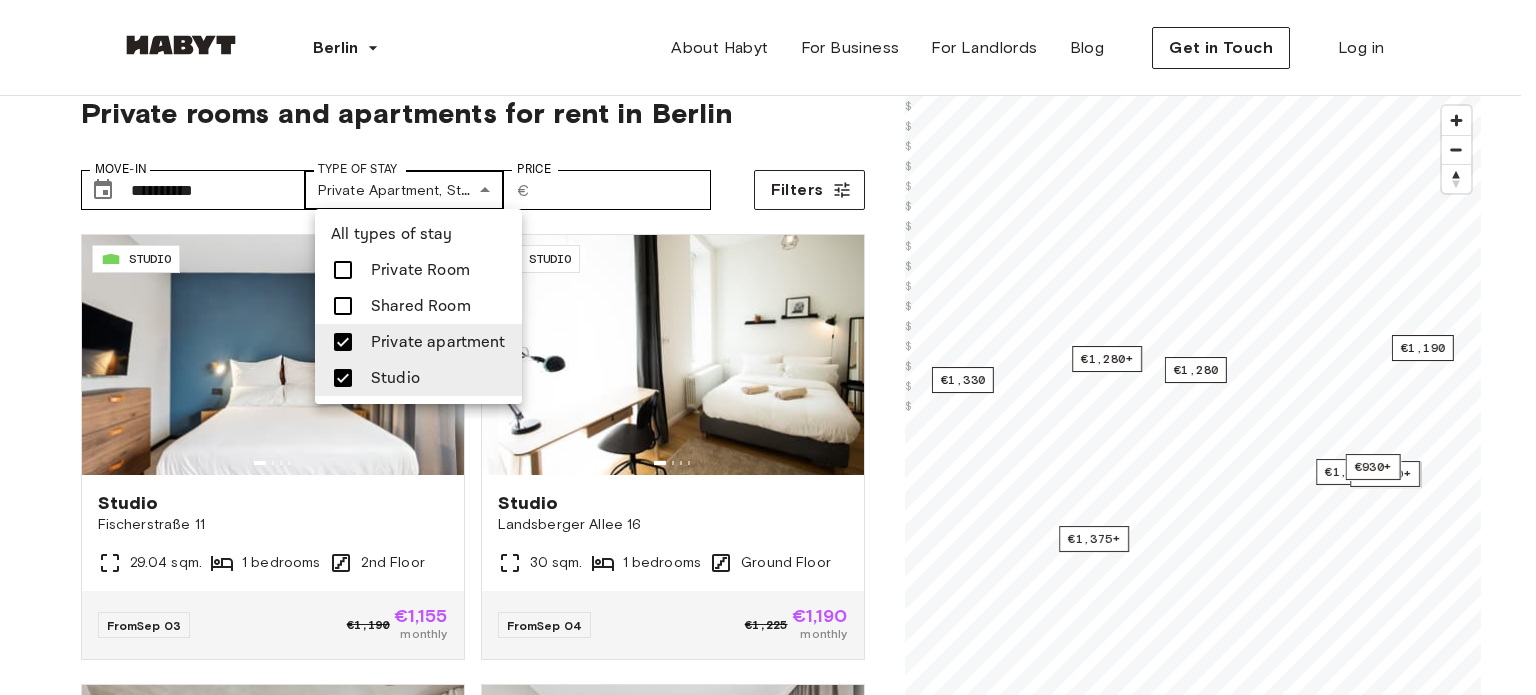 click on "**********" at bounding box center [768, 2314] 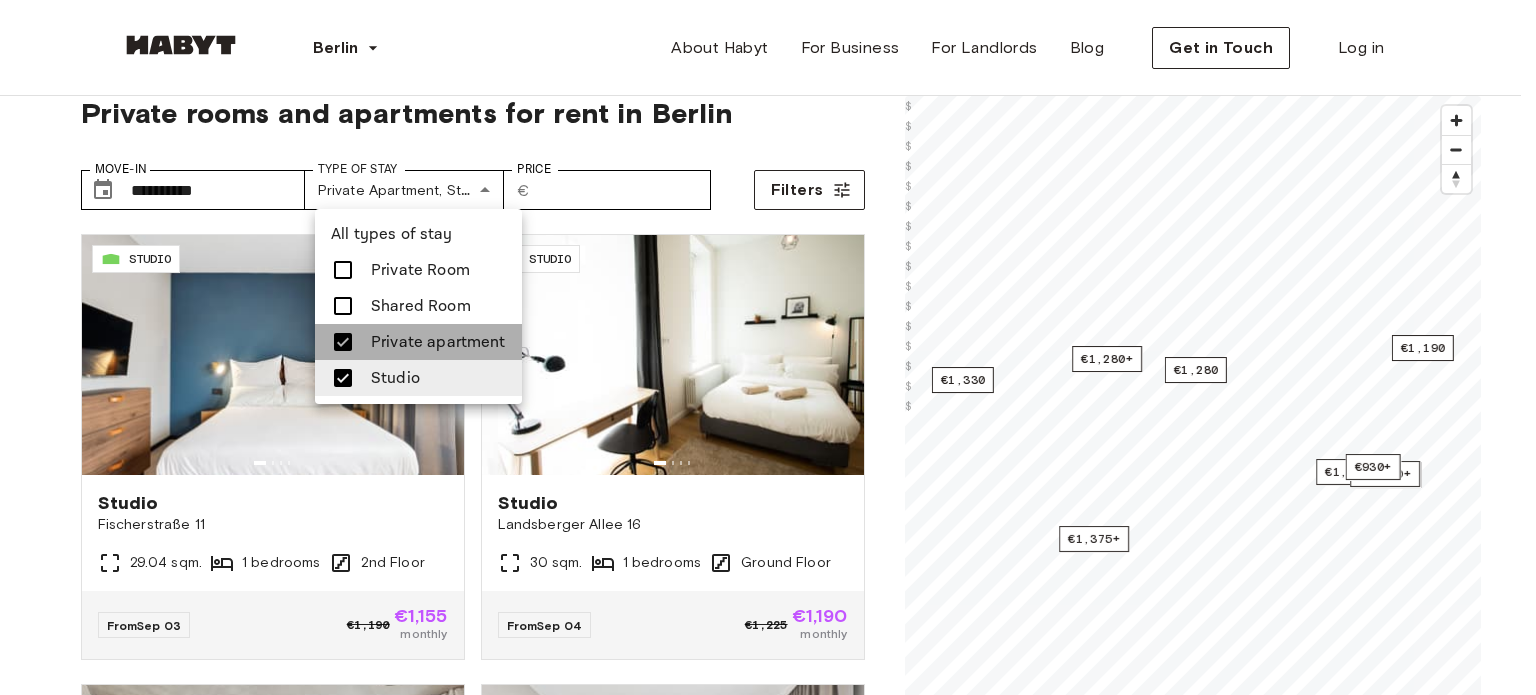 click on "Private apartment" at bounding box center [438, 342] 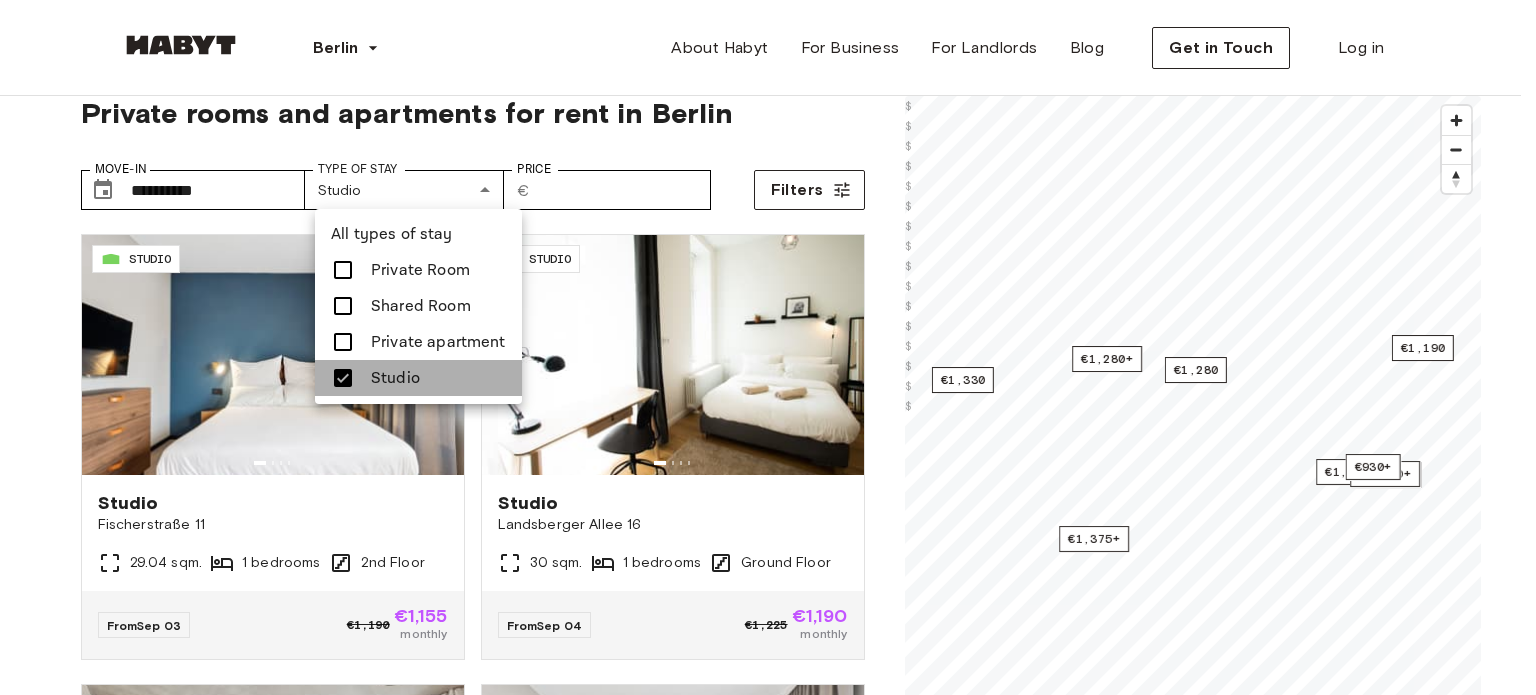 click on "Studio" at bounding box center [418, 378] 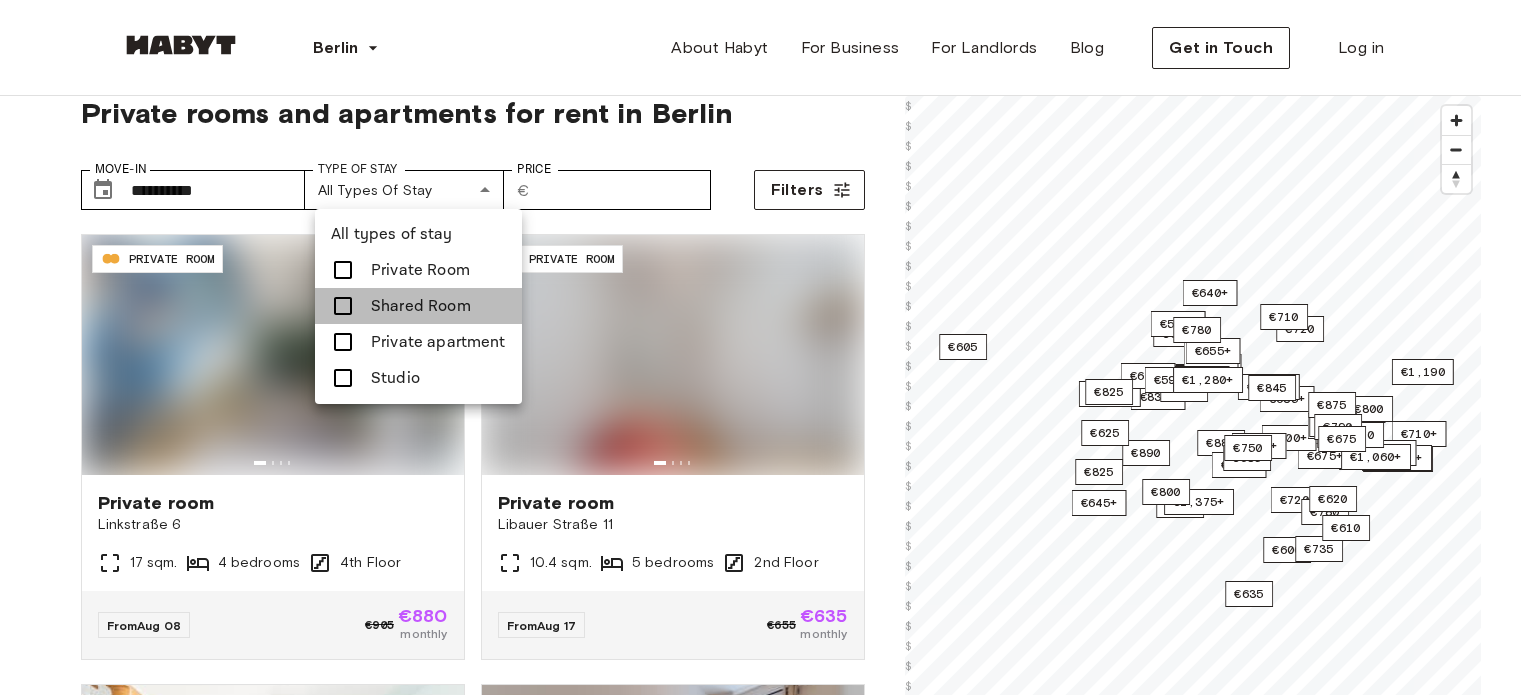 click on "Shared Room" at bounding box center (421, 306) 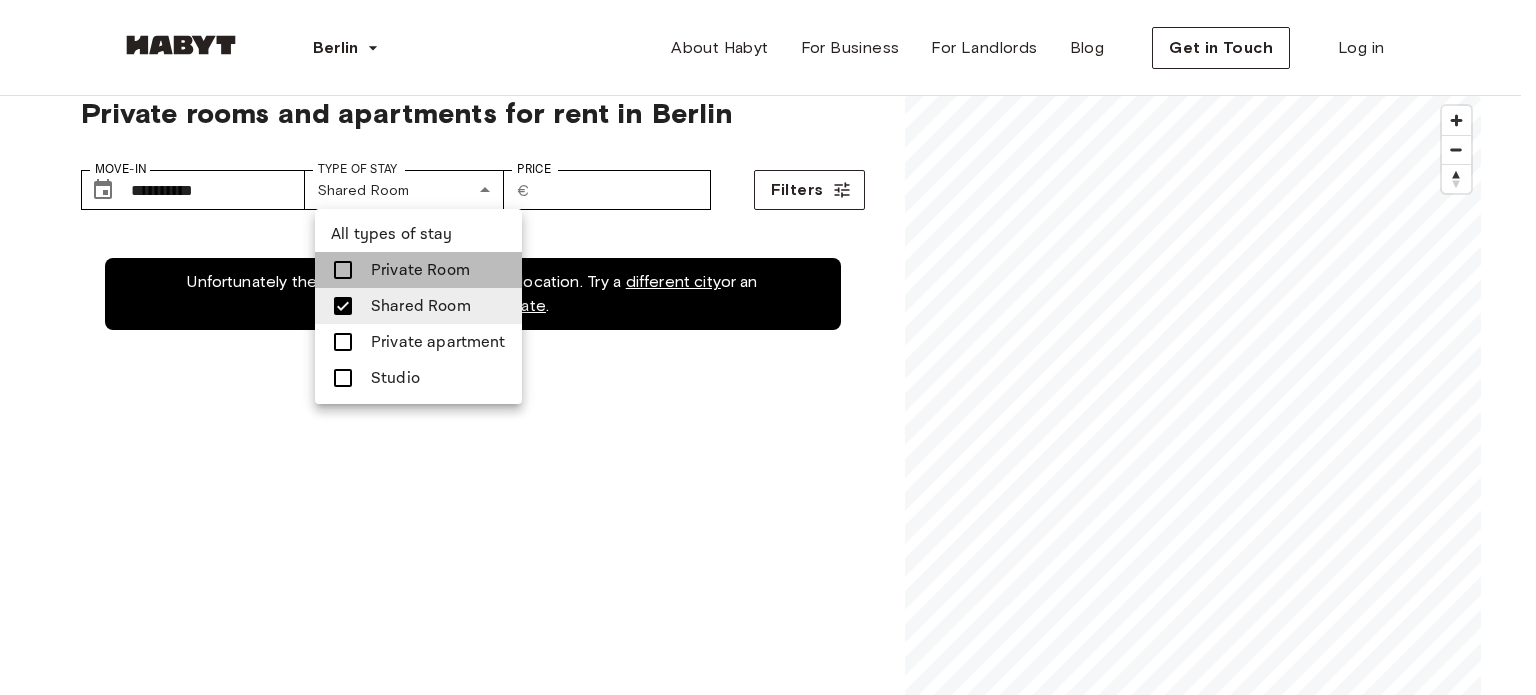click on "Private Room" at bounding box center (420, 270) 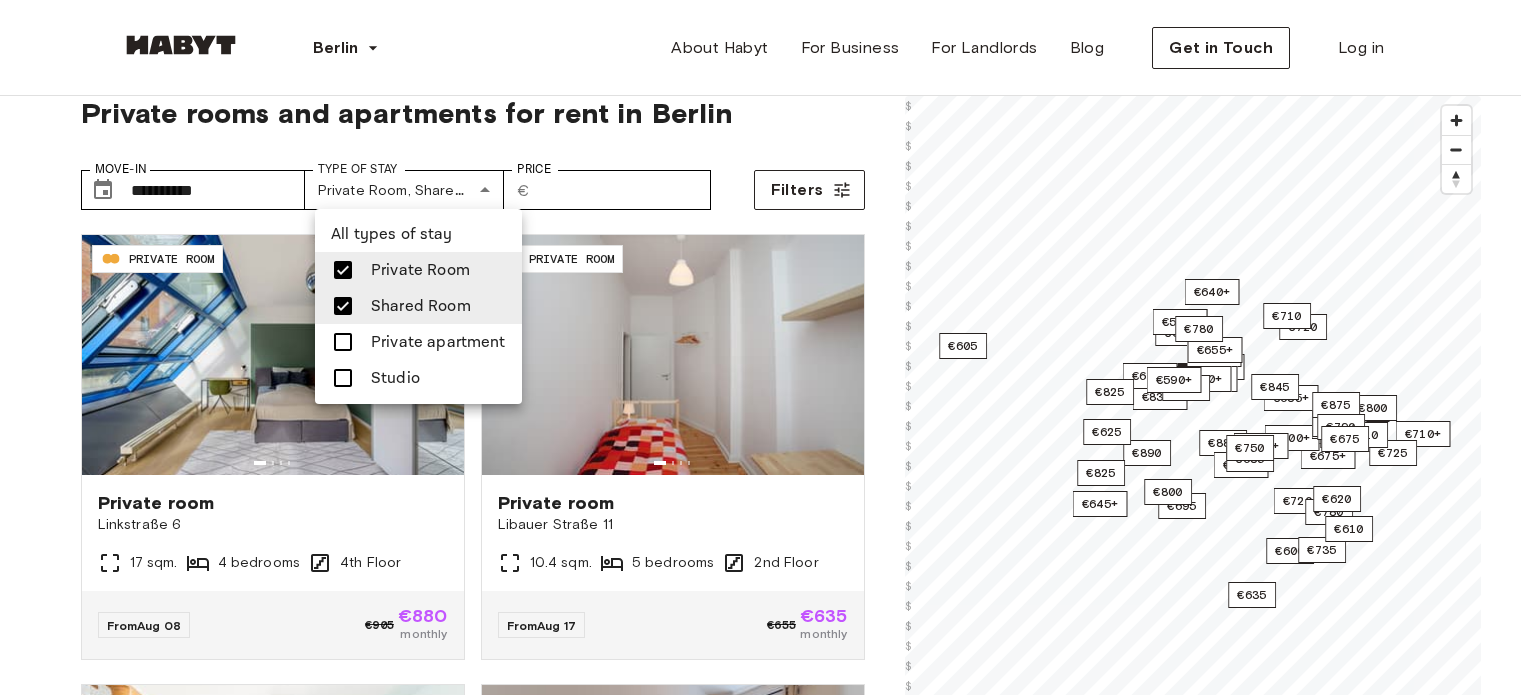 click at bounding box center [768, 347] 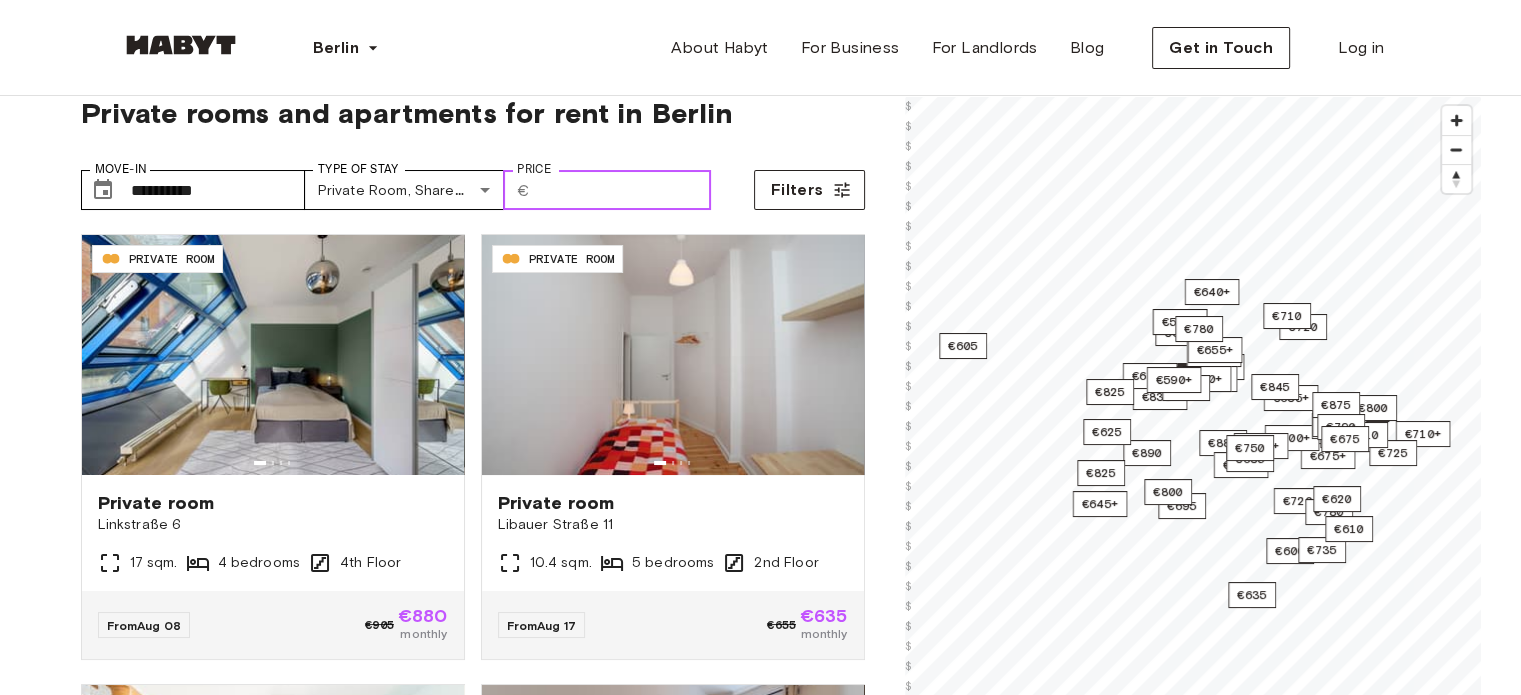 click on "Price" at bounding box center (624, 190) 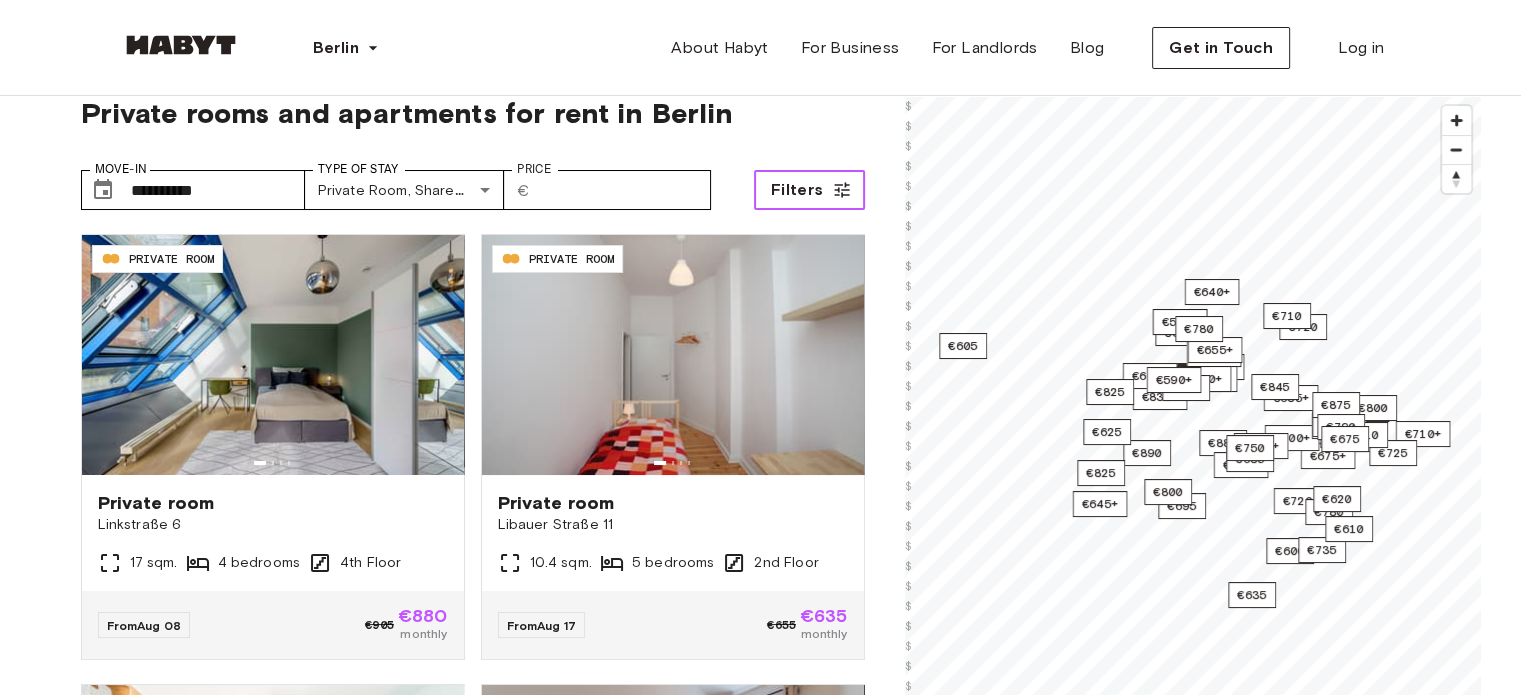 click on "Filters" at bounding box center (809, 190) 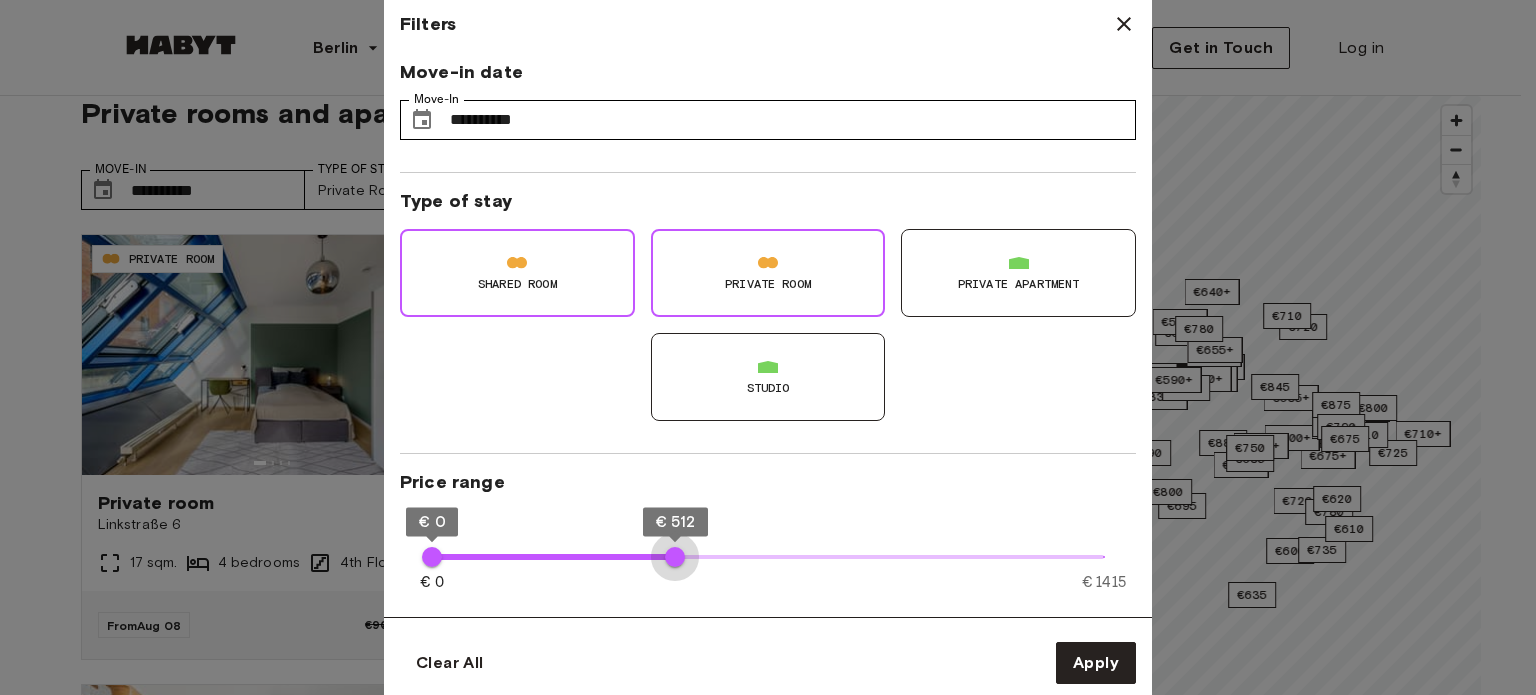type on "***" 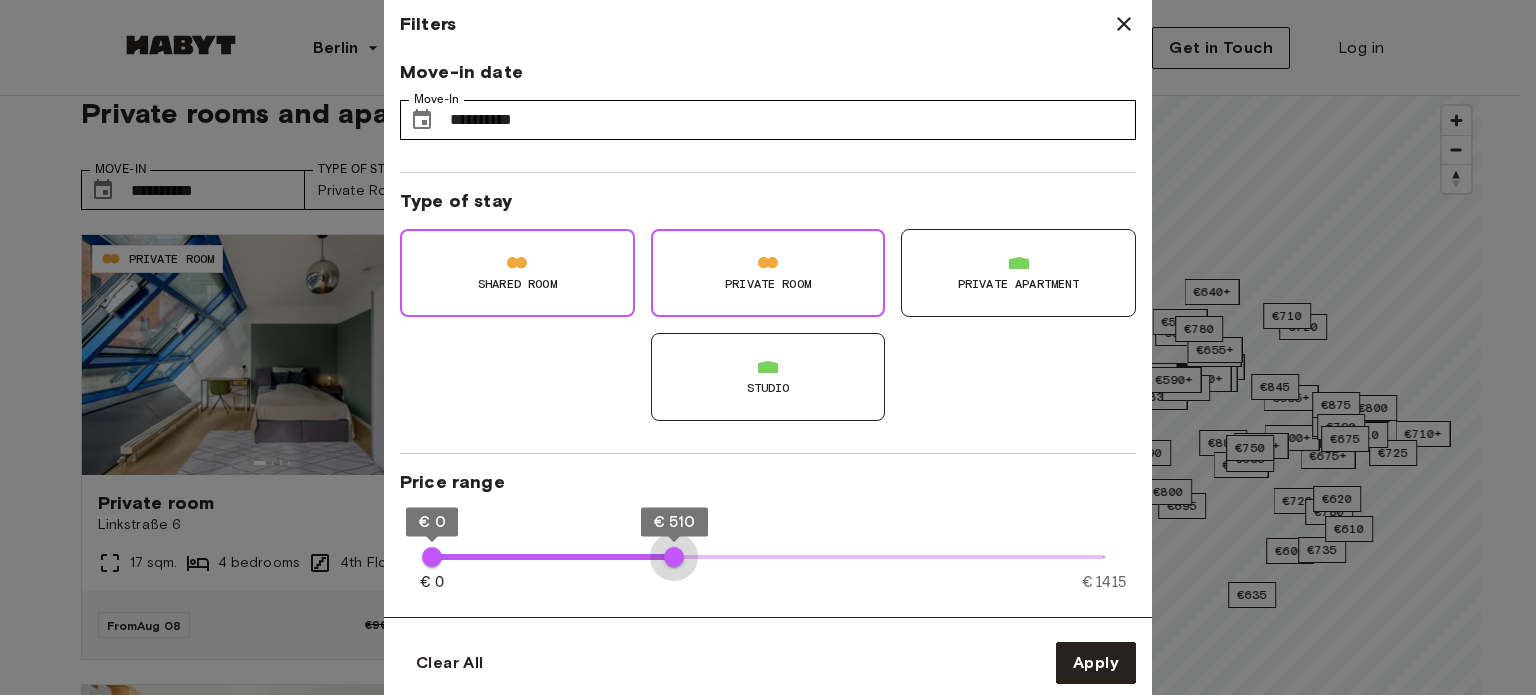 drag, startPoint x: 1107, startPoint y: 547, endPoint x: 674, endPoint y: 548, distance: 433.00116 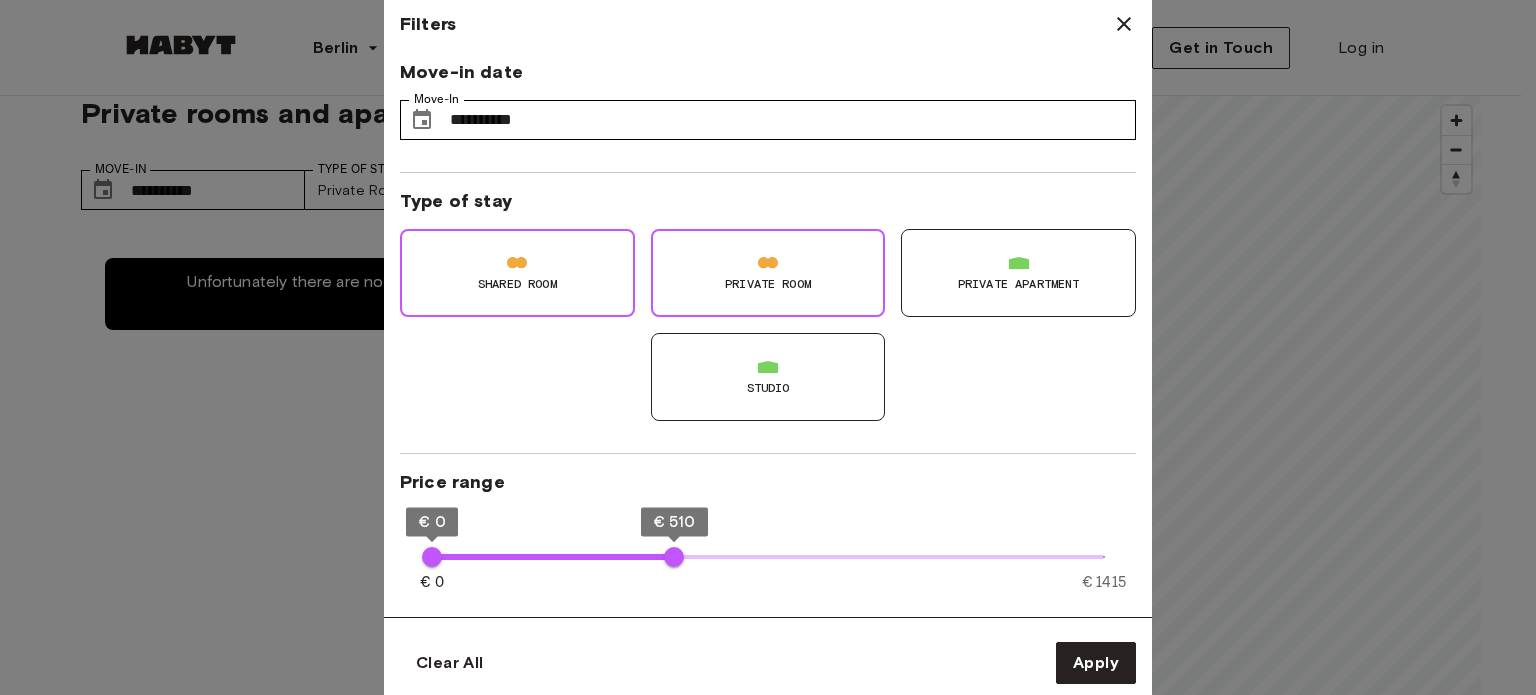 type on "**" 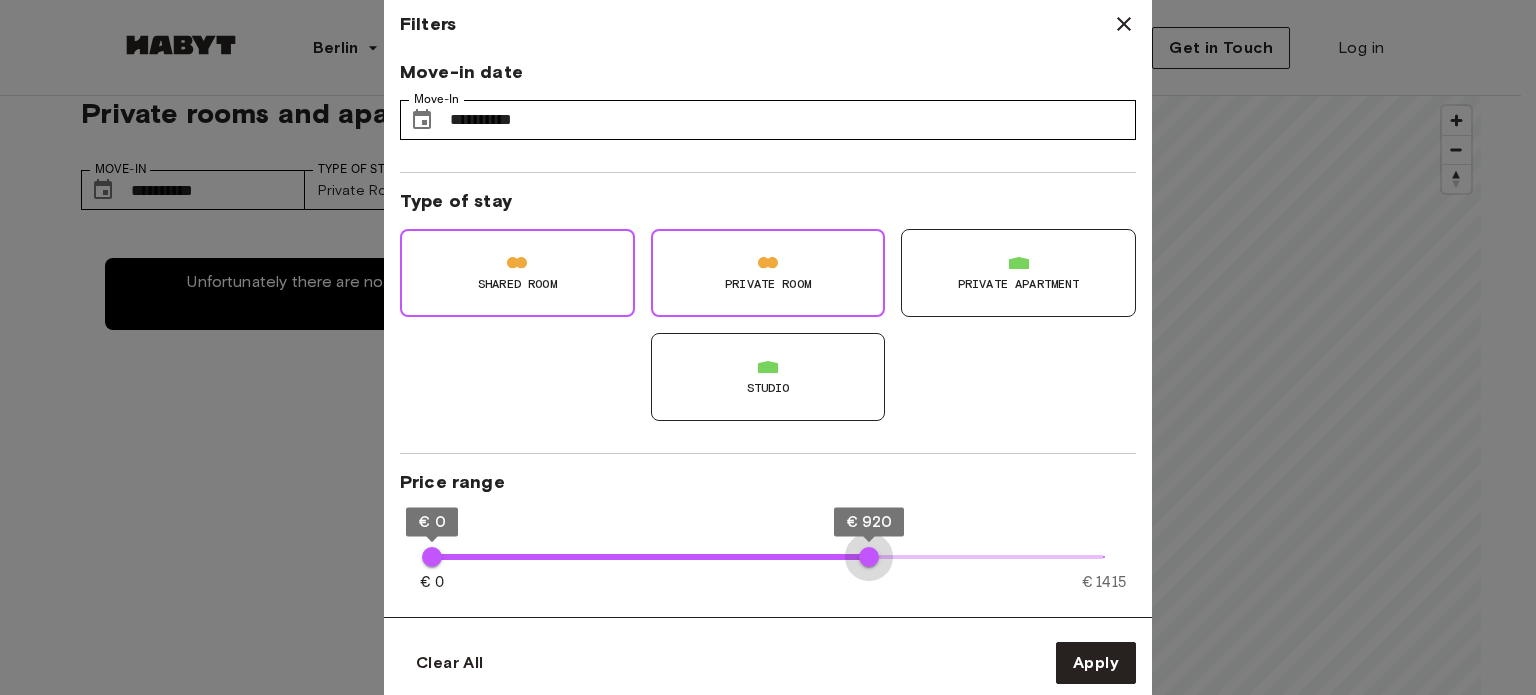 type on "***" 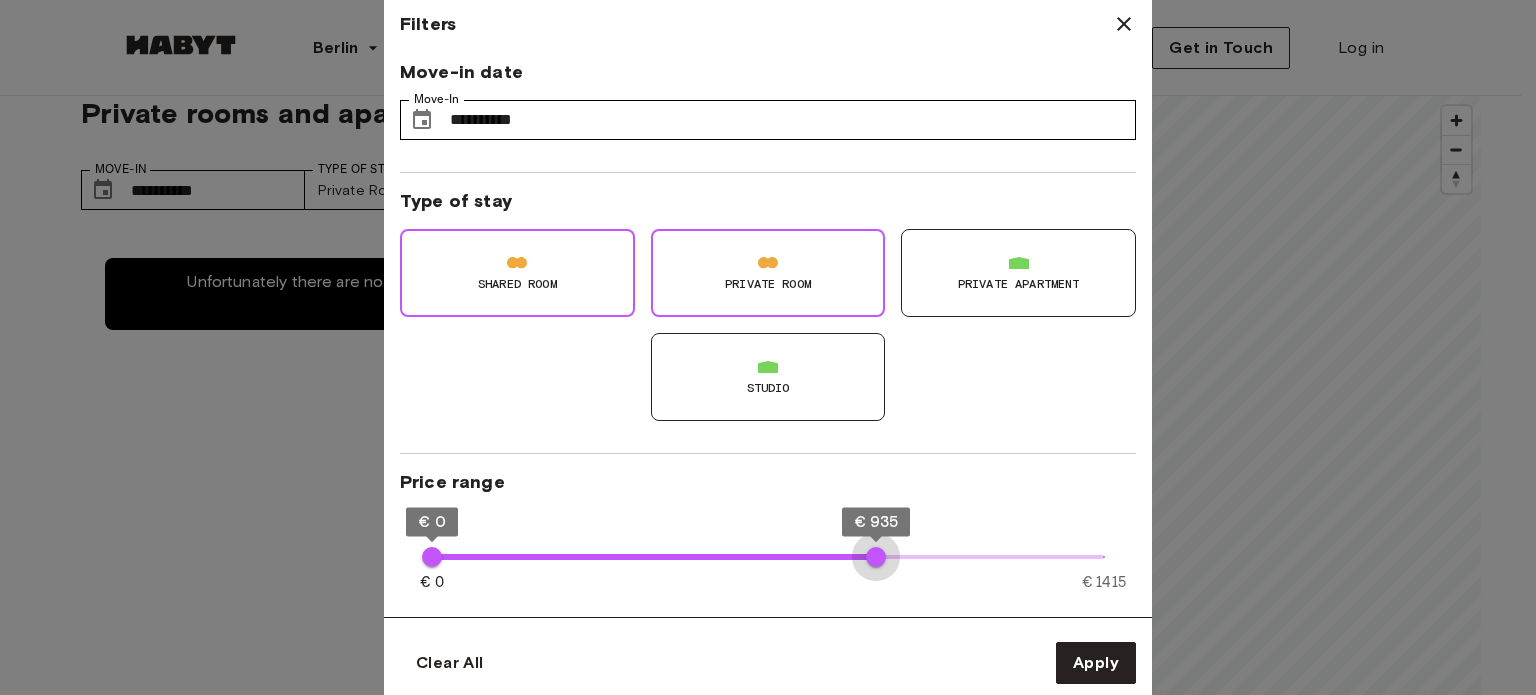 drag, startPoint x: 672, startPoint y: 564, endPoint x: 876, endPoint y: 571, distance: 204.12006 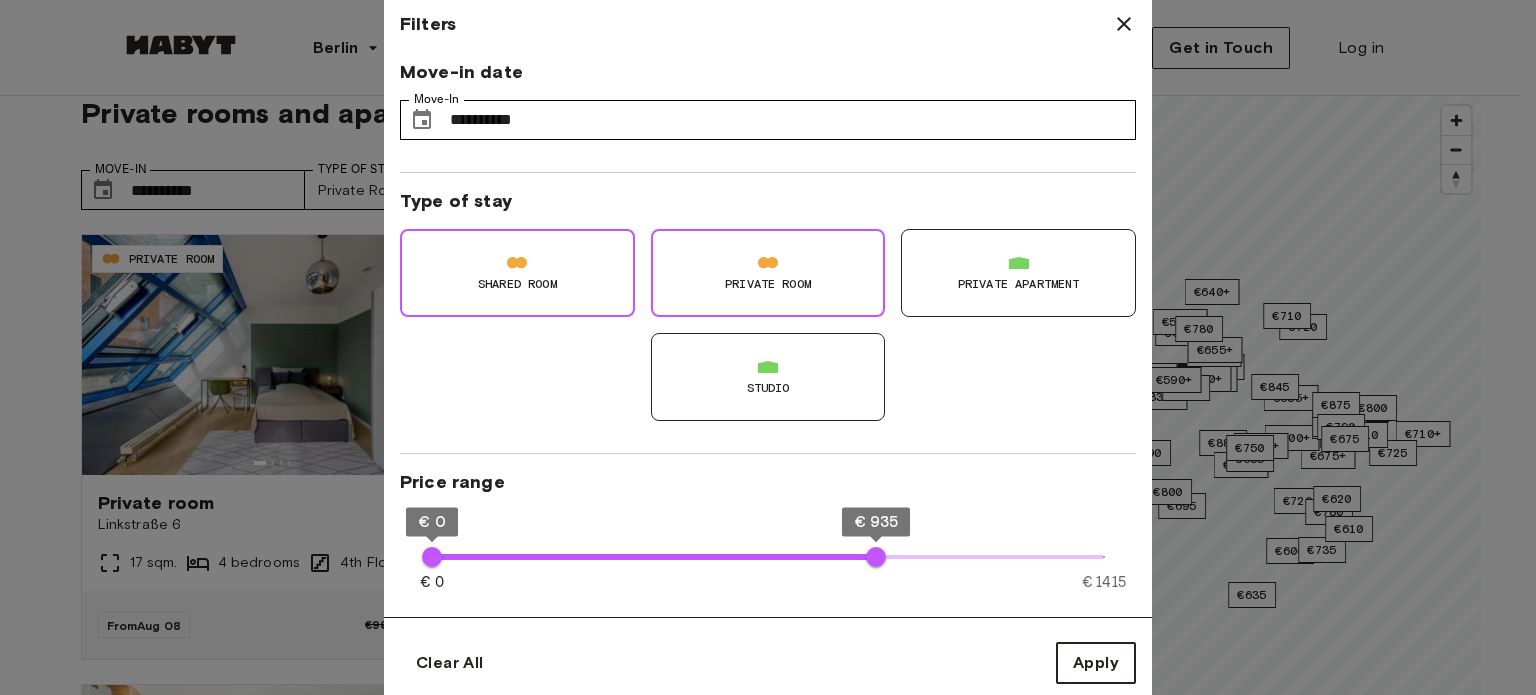 type on "**" 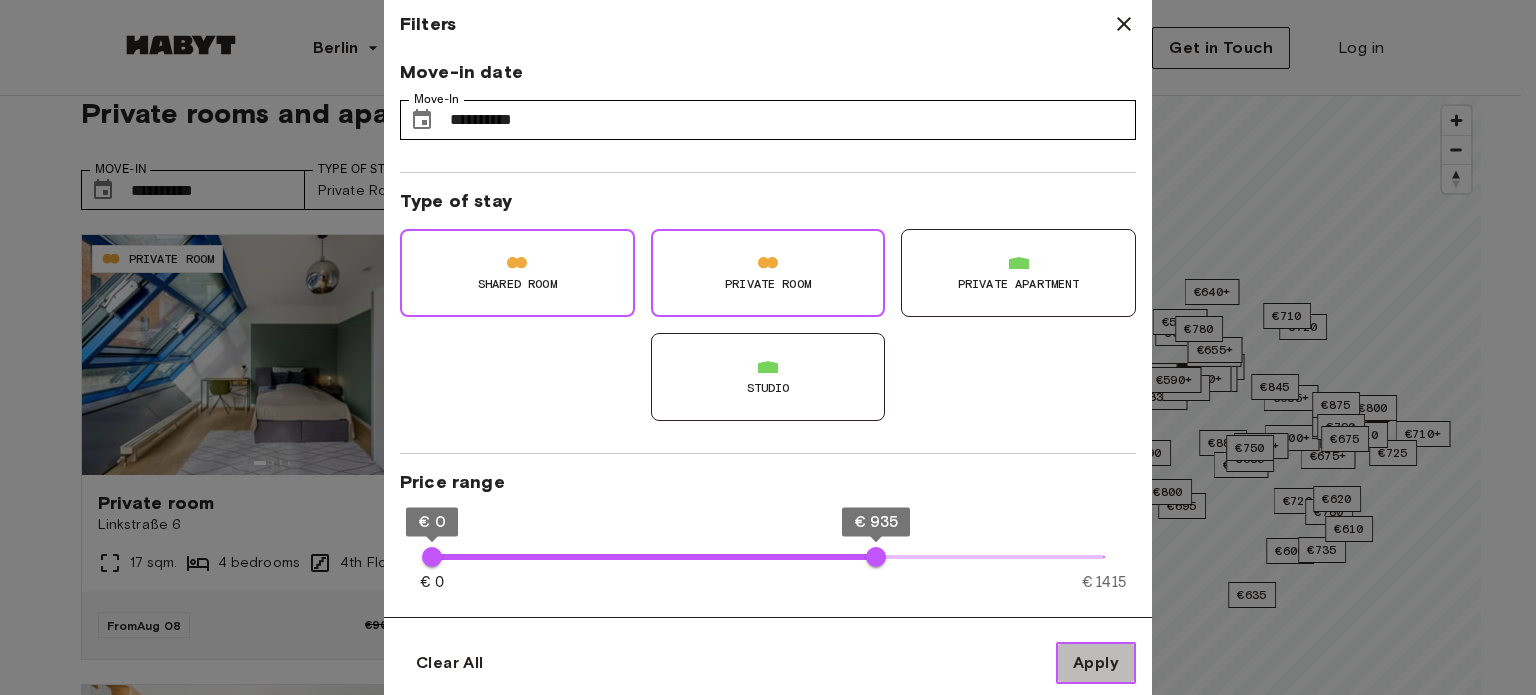 click on "Apply" at bounding box center (1096, 663) 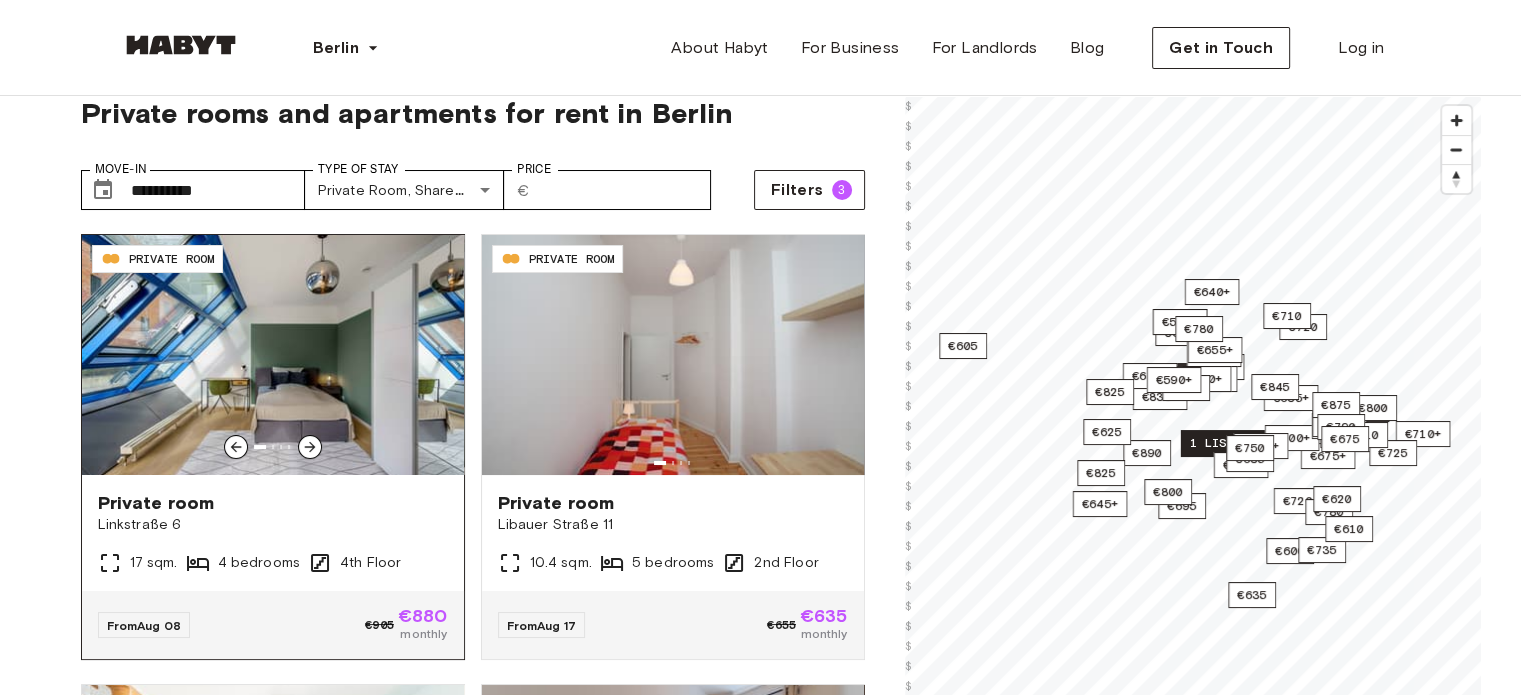 click 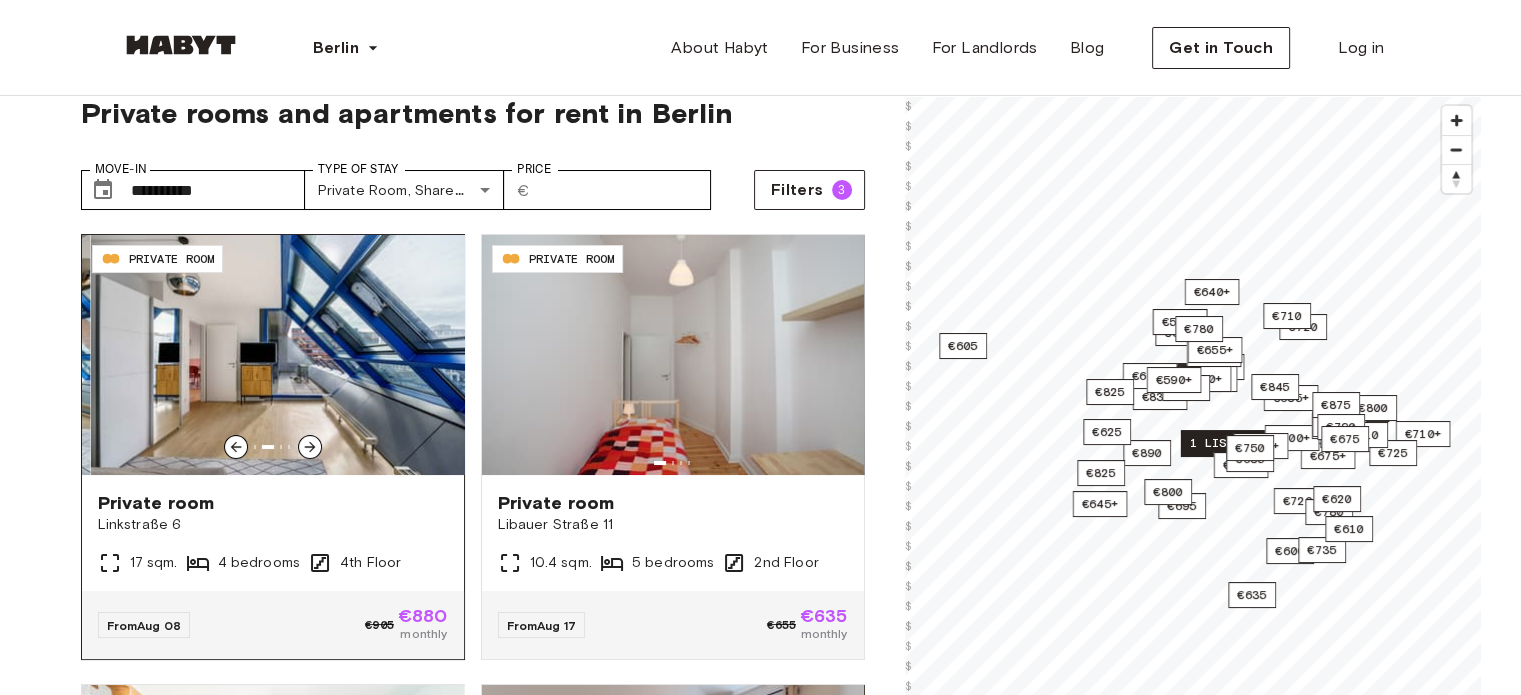 click 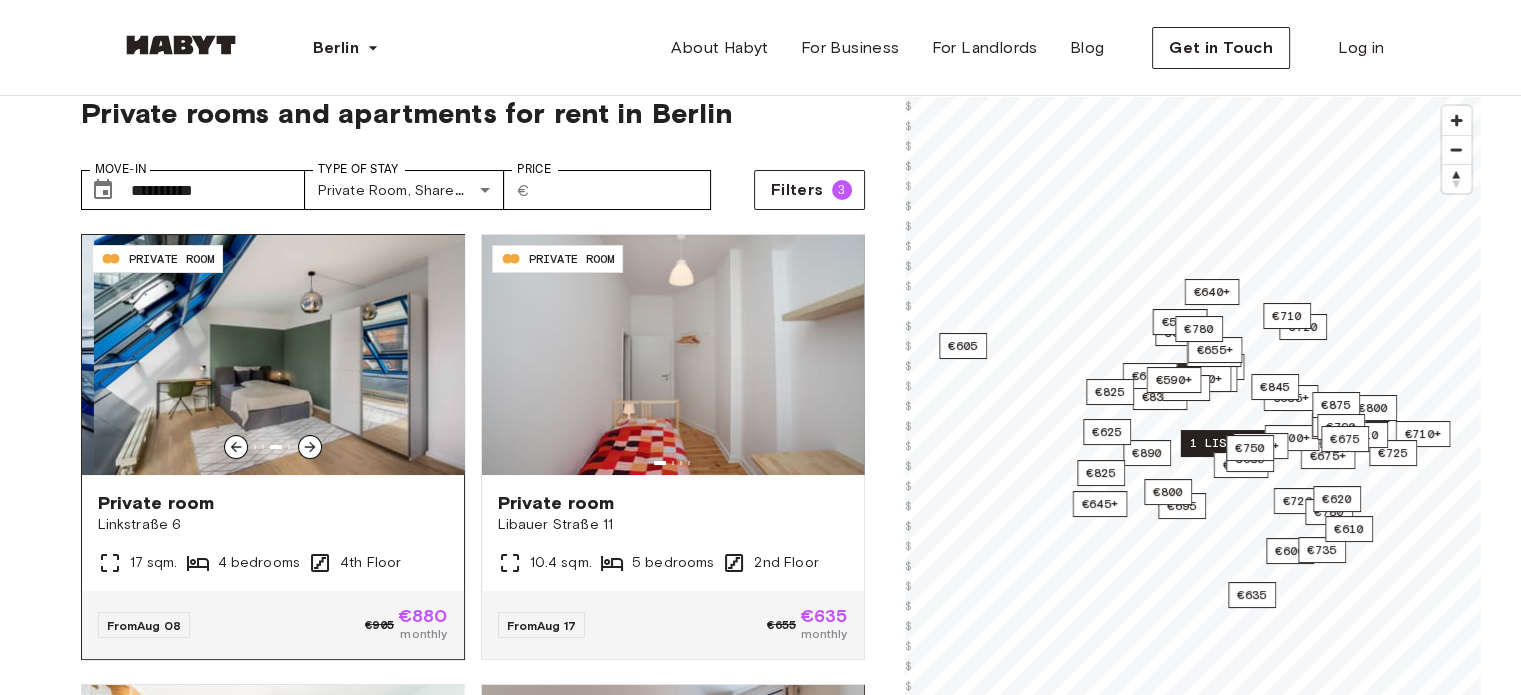 click 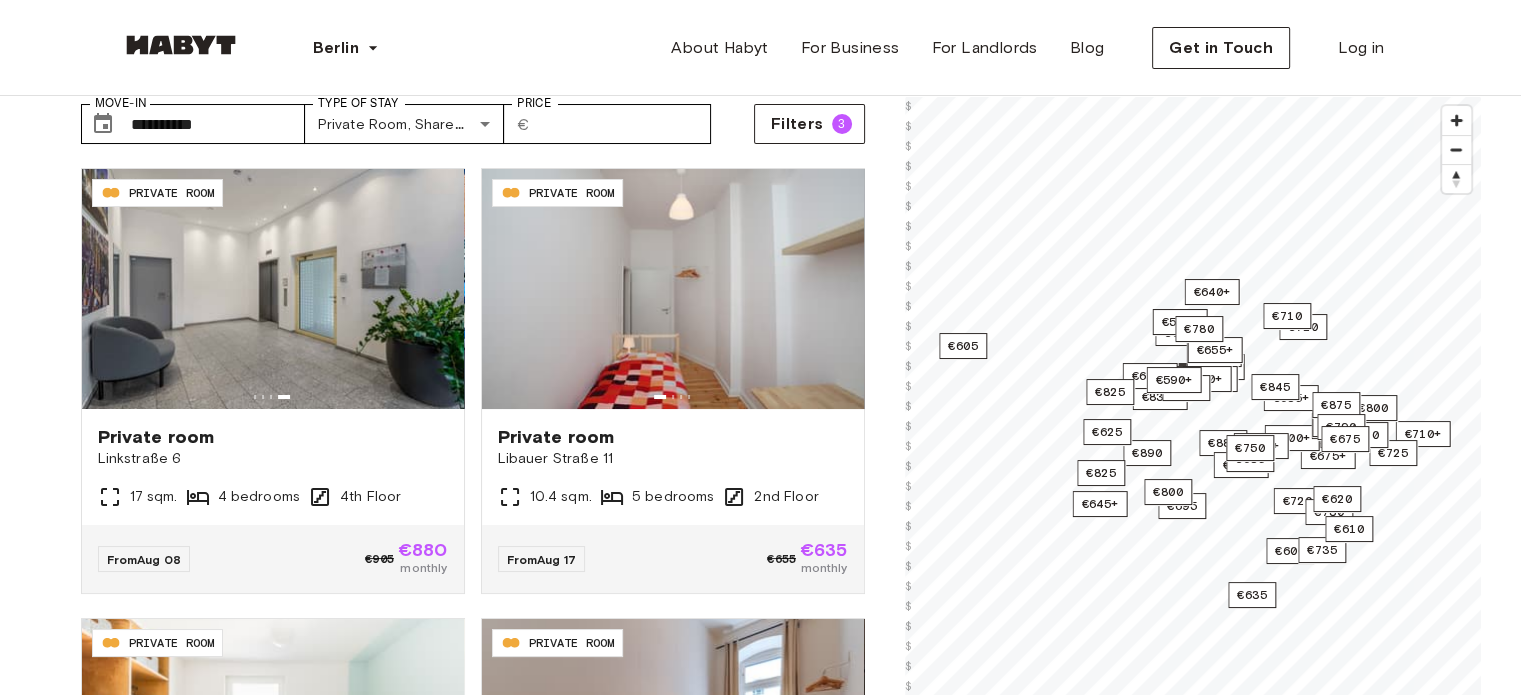 scroll, scrollTop: 0, scrollLeft: 0, axis: both 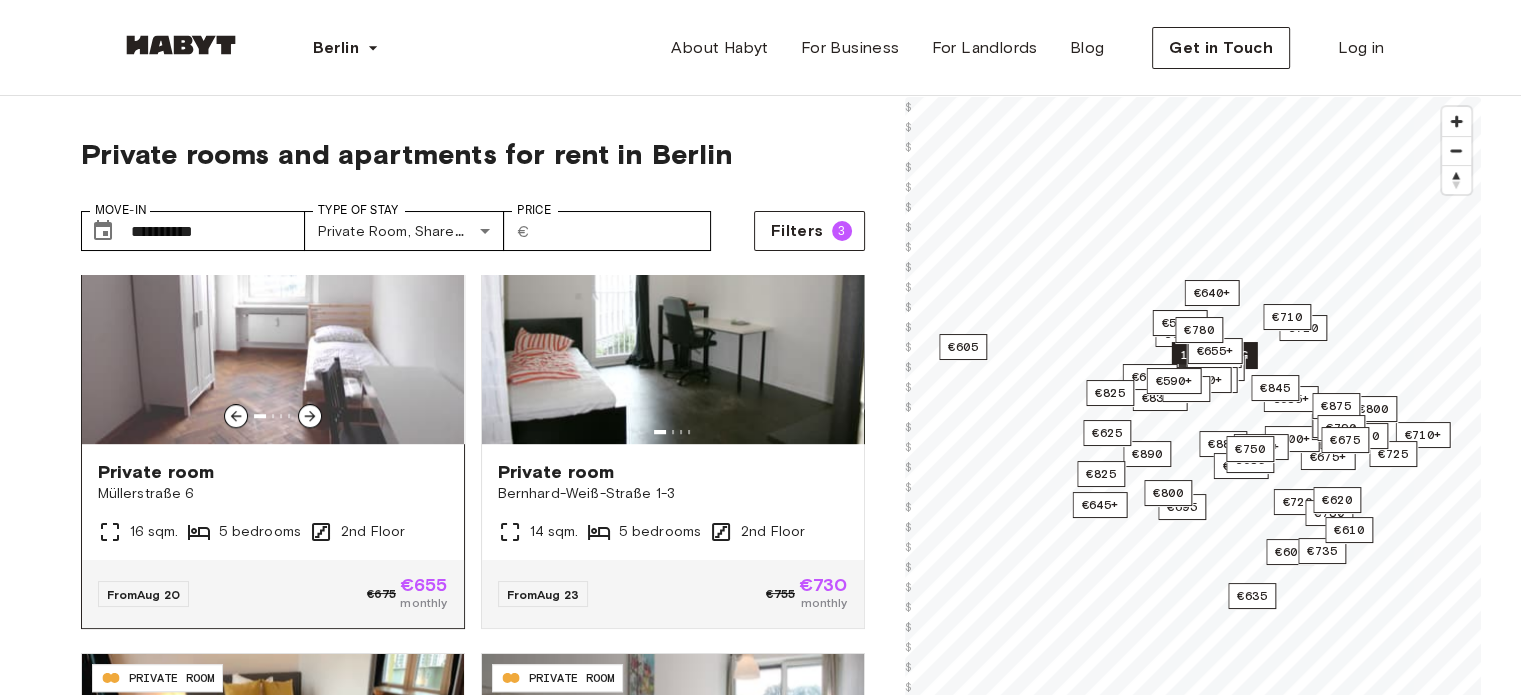 click at bounding box center [273, 324] 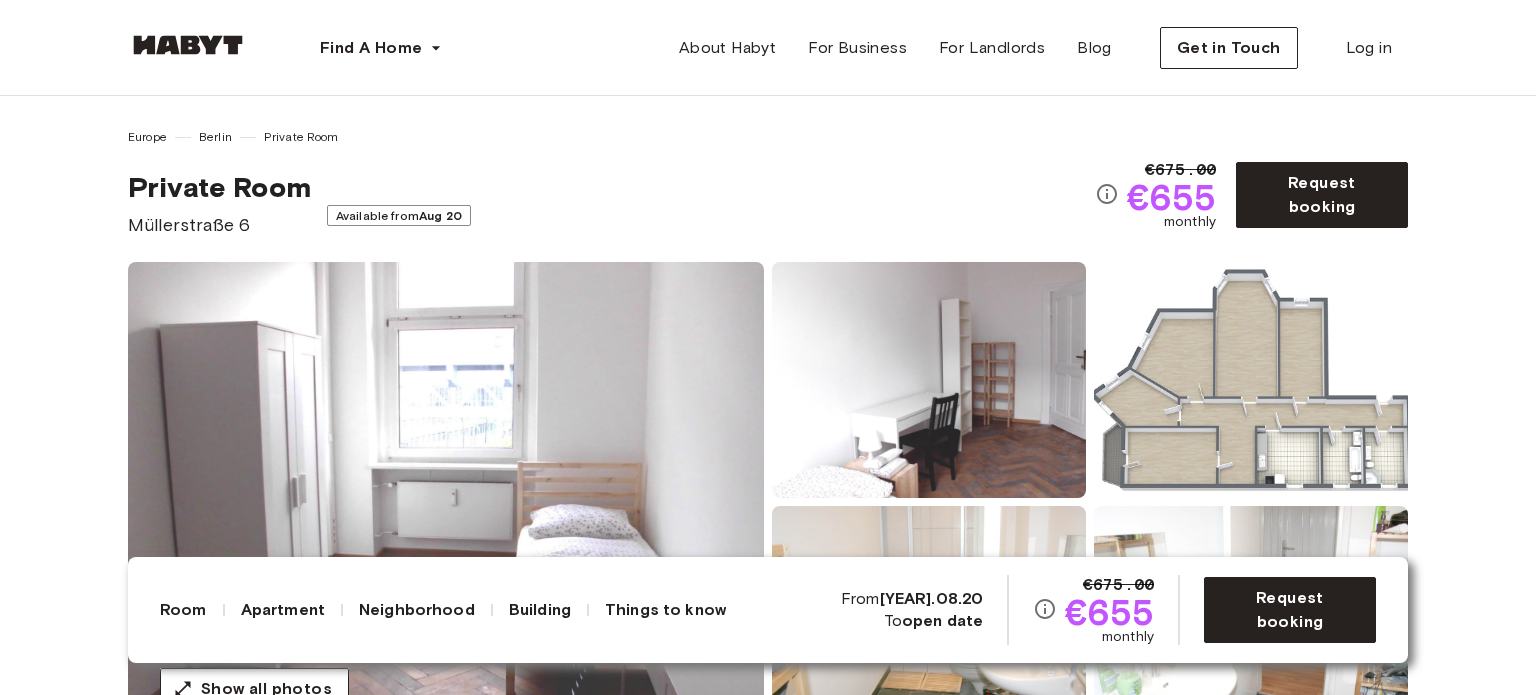 scroll, scrollTop: 0, scrollLeft: 0, axis: both 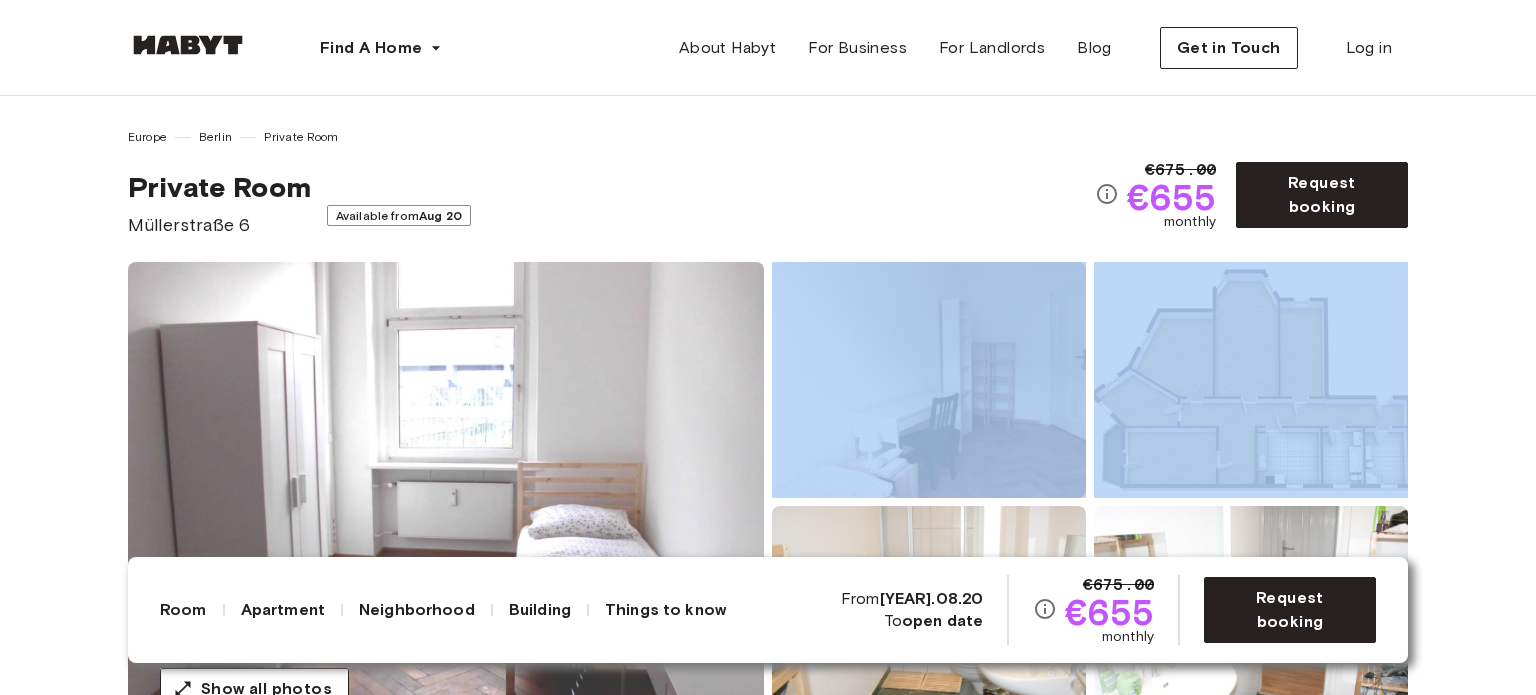 drag, startPoint x: 1535, startPoint y: 240, endPoint x: 1533, endPoint y: 291, distance: 51.0392 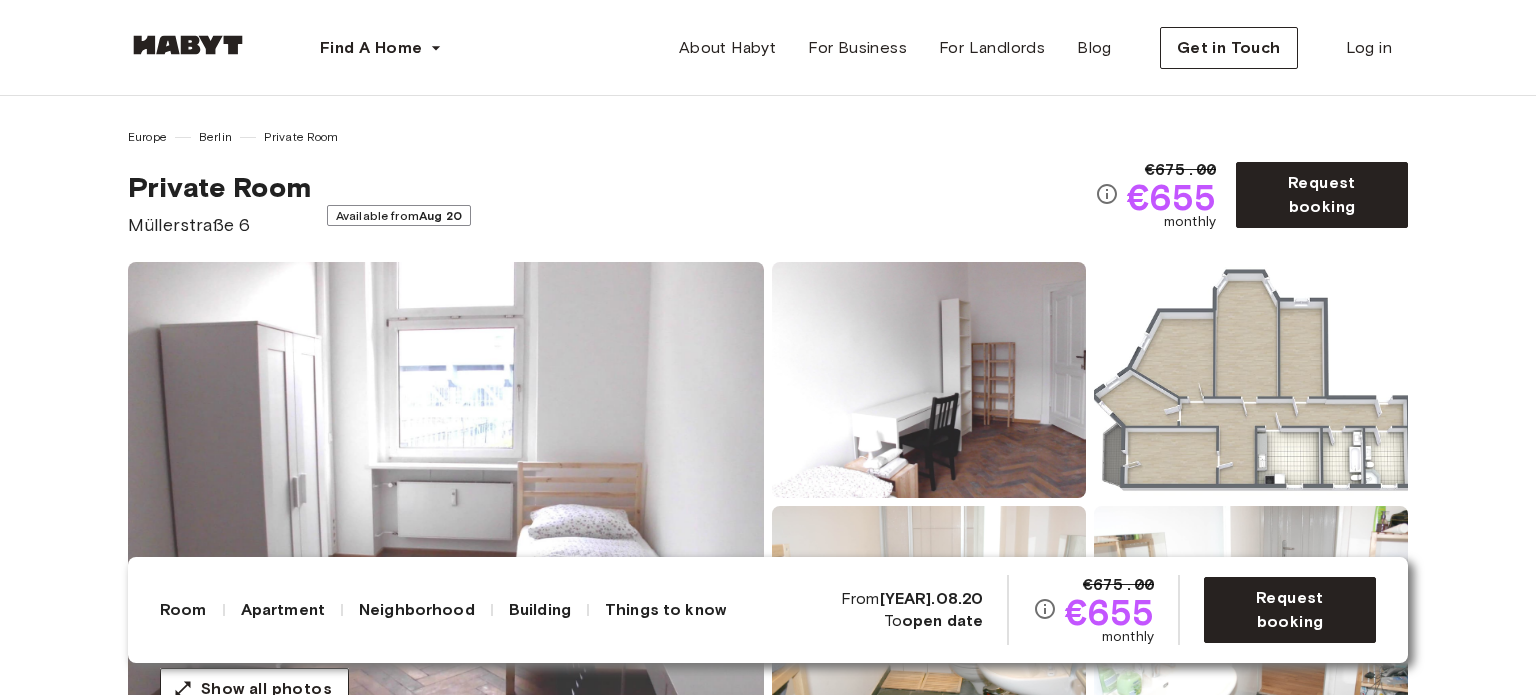 click on "Room" at bounding box center [183, 610] 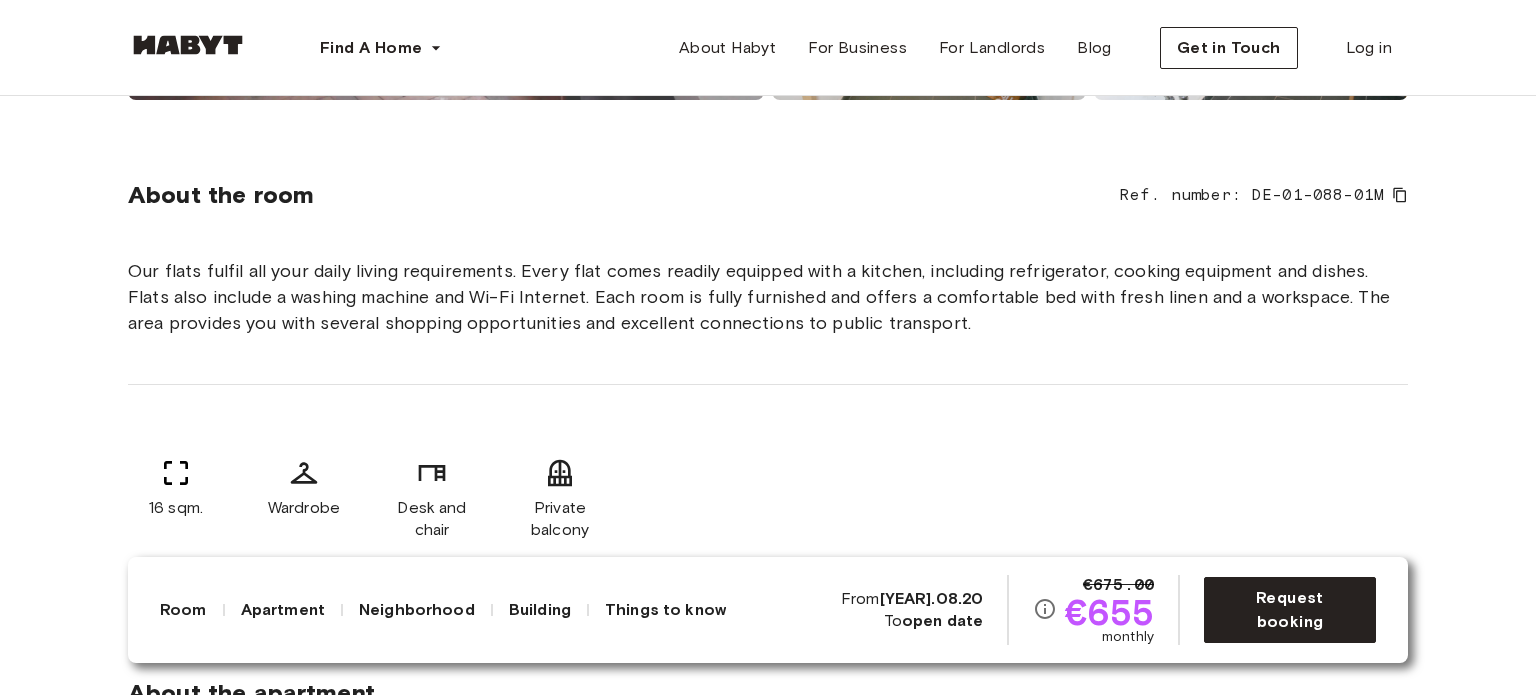 click on "Apartment" at bounding box center (283, 610) 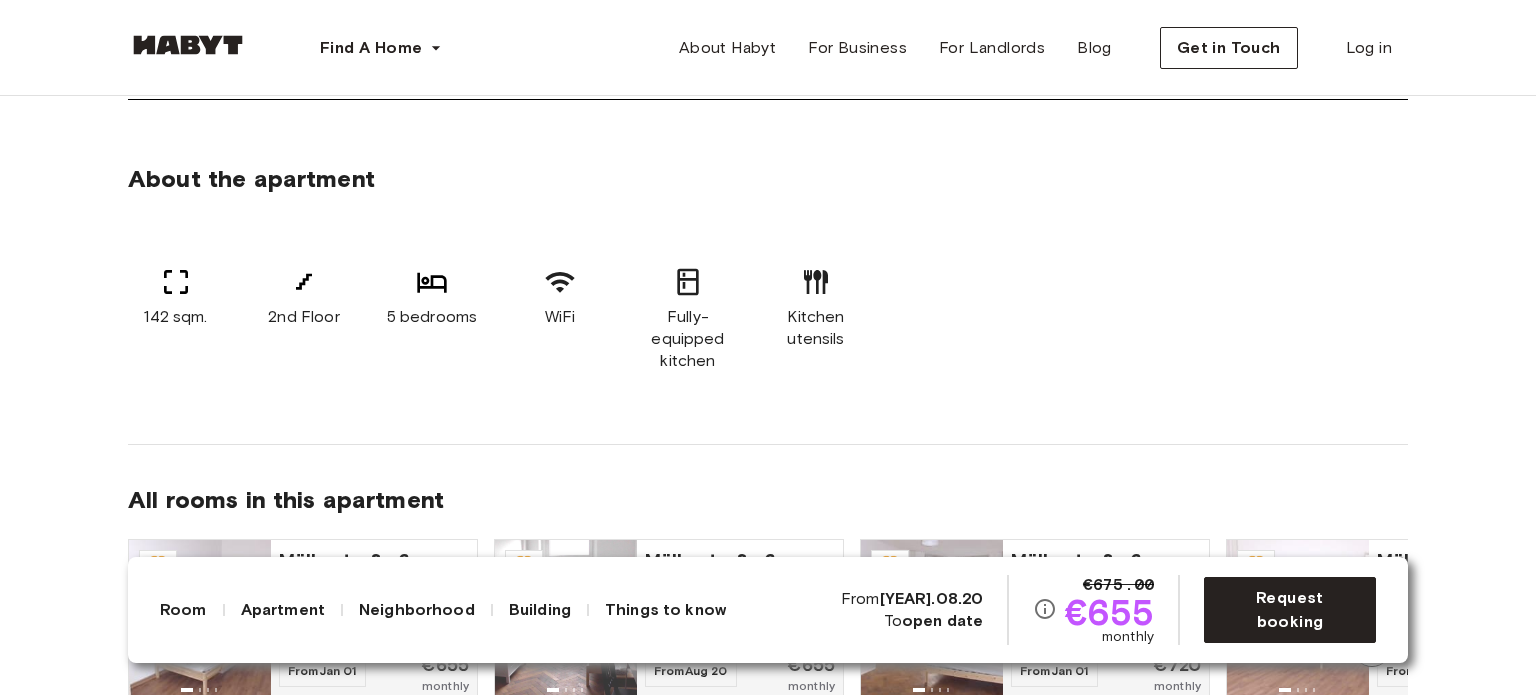 click on "Neighborhood" at bounding box center [417, 610] 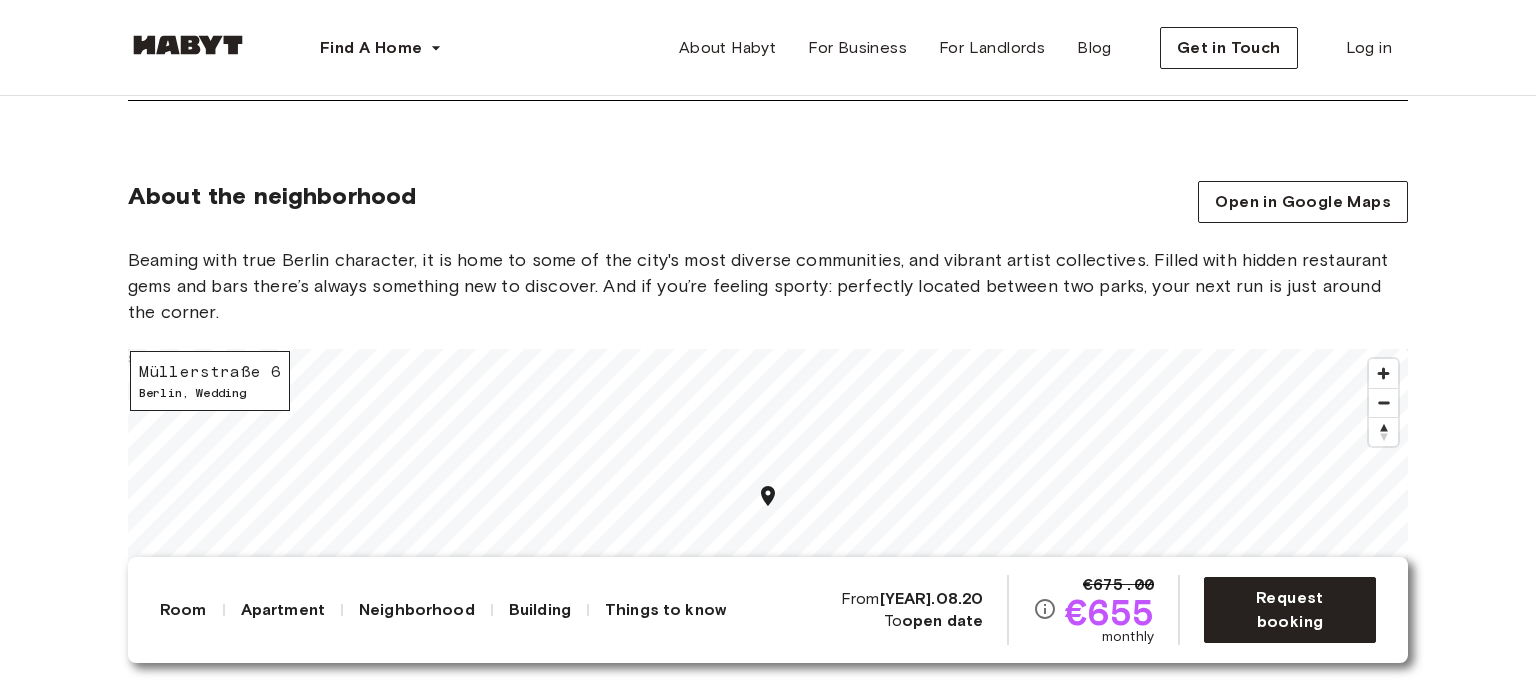 click on "Room Apartment Neighborhood Building Things to know €675.00 €655 monthly From  2025.08.20 To  open date Request booking" at bounding box center (768, 610) 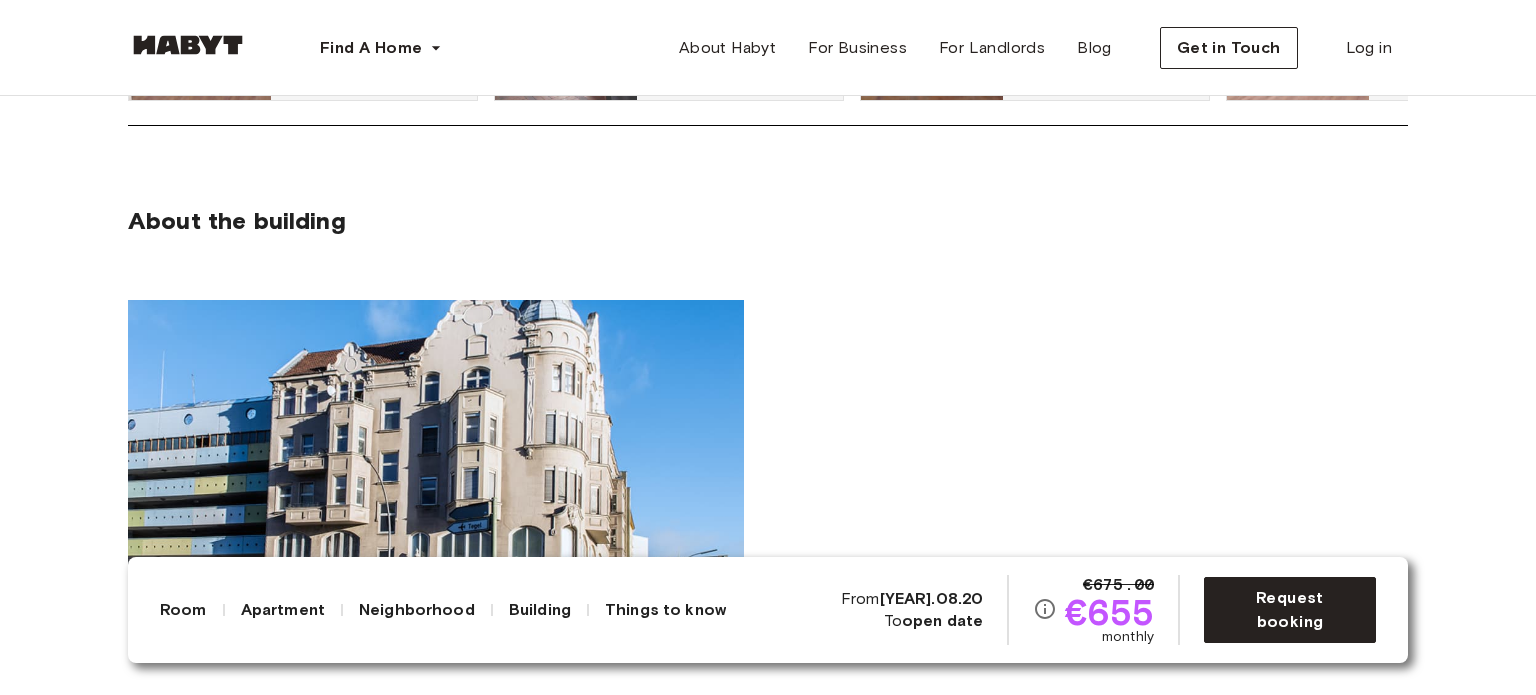 click on "Room Apartment Neighborhood Building Things to know €675.00 €655 monthly From  2025.08.20 To  open date Request booking" at bounding box center (768, 610) 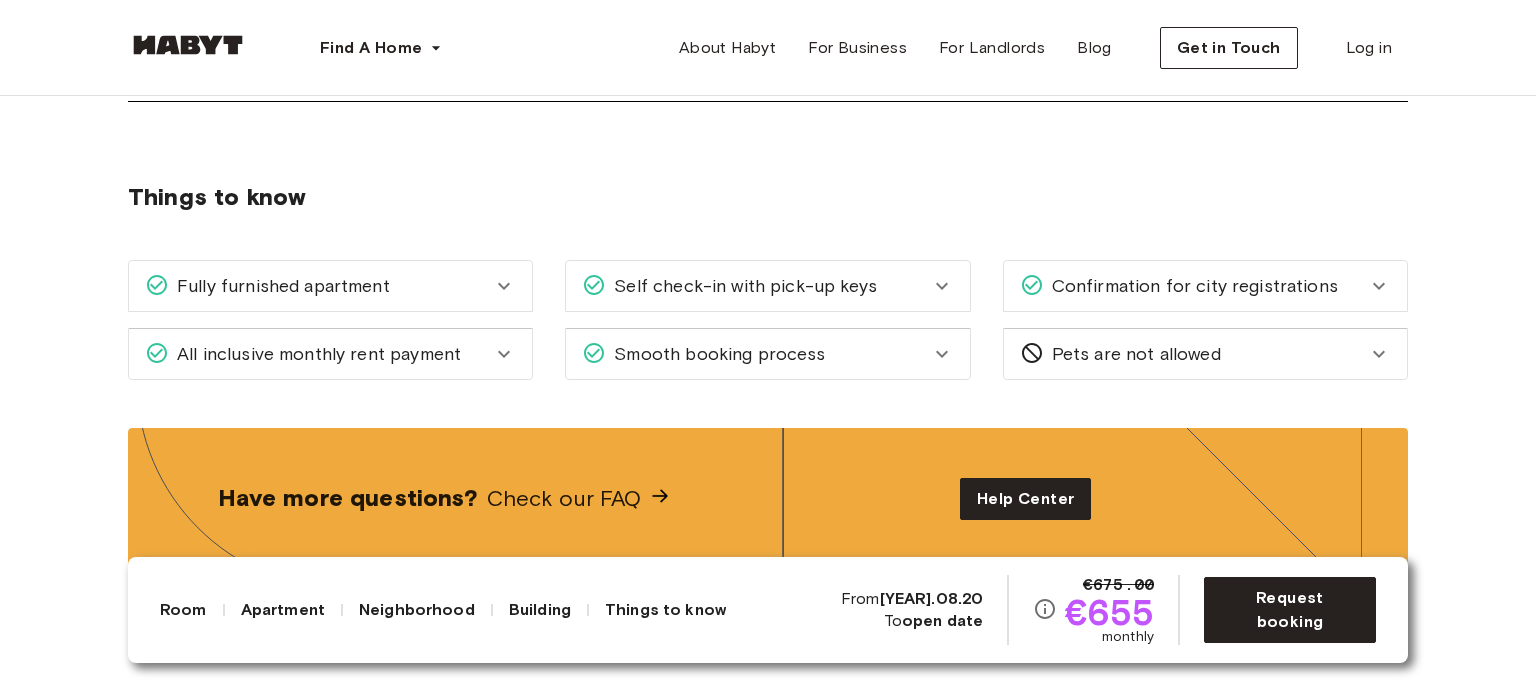 click on "Fully furnished apartment" at bounding box center [318, 286] 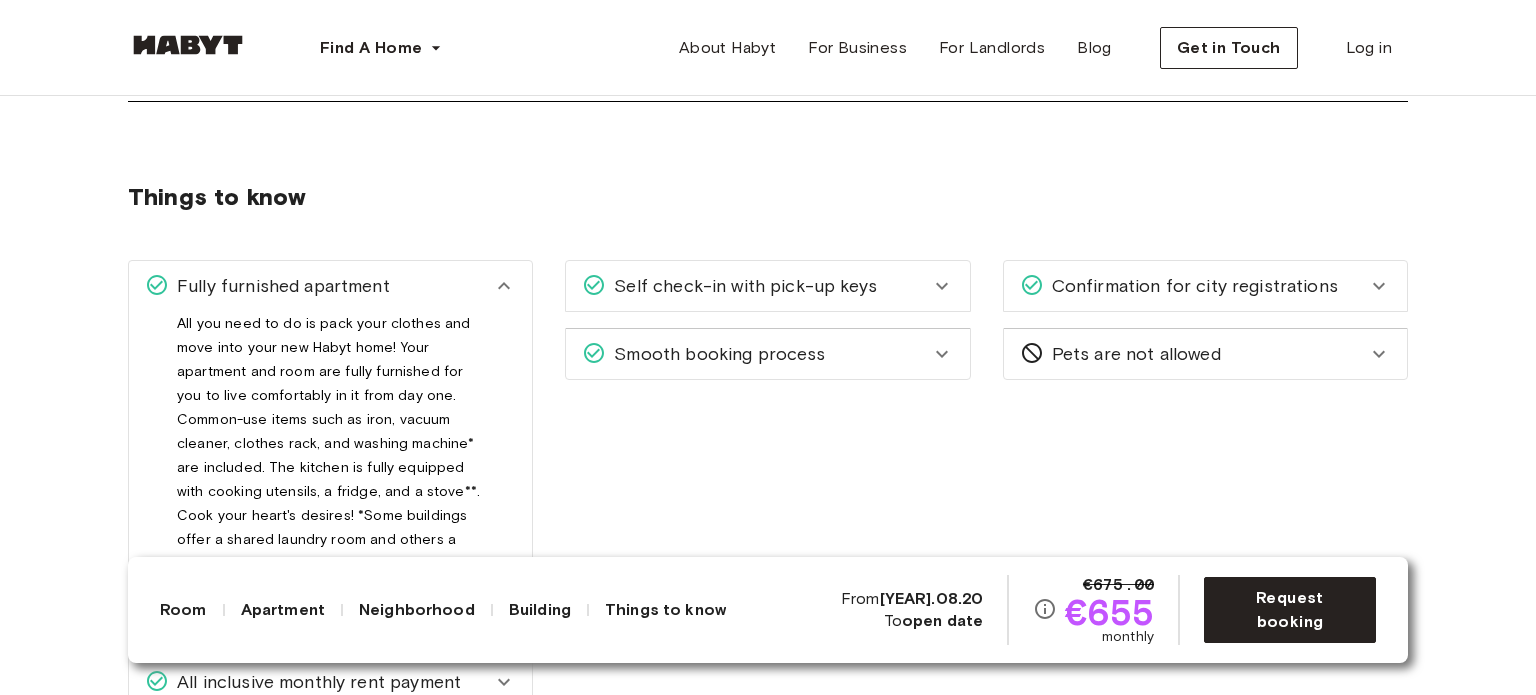 click on "Fully furnished apartment" at bounding box center (318, 286) 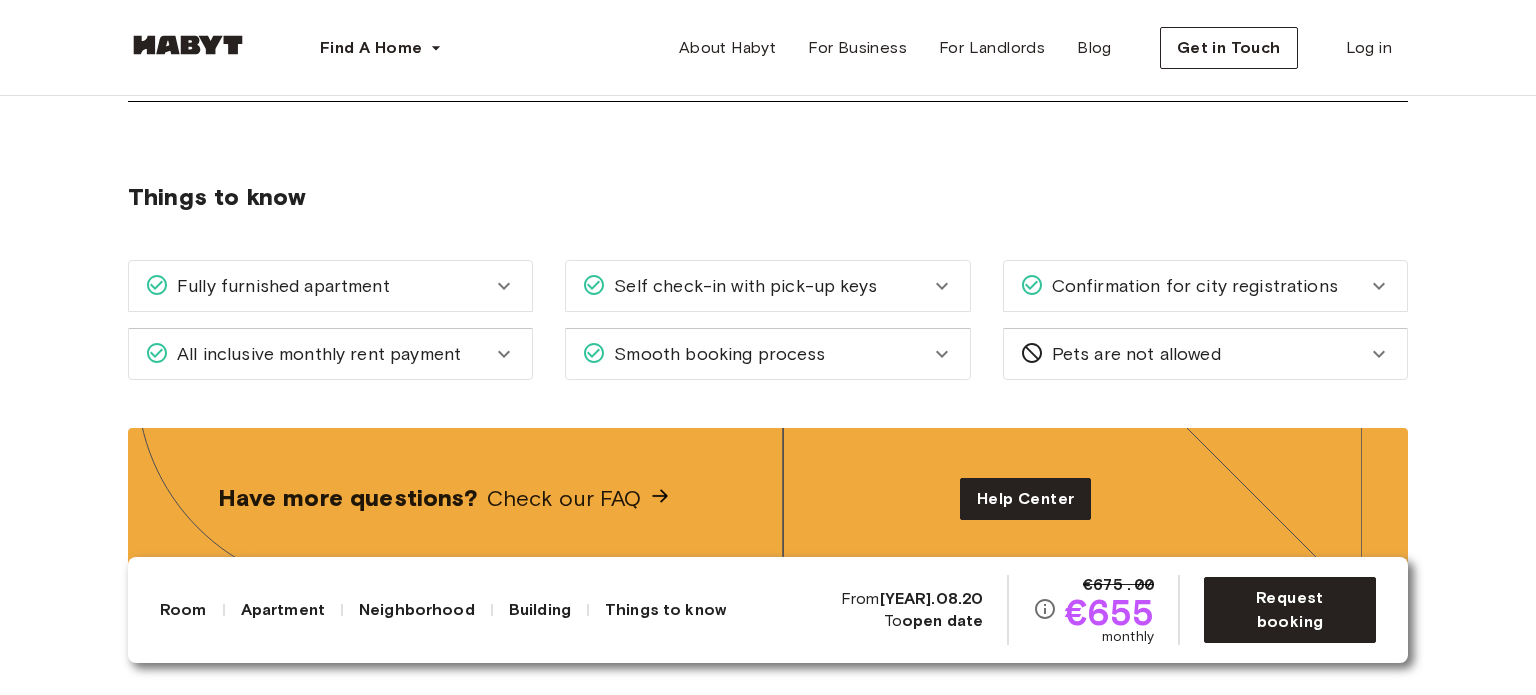 click on "Room" at bounding box center (183, 610) 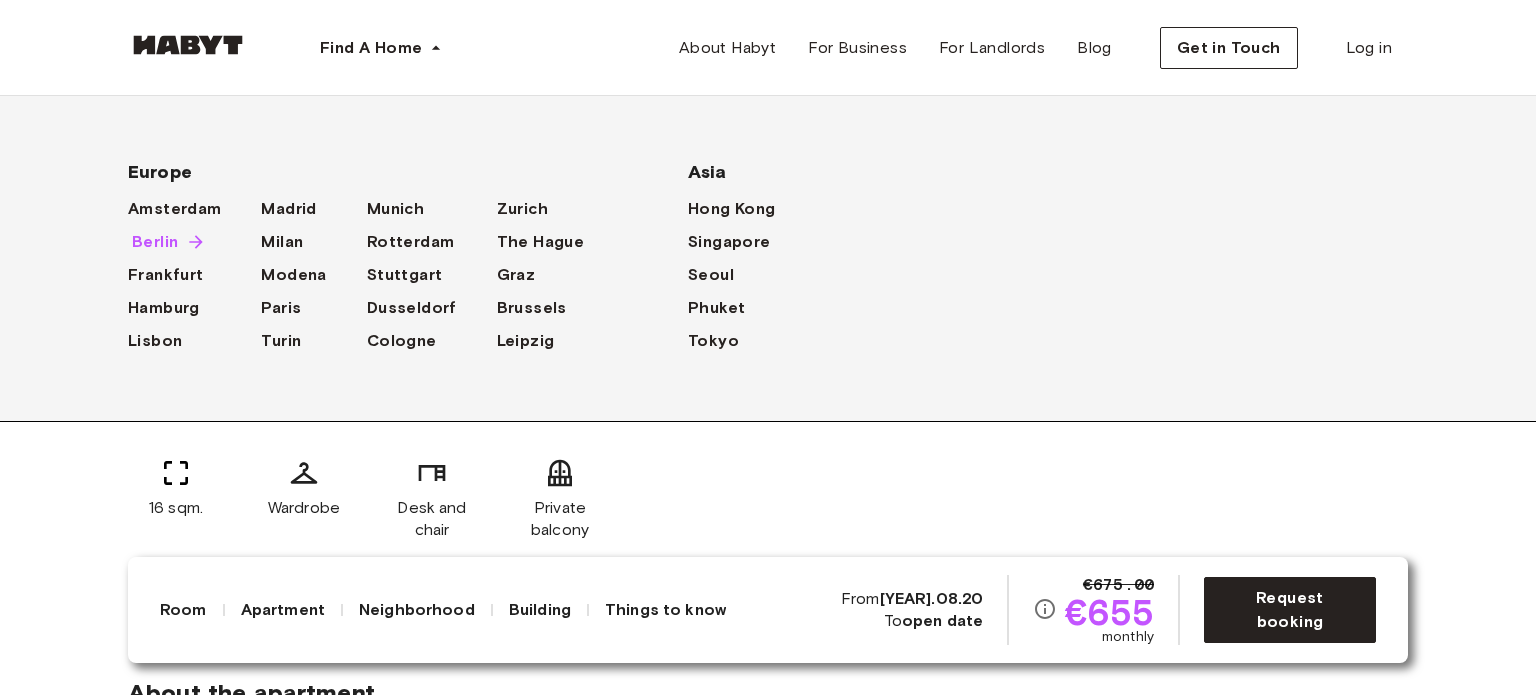 click on "Berlin" at bounding box center [155, 242] 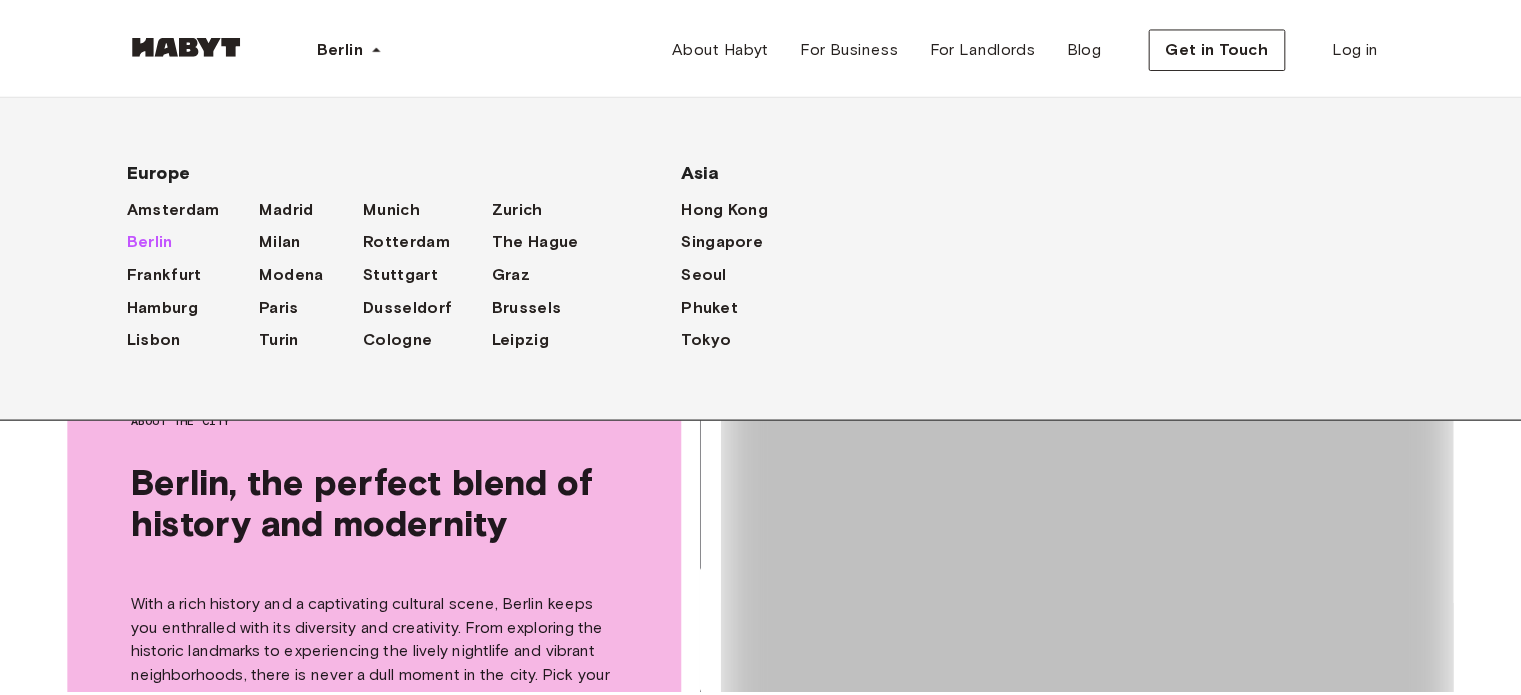 scroll, scrollTop: 0, scrollLeft: 0, axis: both 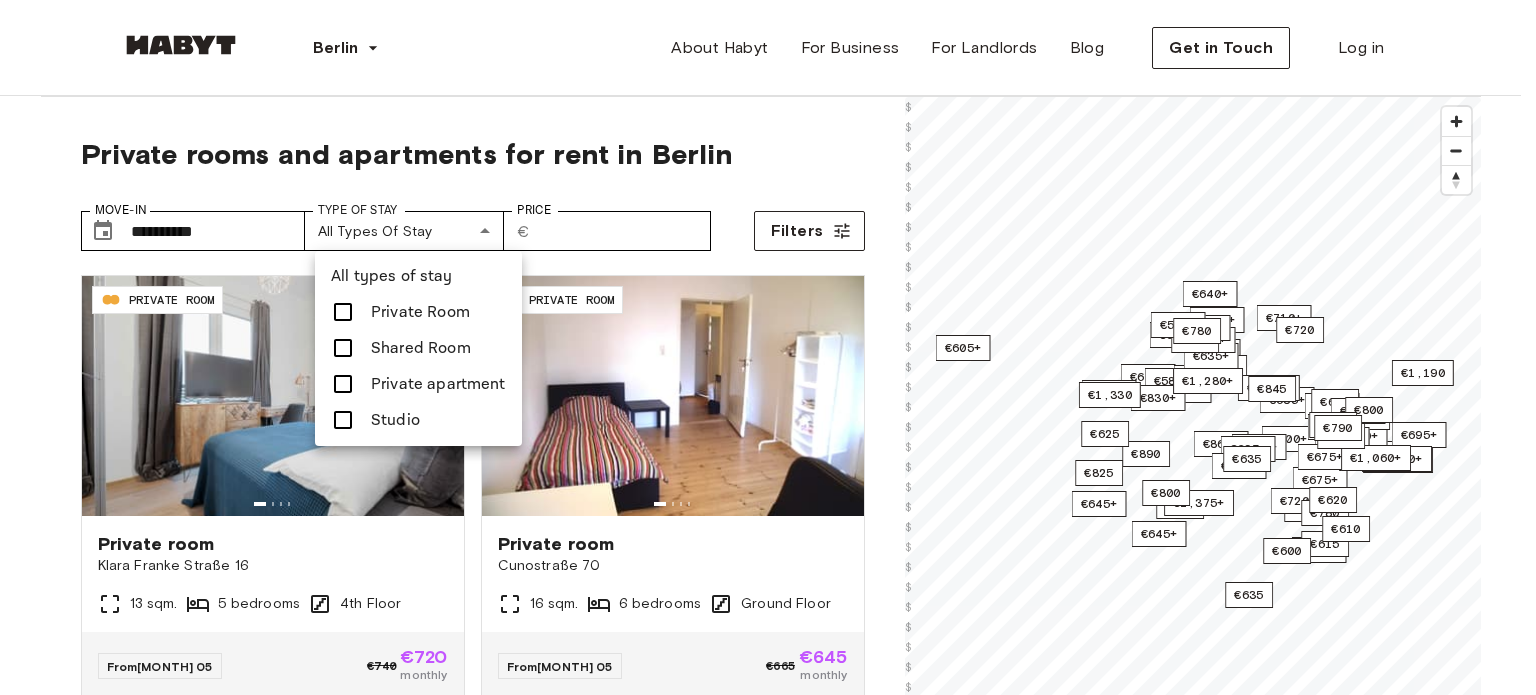 click on "**********" at bounding box center [768, 2355] 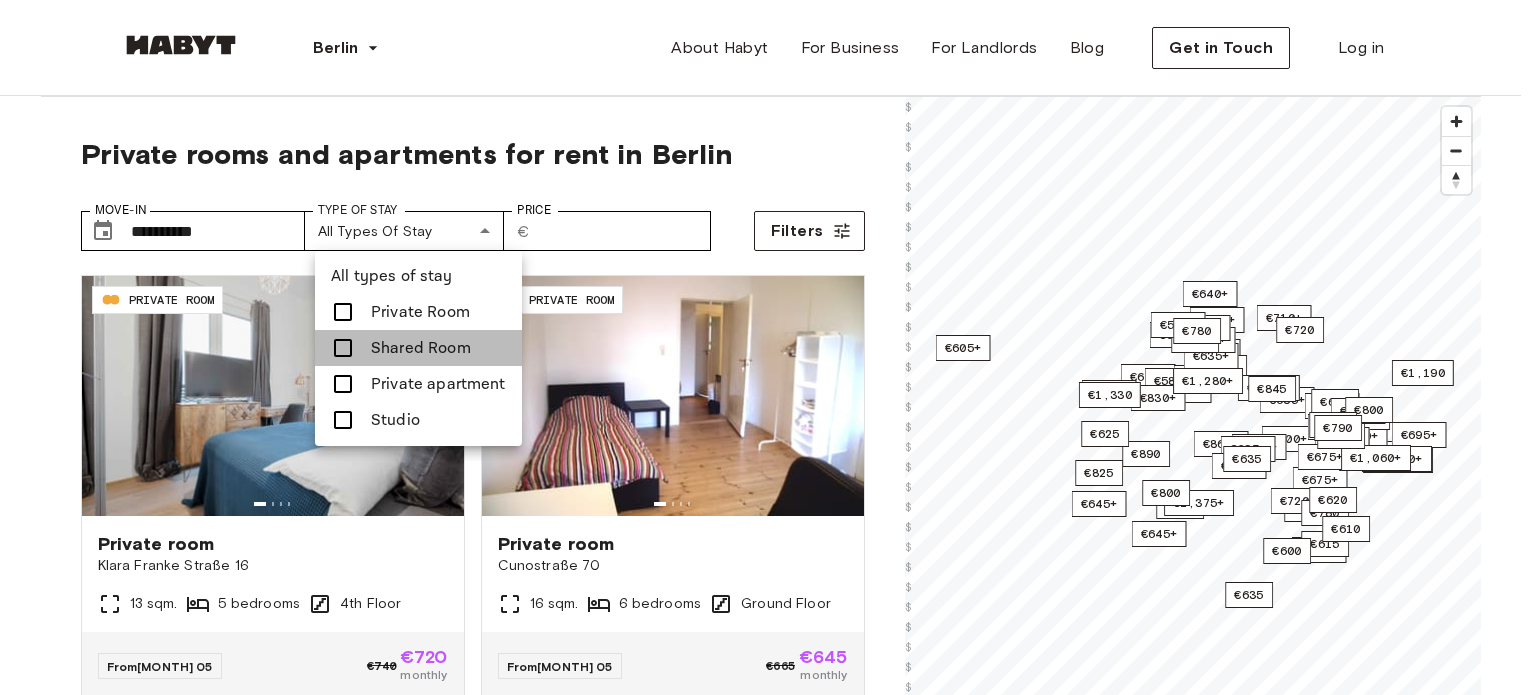 click on "Shared Room" at bounding box center [421, 348] 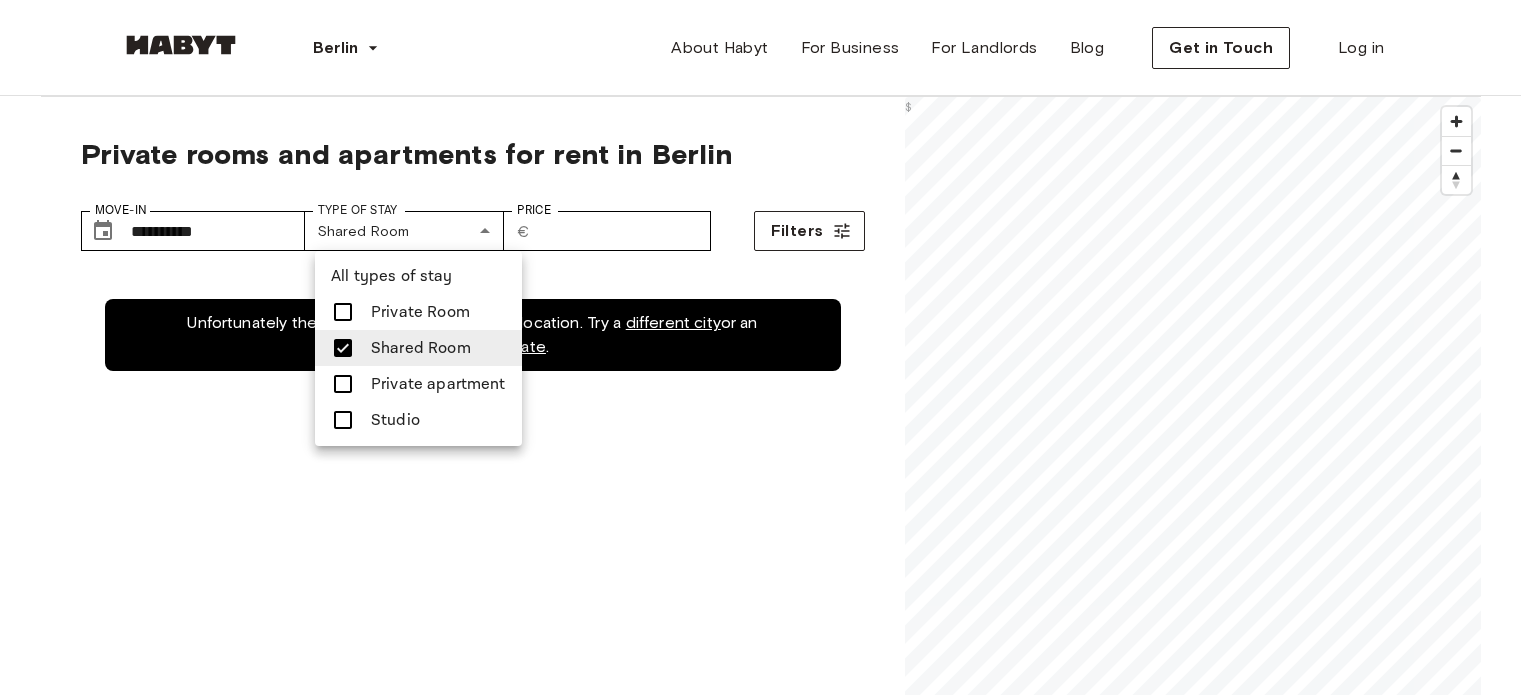 click at bounding box center (768, 347) 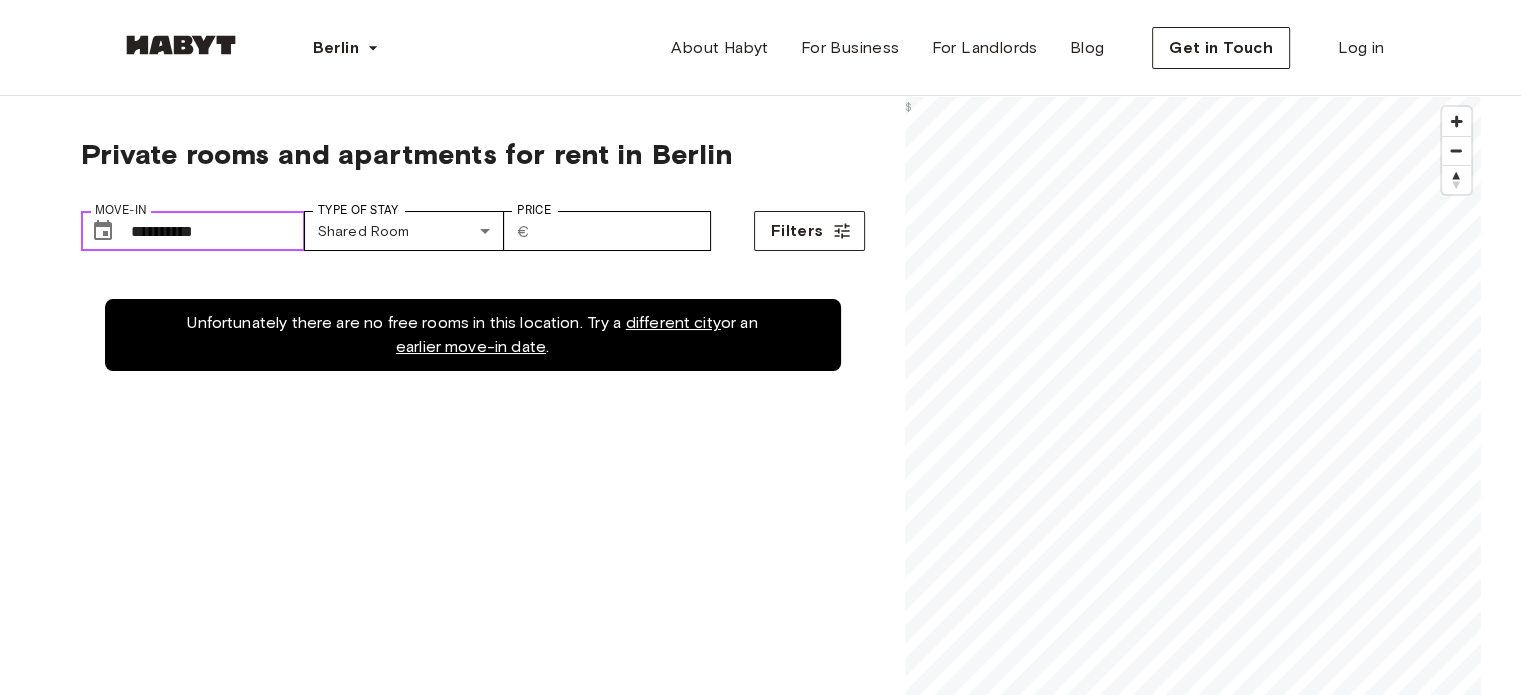 click on "**********" at bounding box center (218, 231) 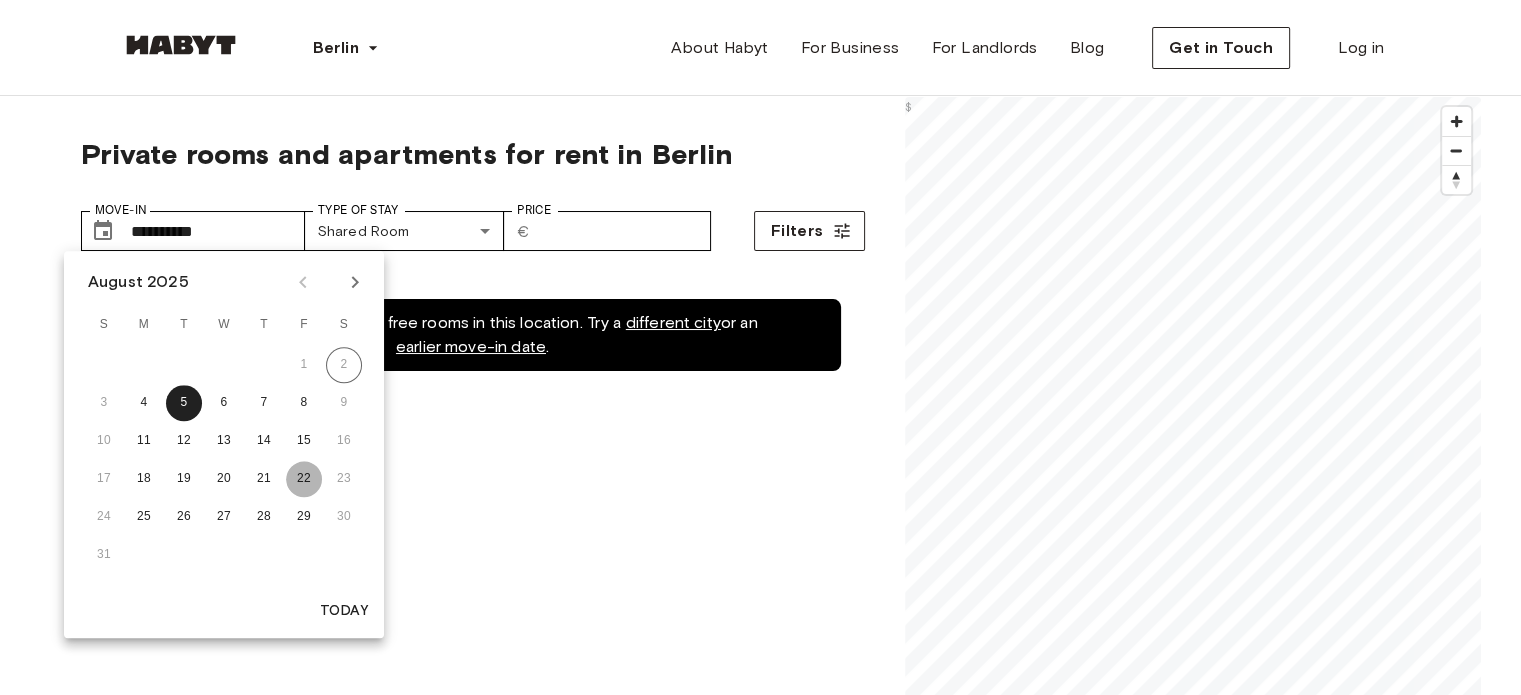 click on "22" at bounding box center (304, 479) 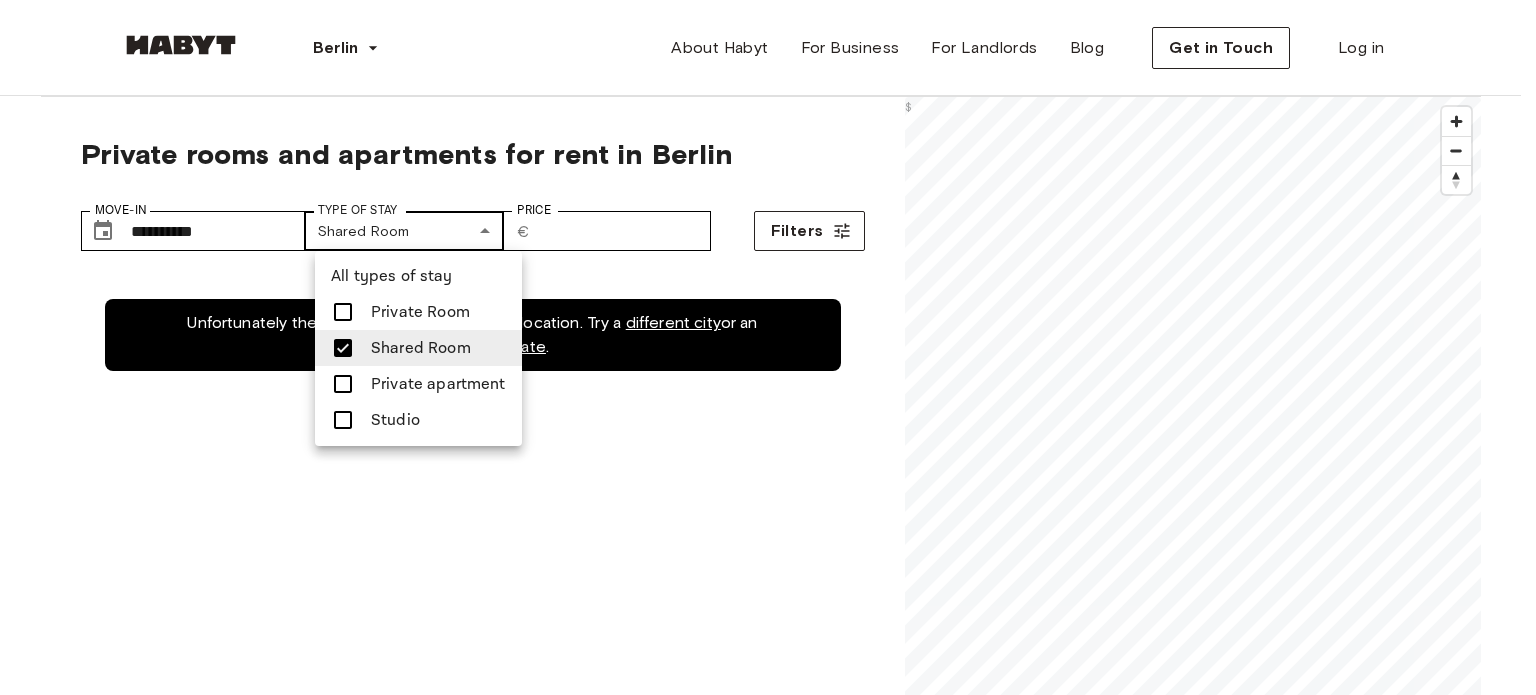 click on "**********" at bounding box center (768, 2355) 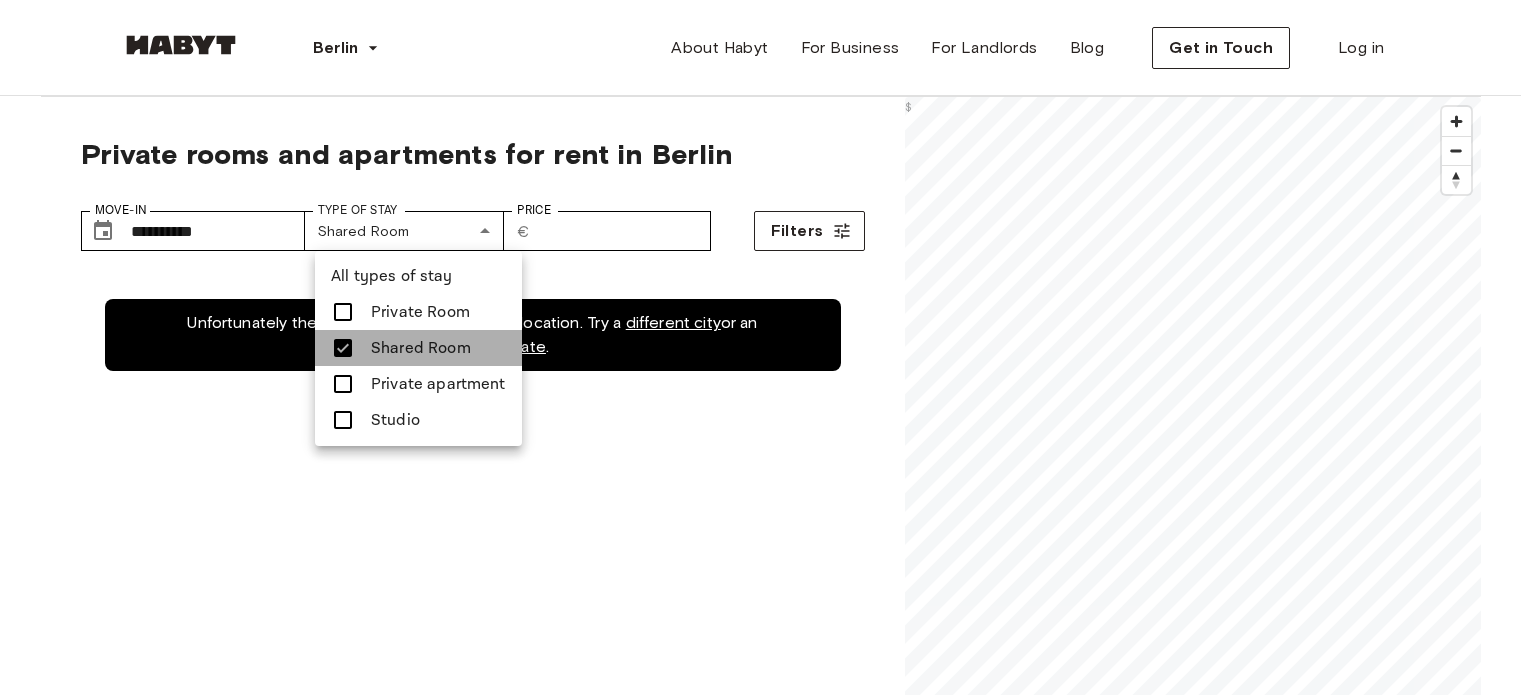 click on "Shared Room" at bounding box center (421, 348) 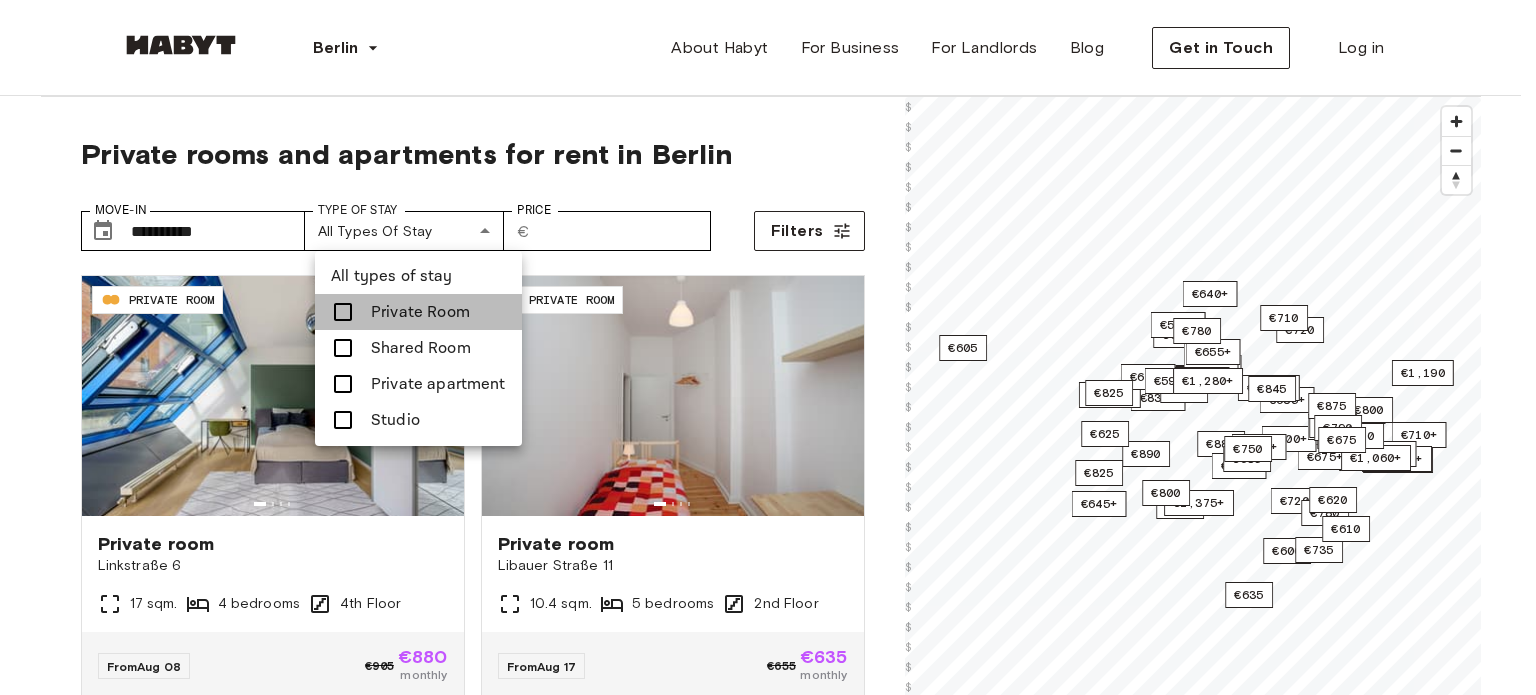 click on "Private Room" at bounding box center [420, 312] 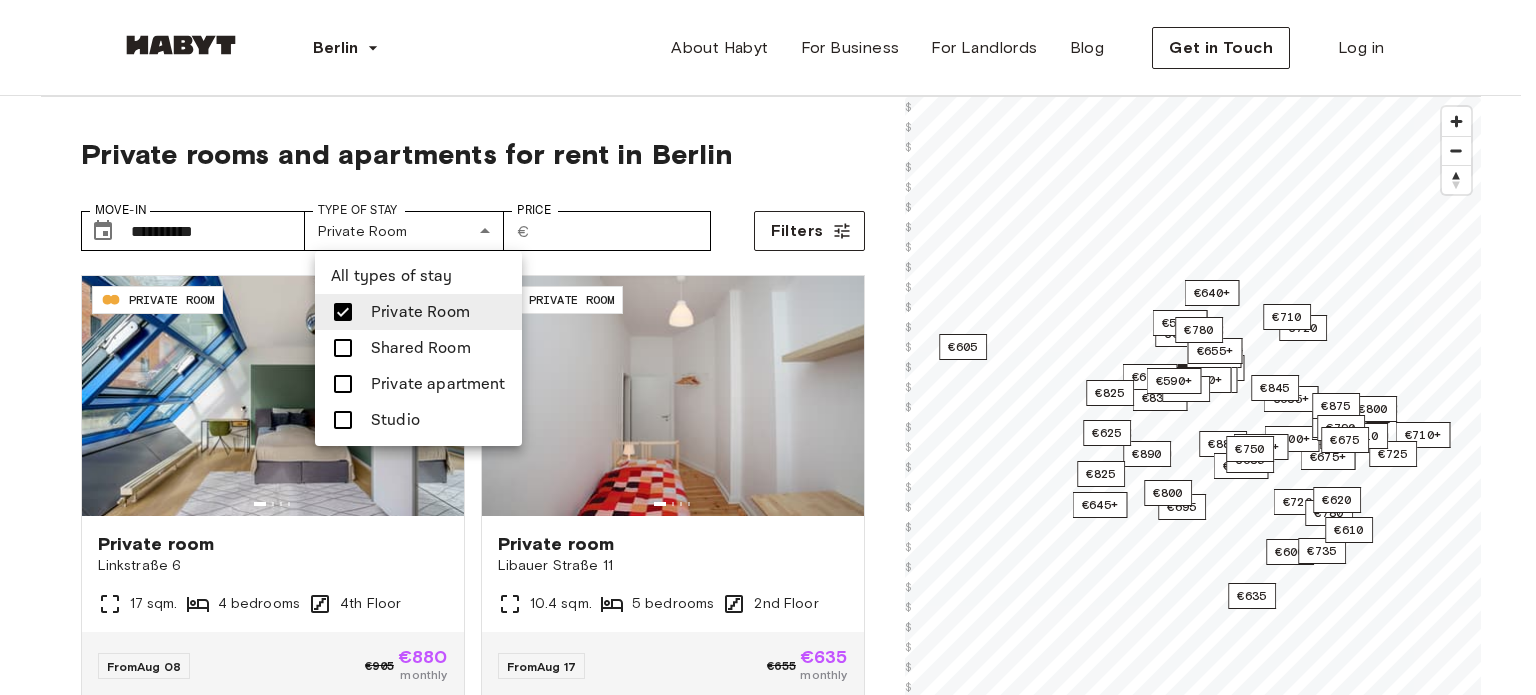 click at bounding box center [768, 347] 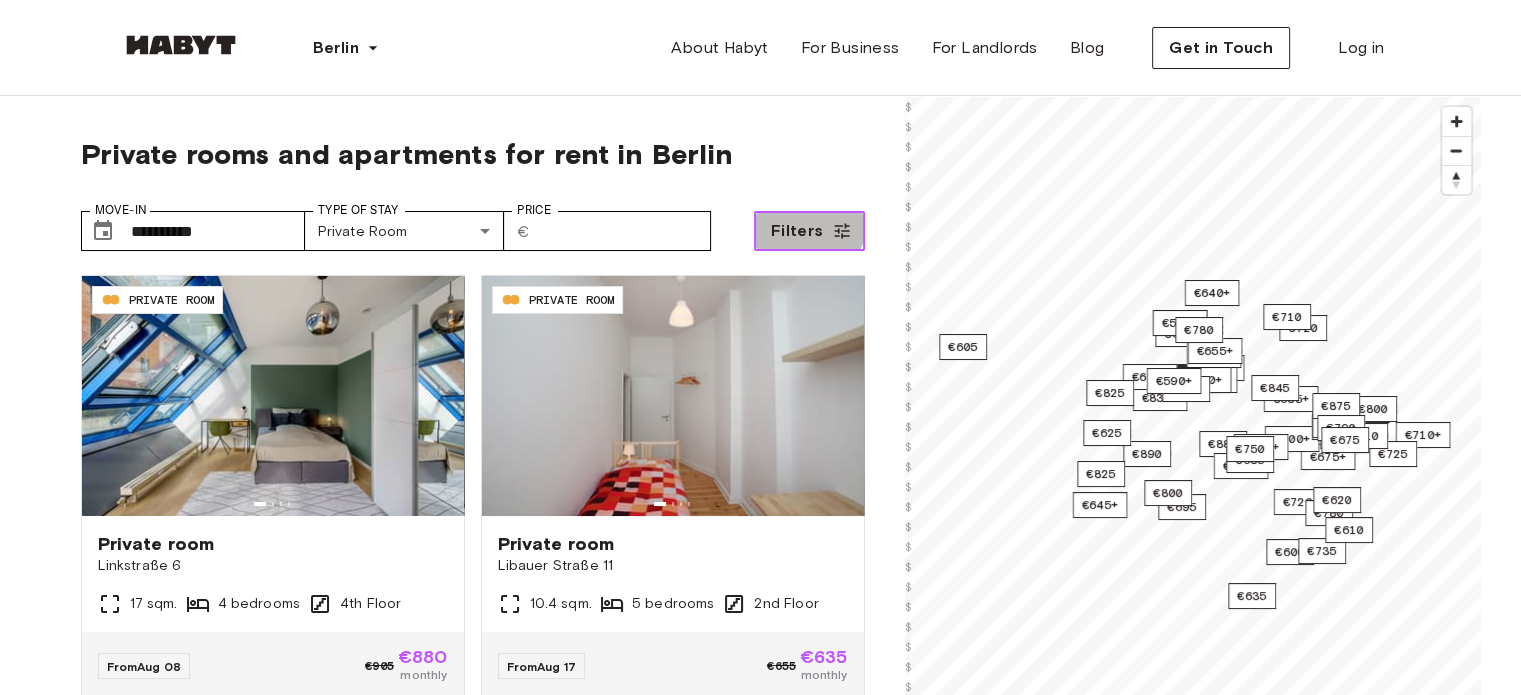 click on "Filters" at bounding box center (809, 231) 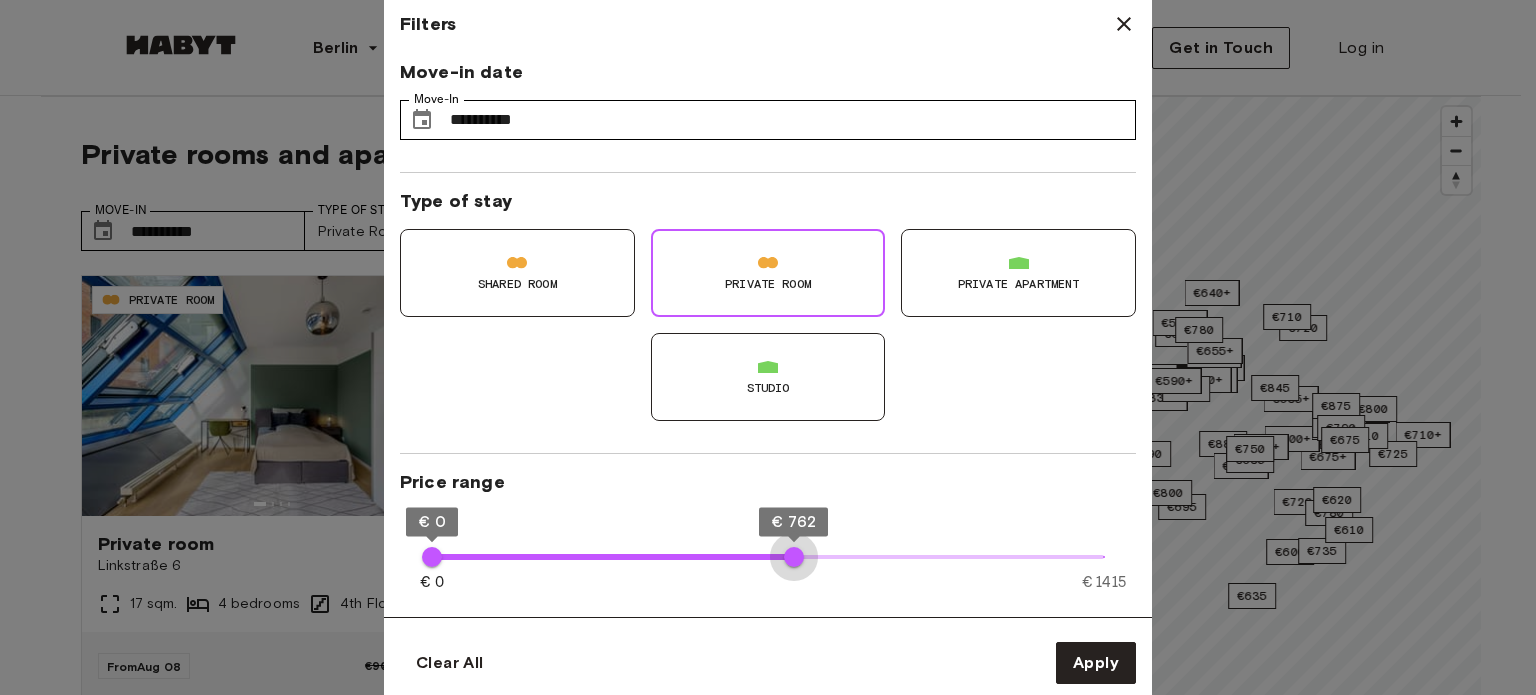 type on "***" 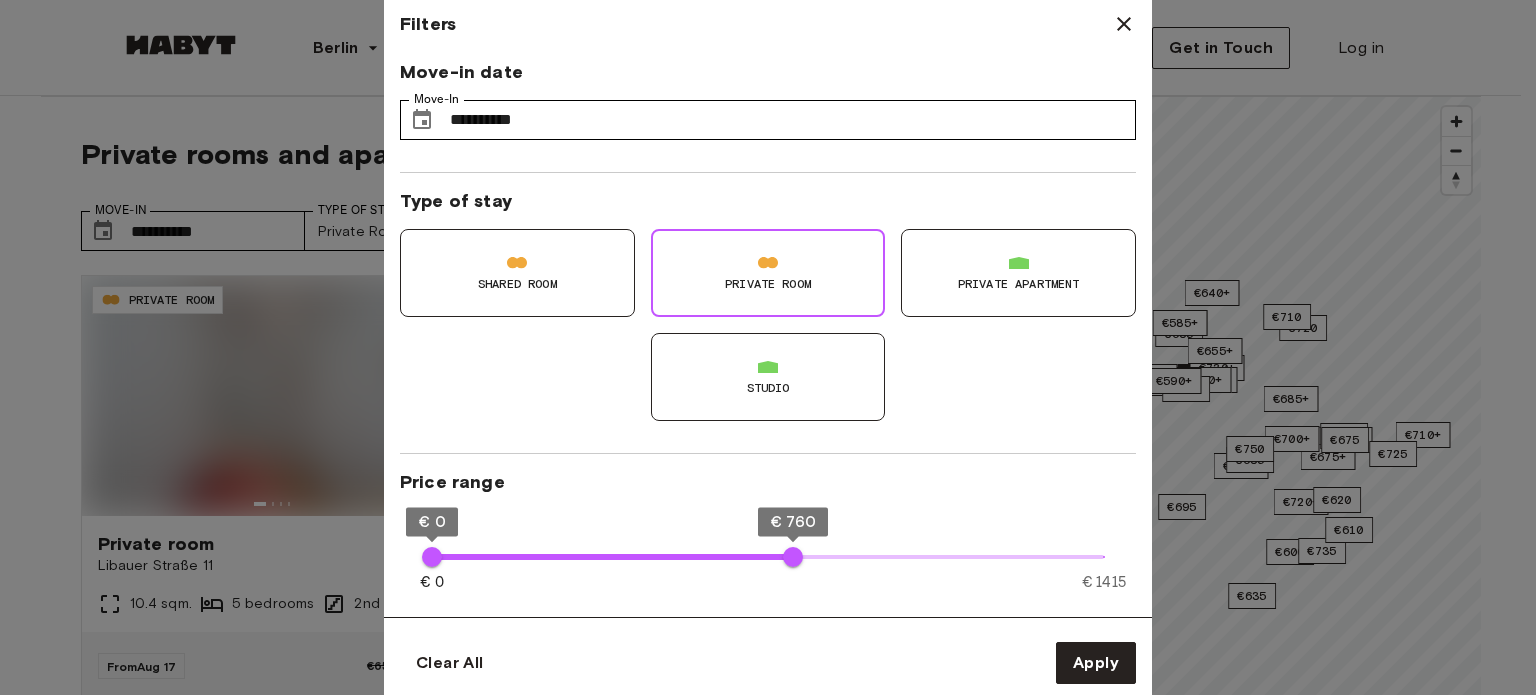 type on "**" 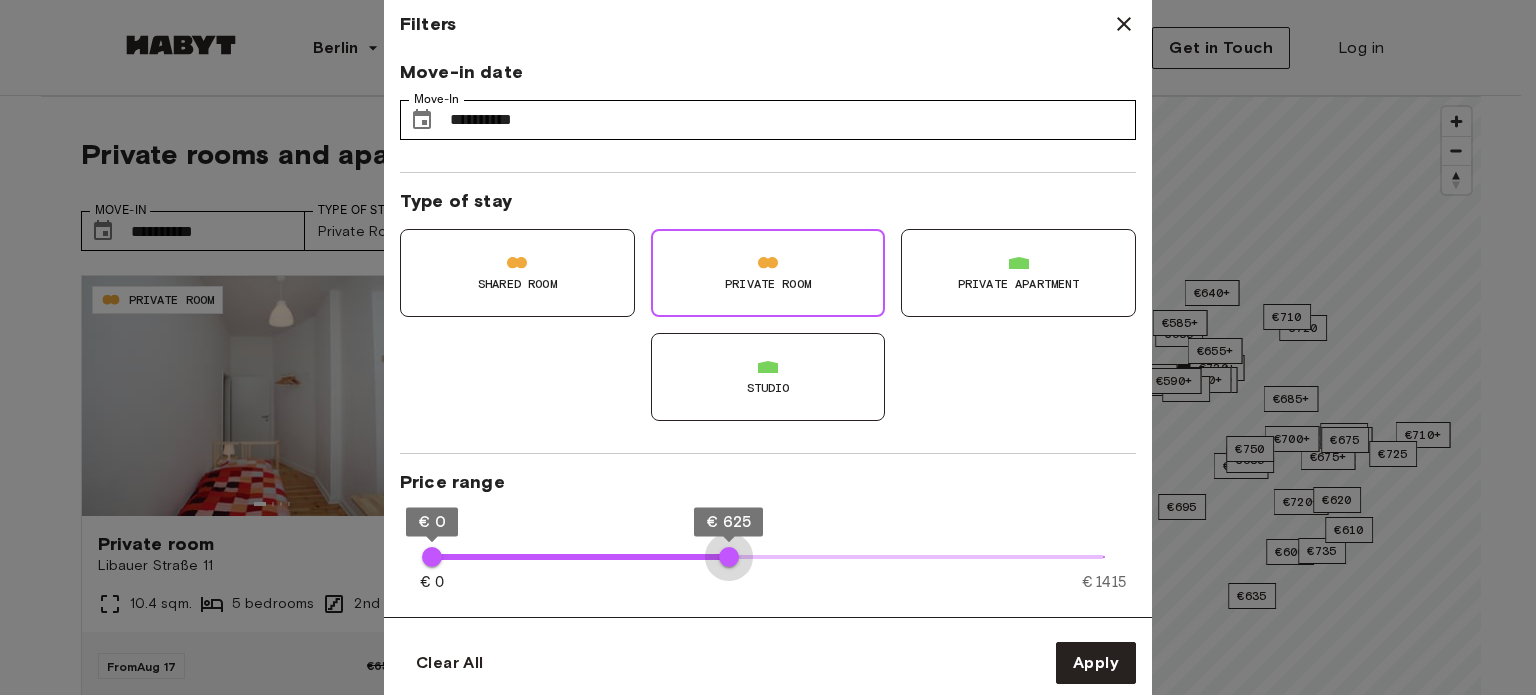 type on "***" 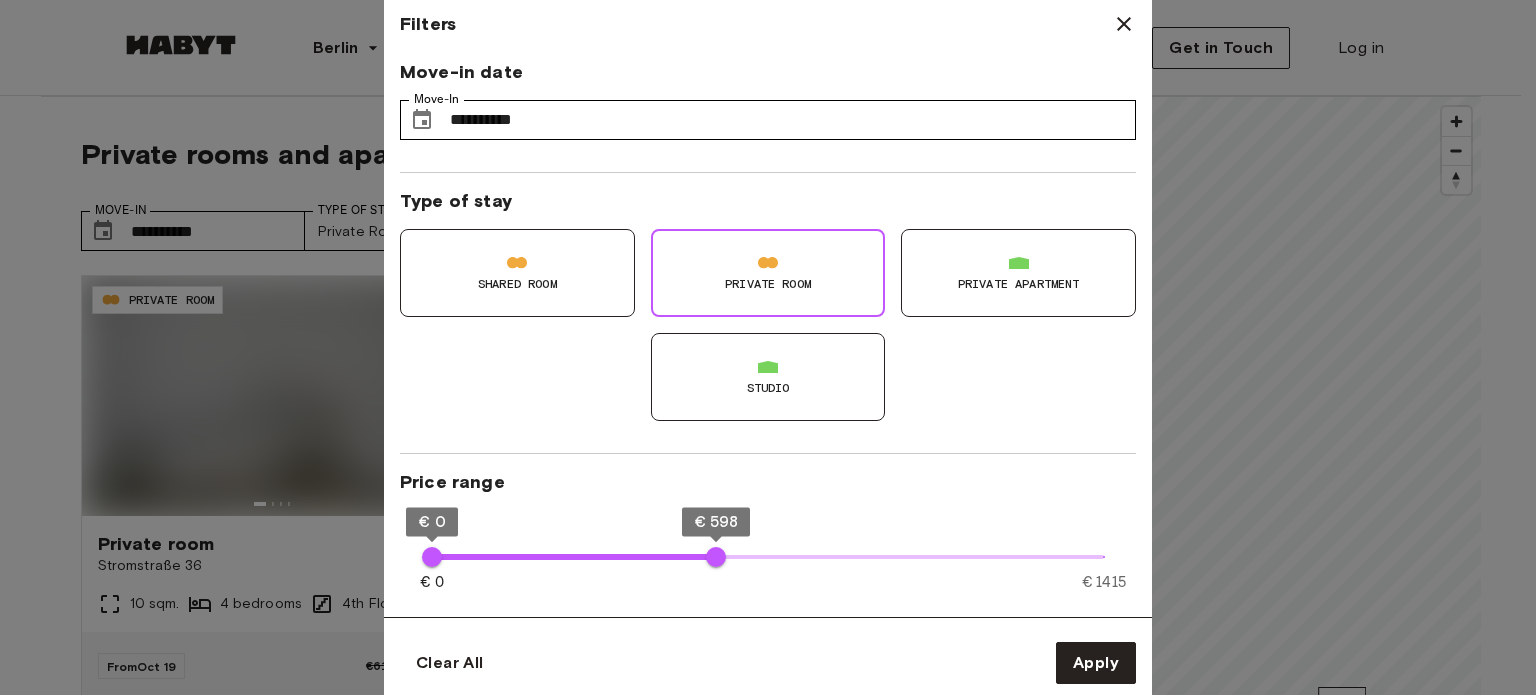 type on "**" 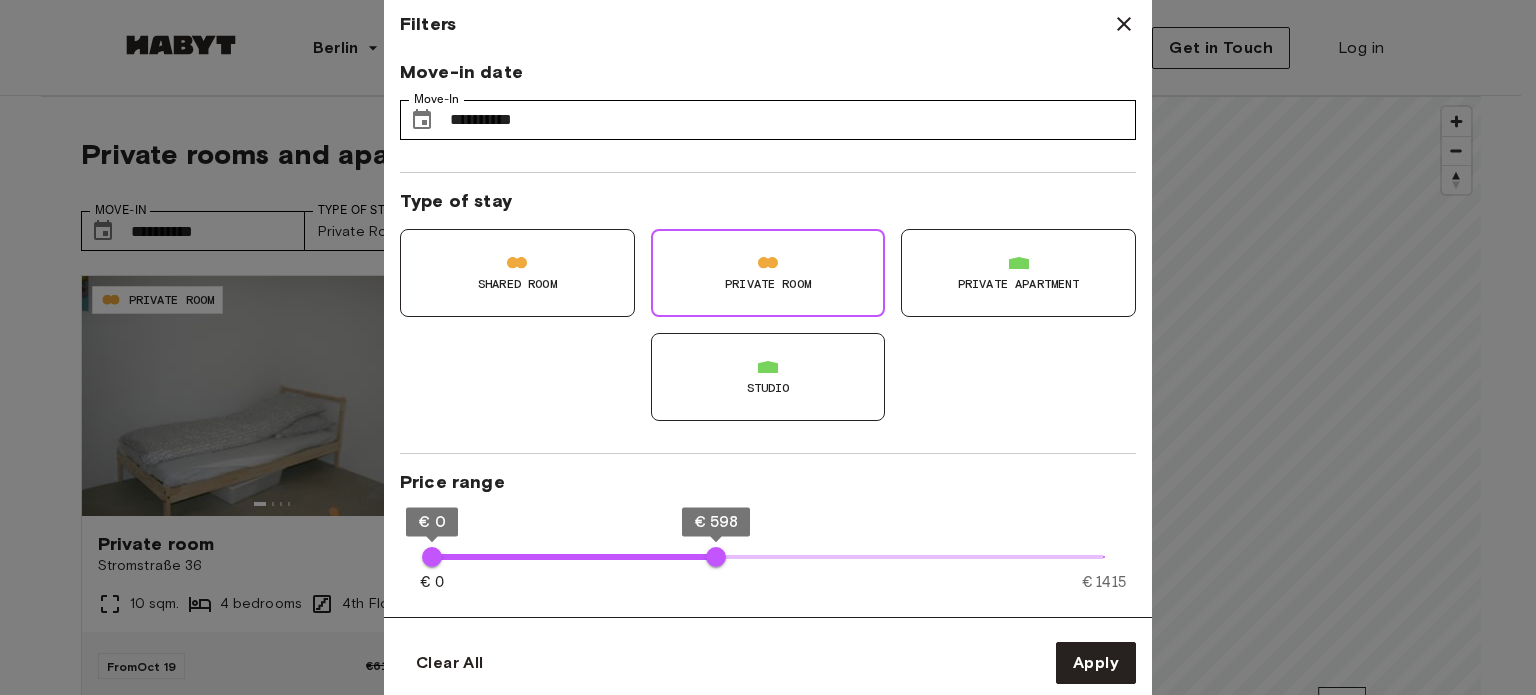 click at bounding box center (768, 347) 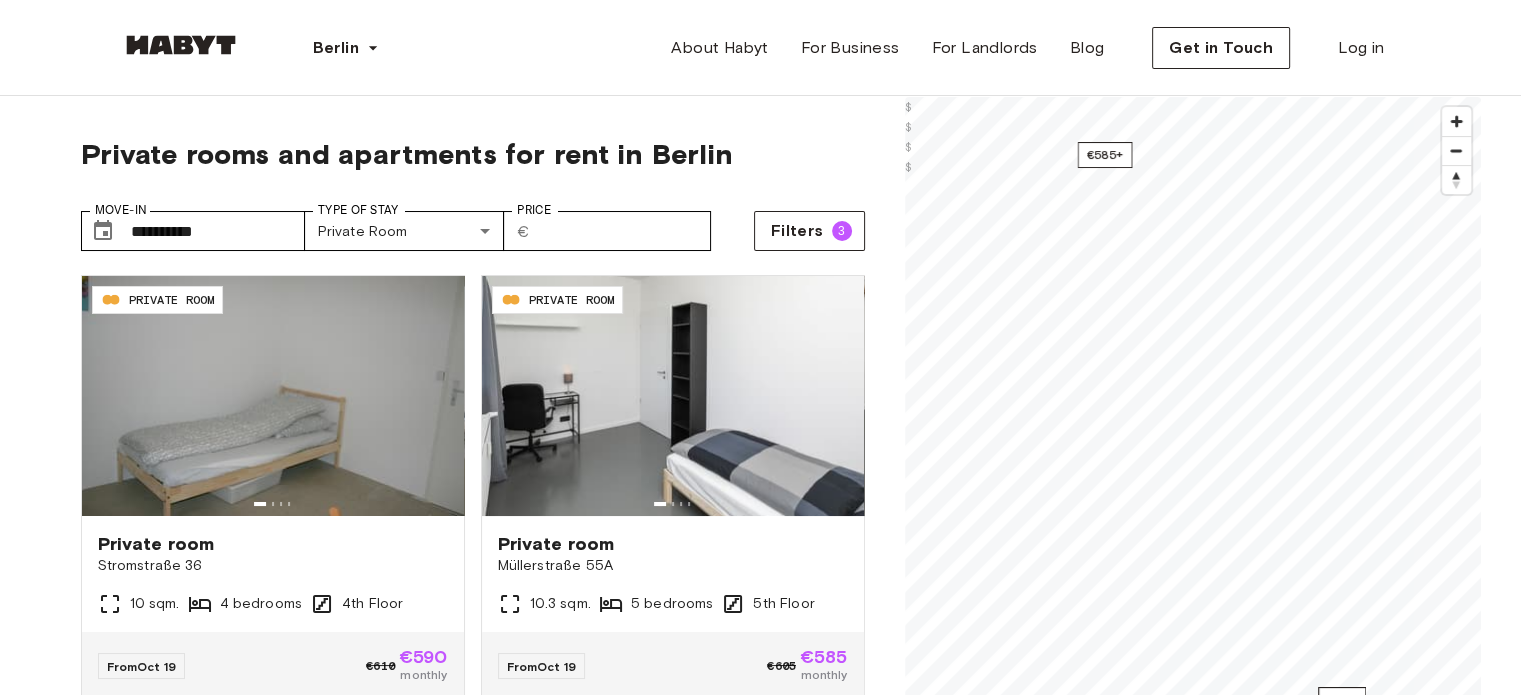 click on "**********" at bounding box center [760, 1935] 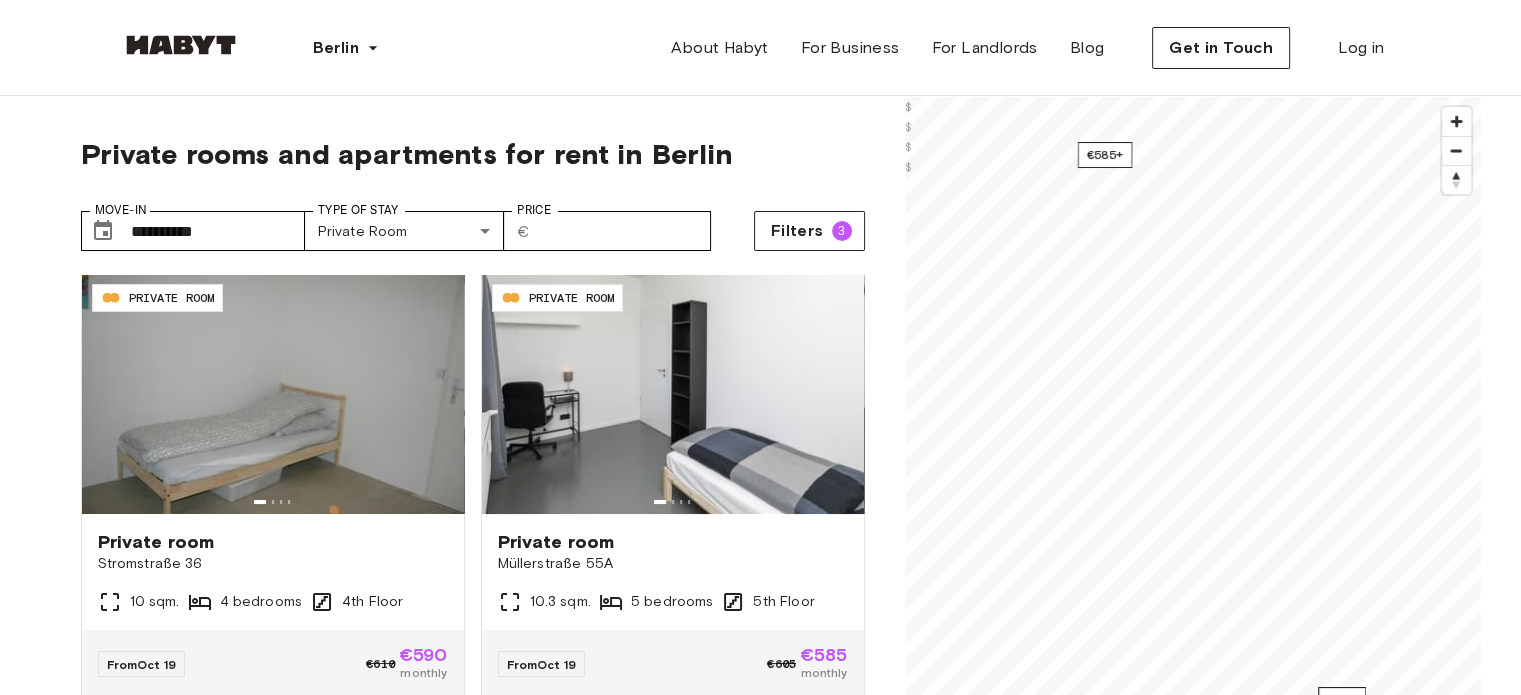 scroll, scrollTop: 0, scrollLeft: 0, axis: both 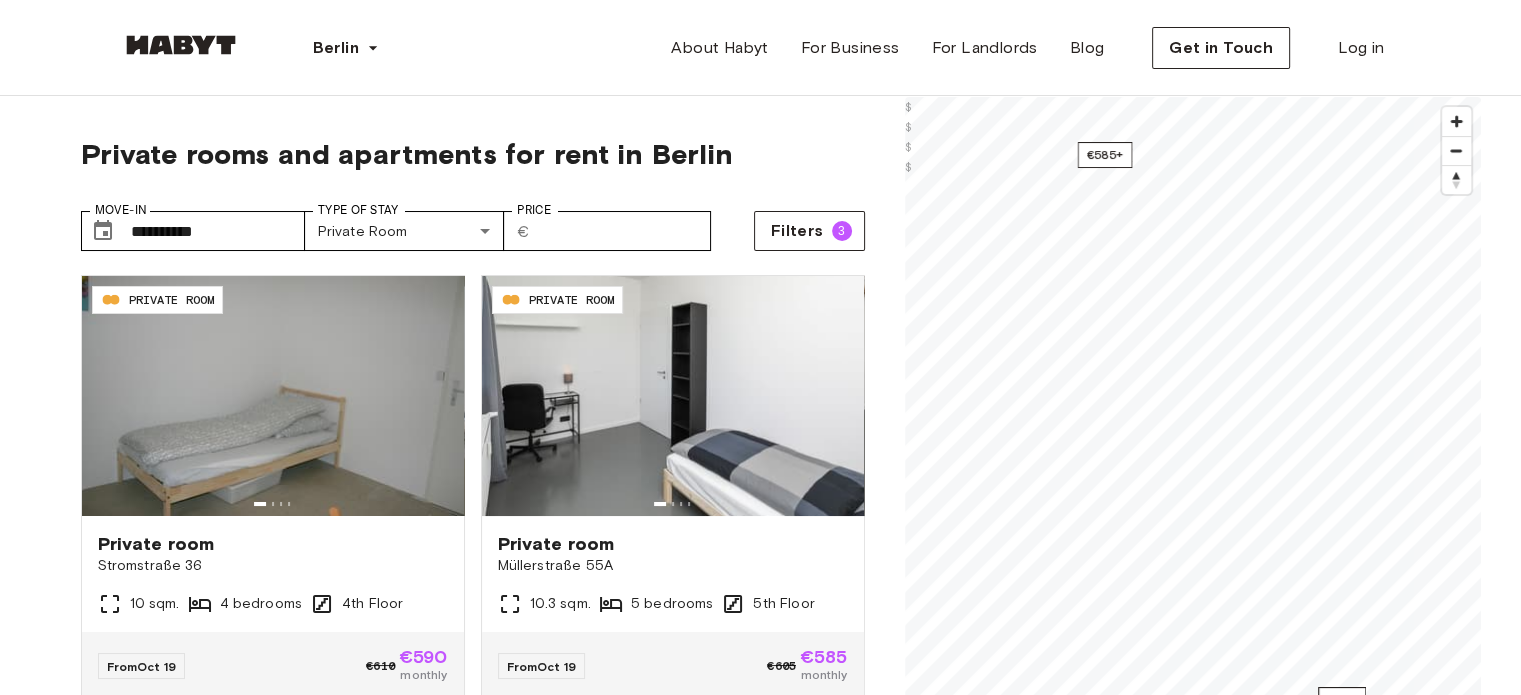 click on "**********" at bounding box center [473, 223] 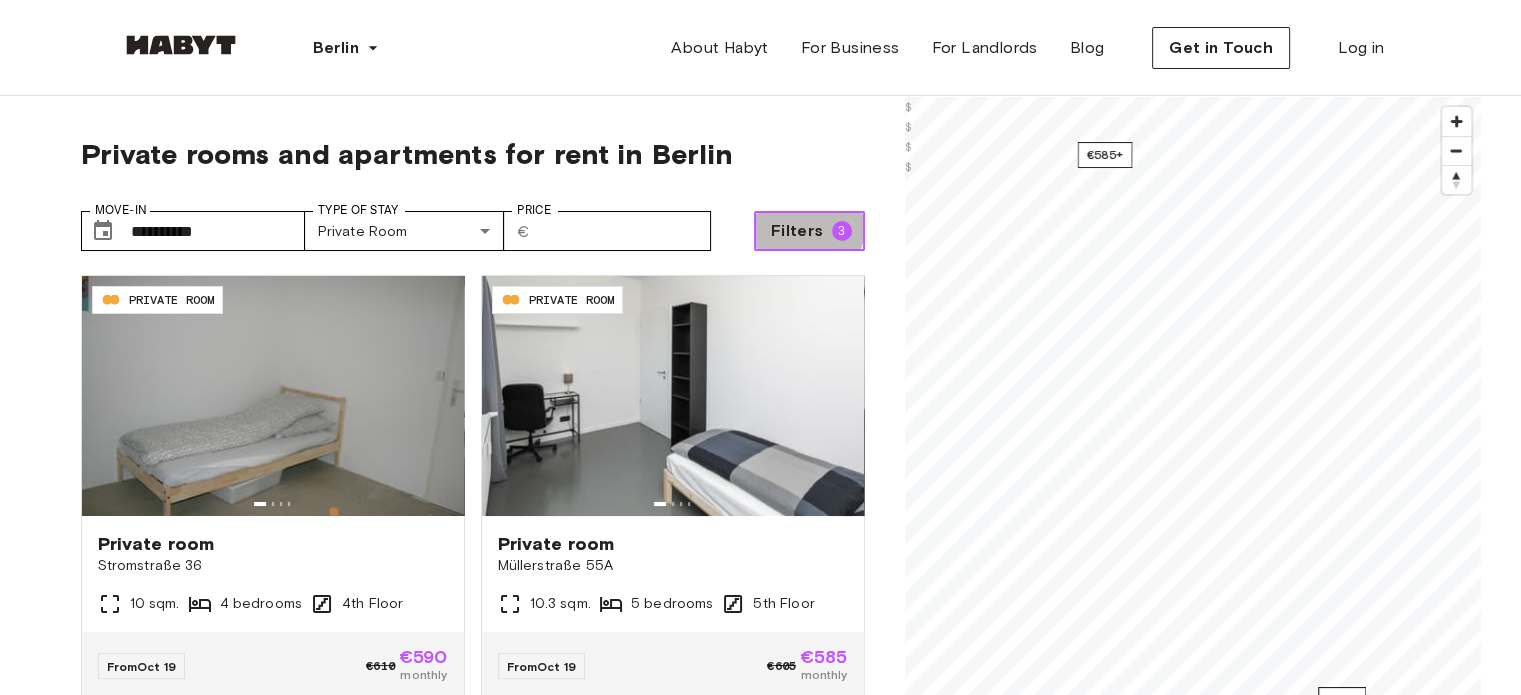 click on "Filters" at bounding box center (797, 231) 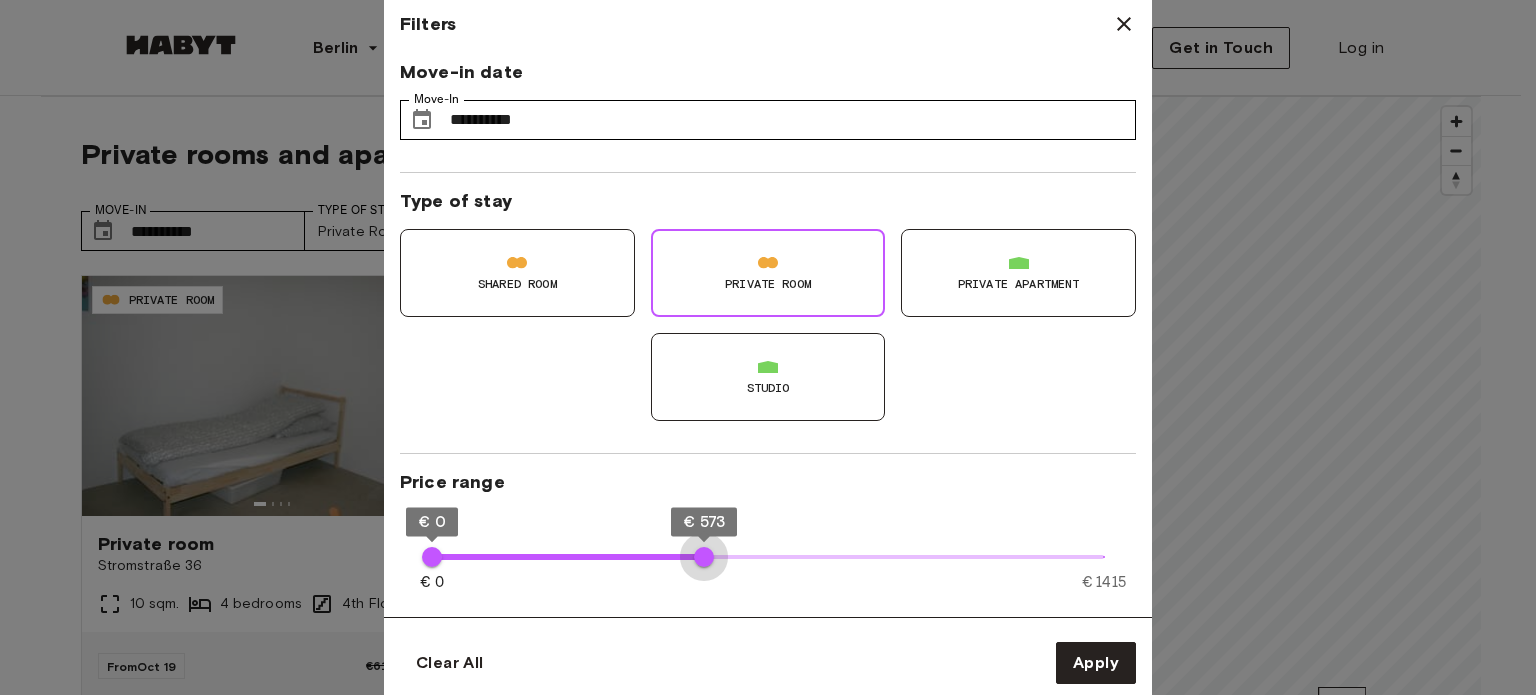 type on "***" 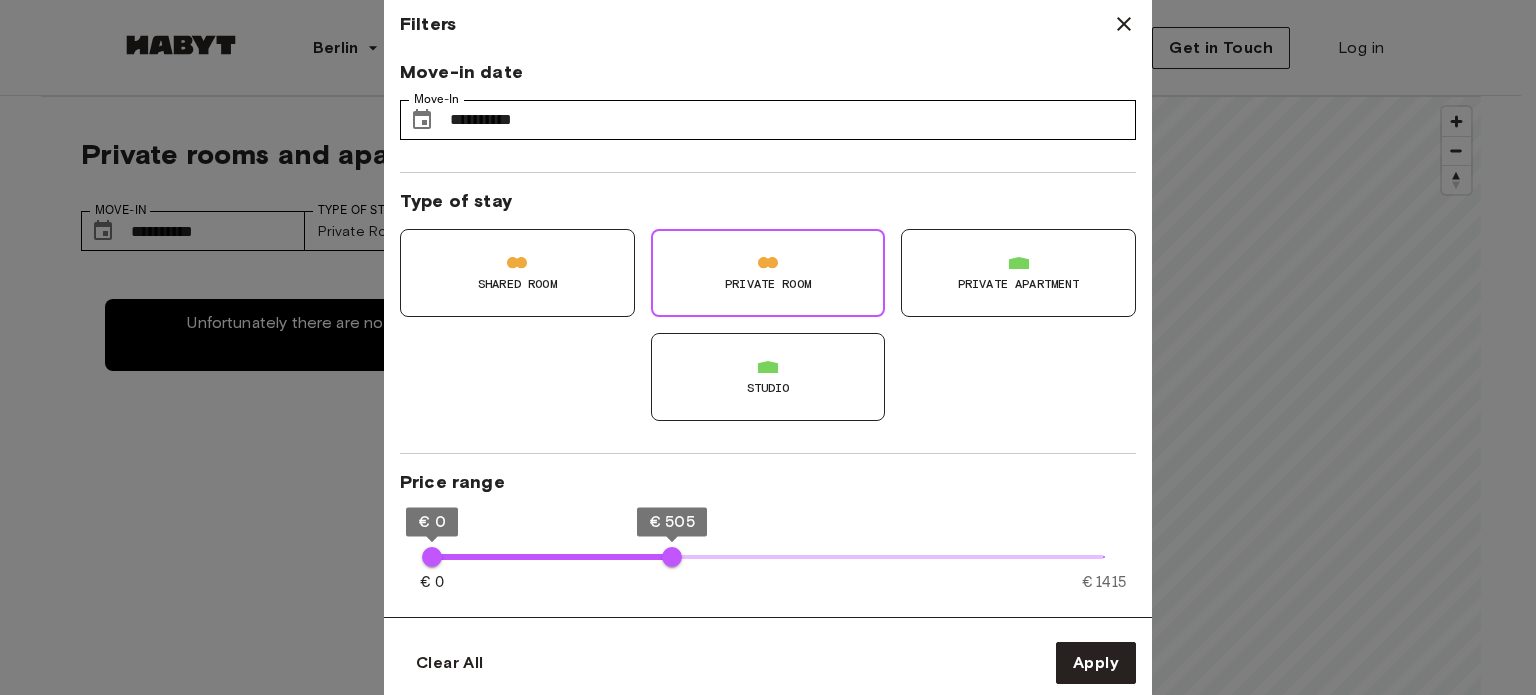 type on "**" 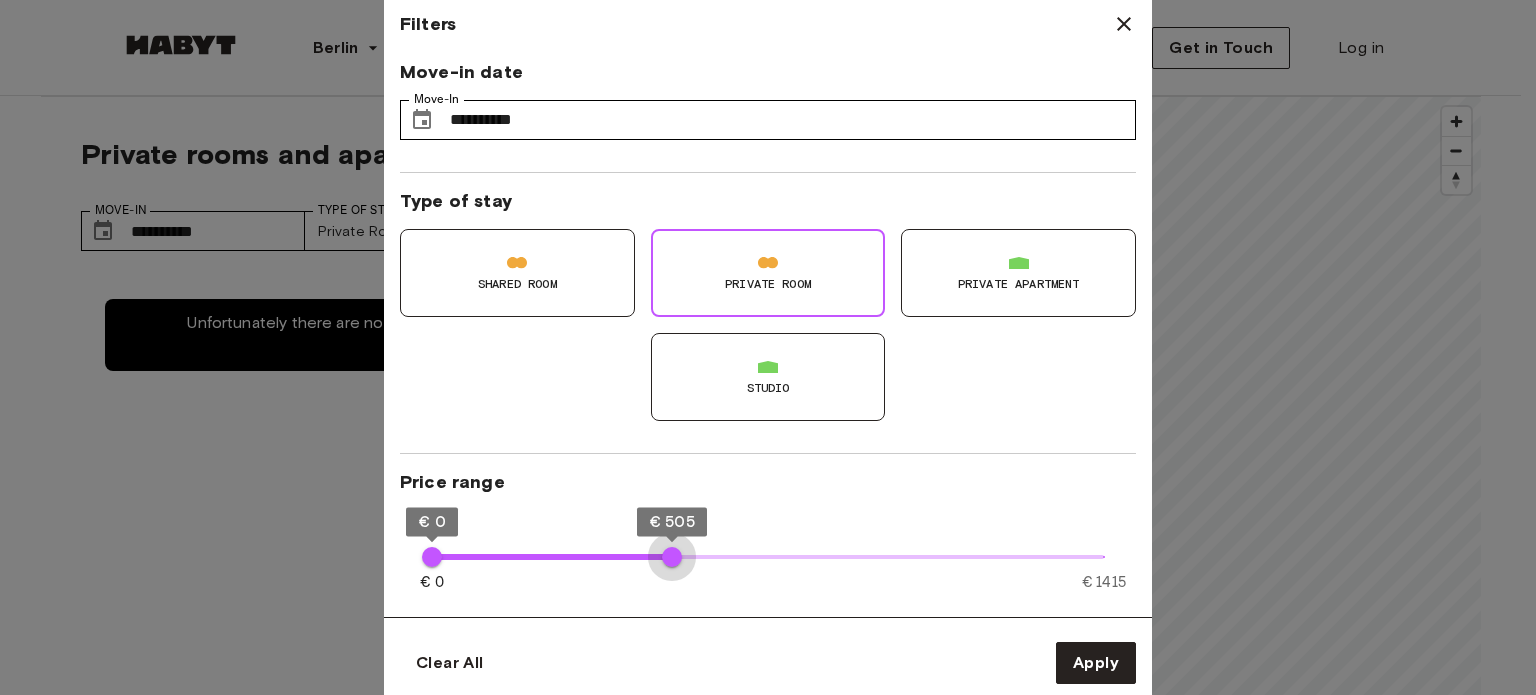 type on "***" 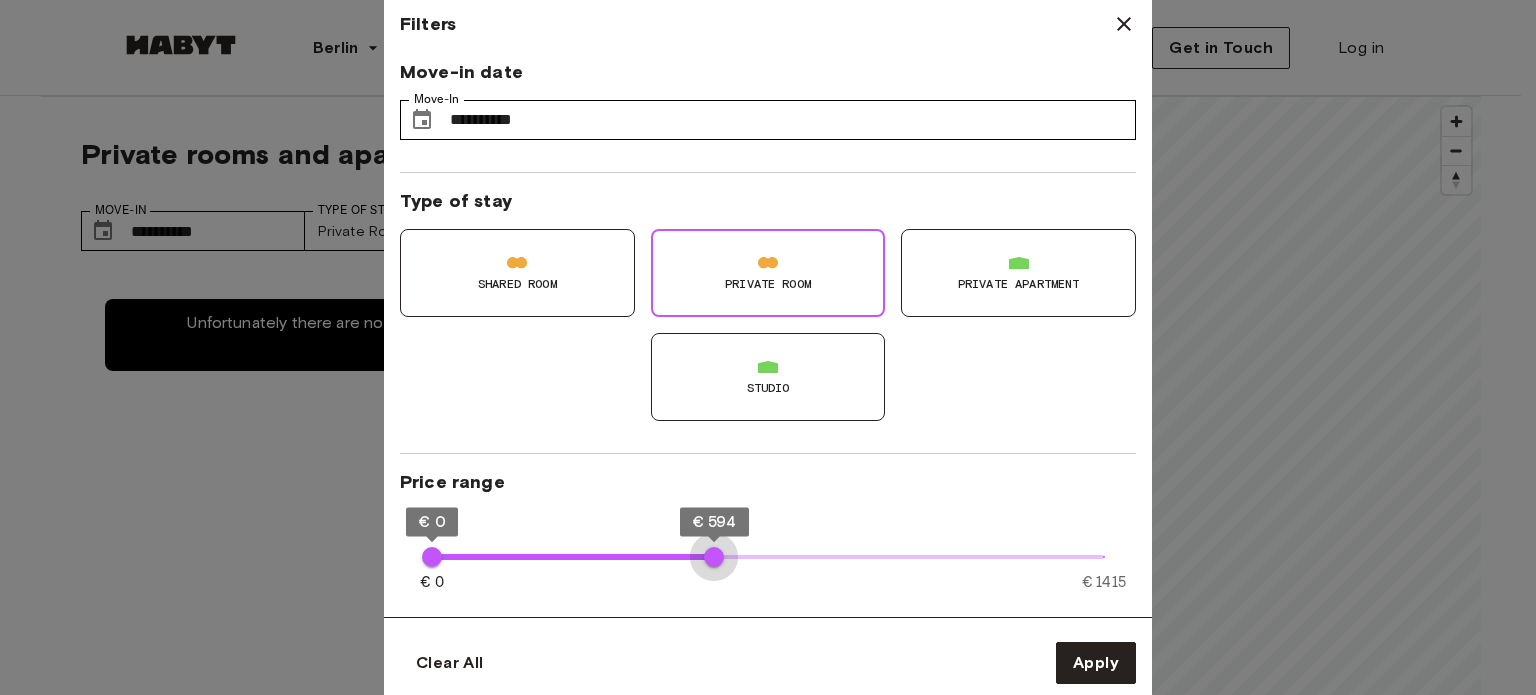 drag, startPoint x: 672, startPoint y: 549, endPoint x: 714, endPoint y: 553, distance: 42.190044 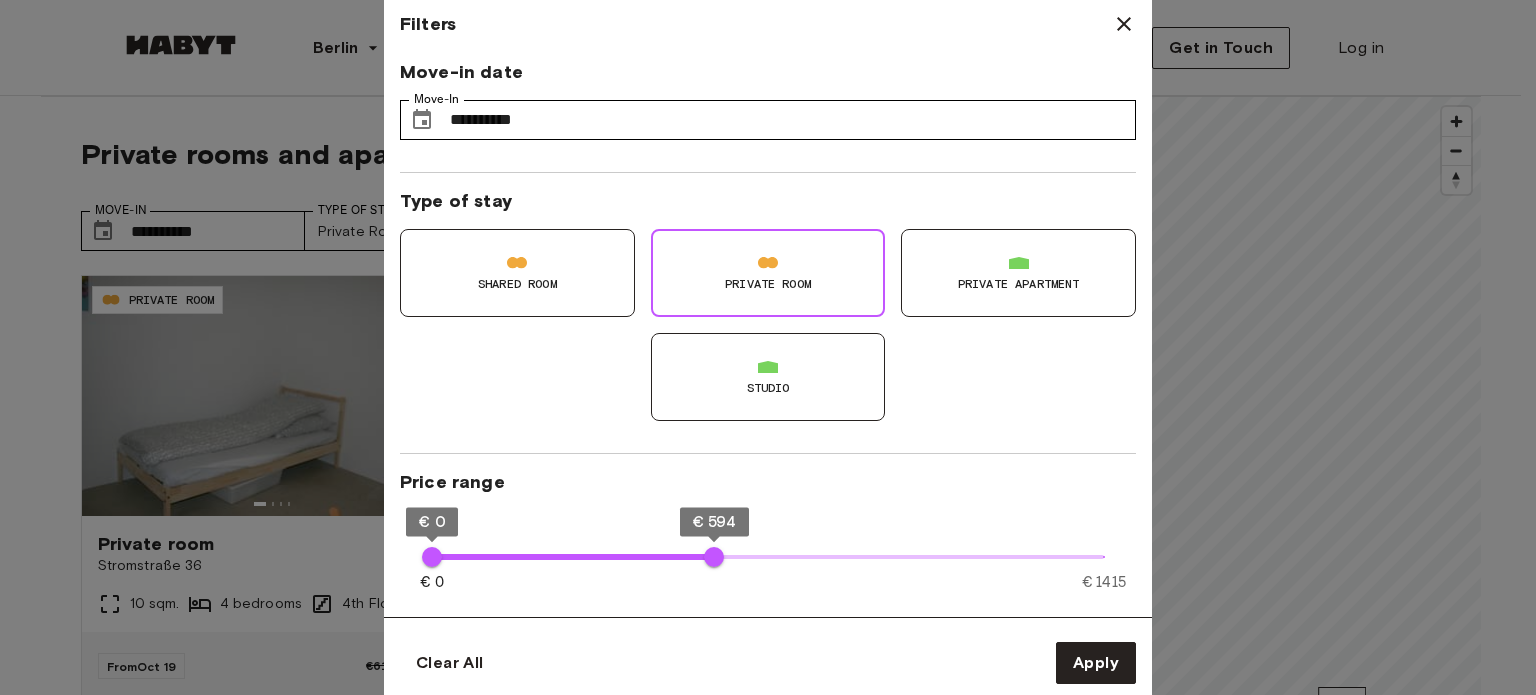 type on "**" 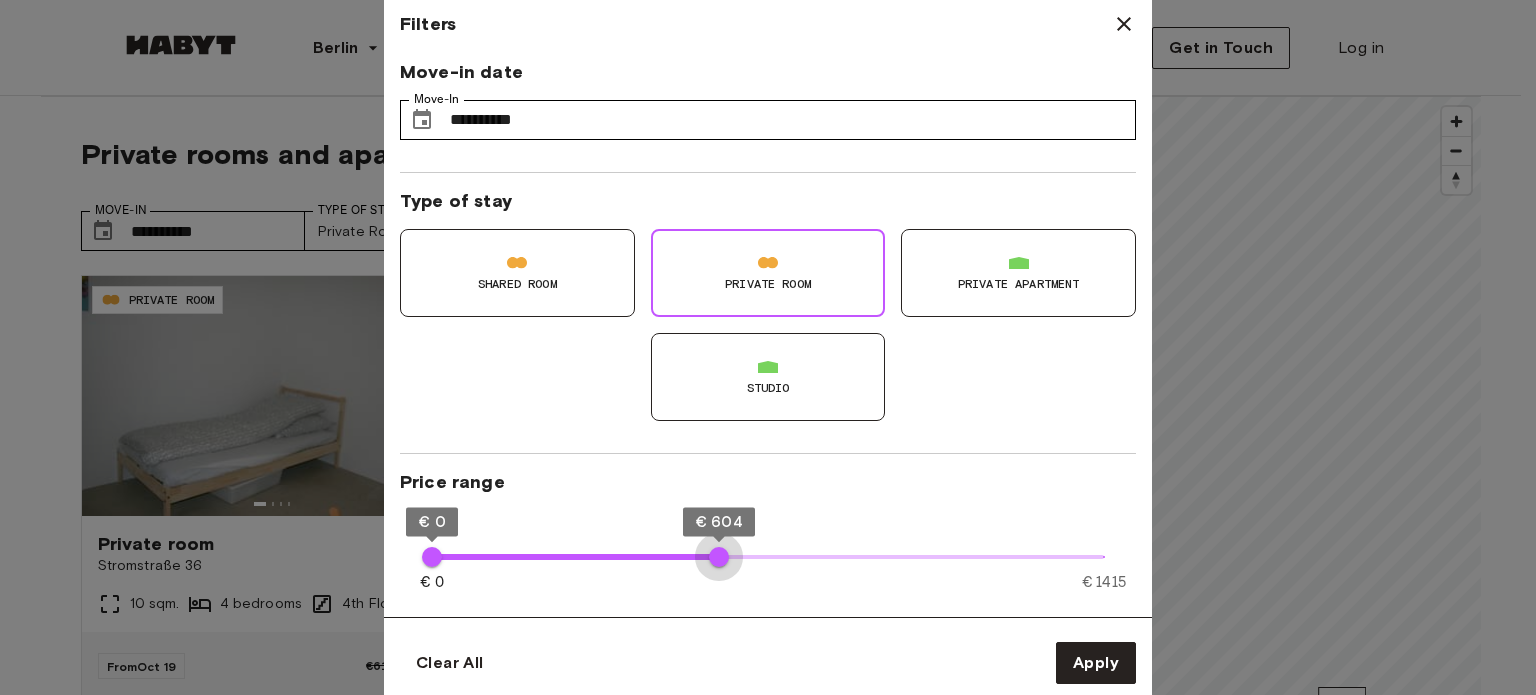 type on "***" 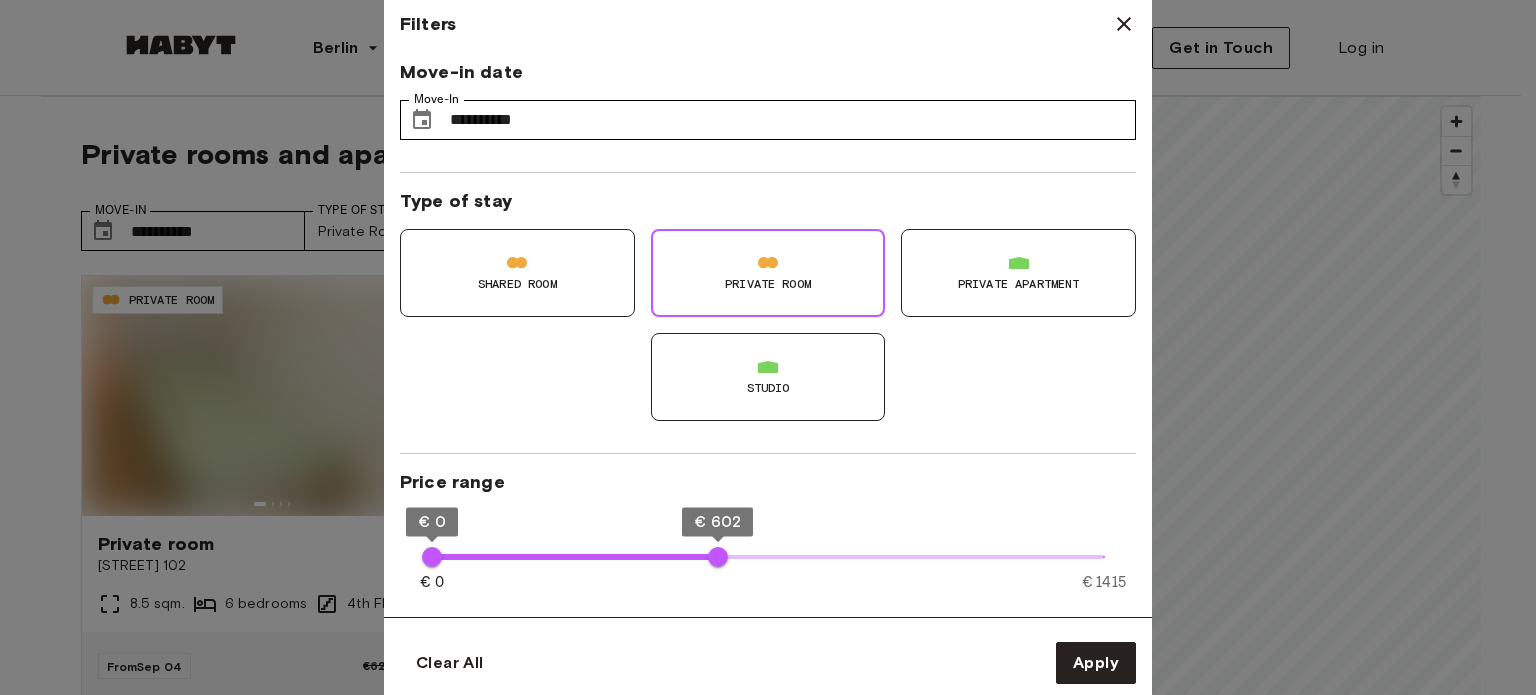 type on "**" 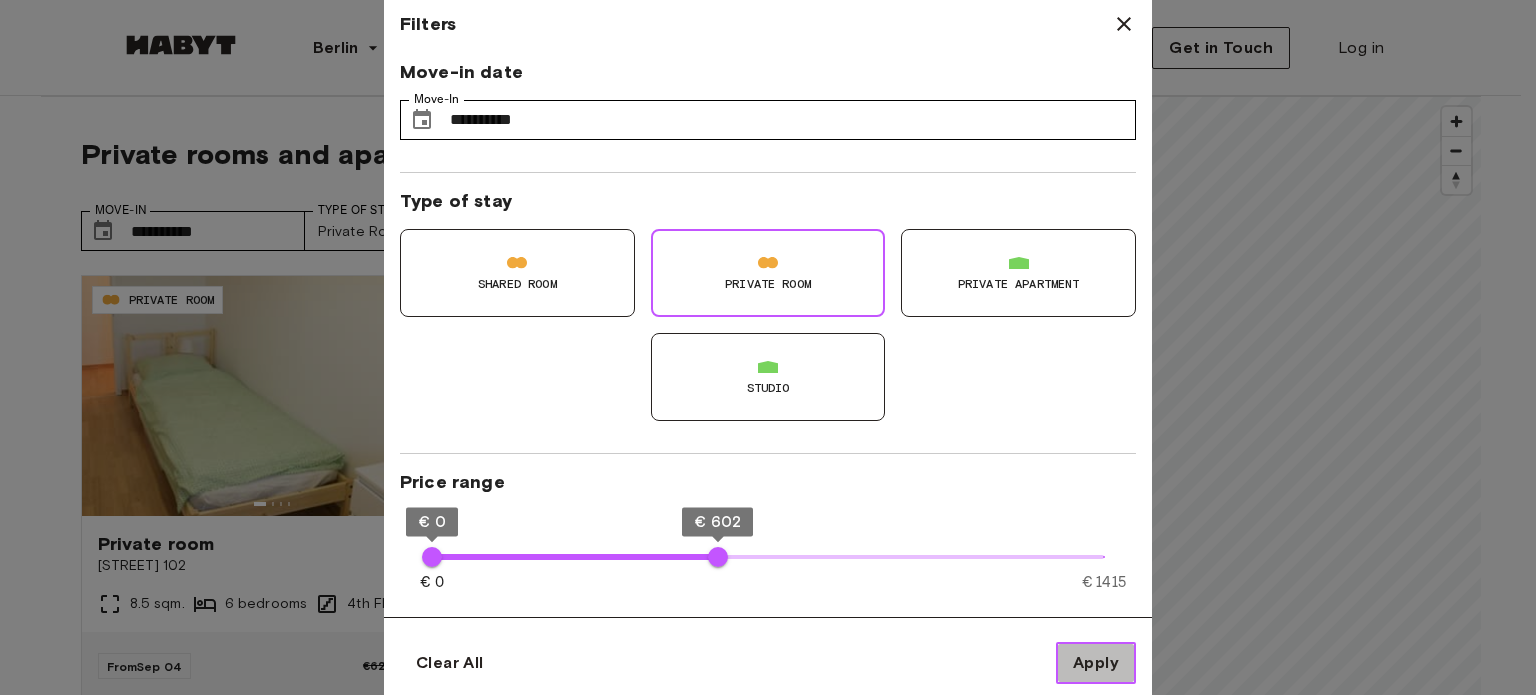 click on "Apply" at bounding box center (1096, 663) 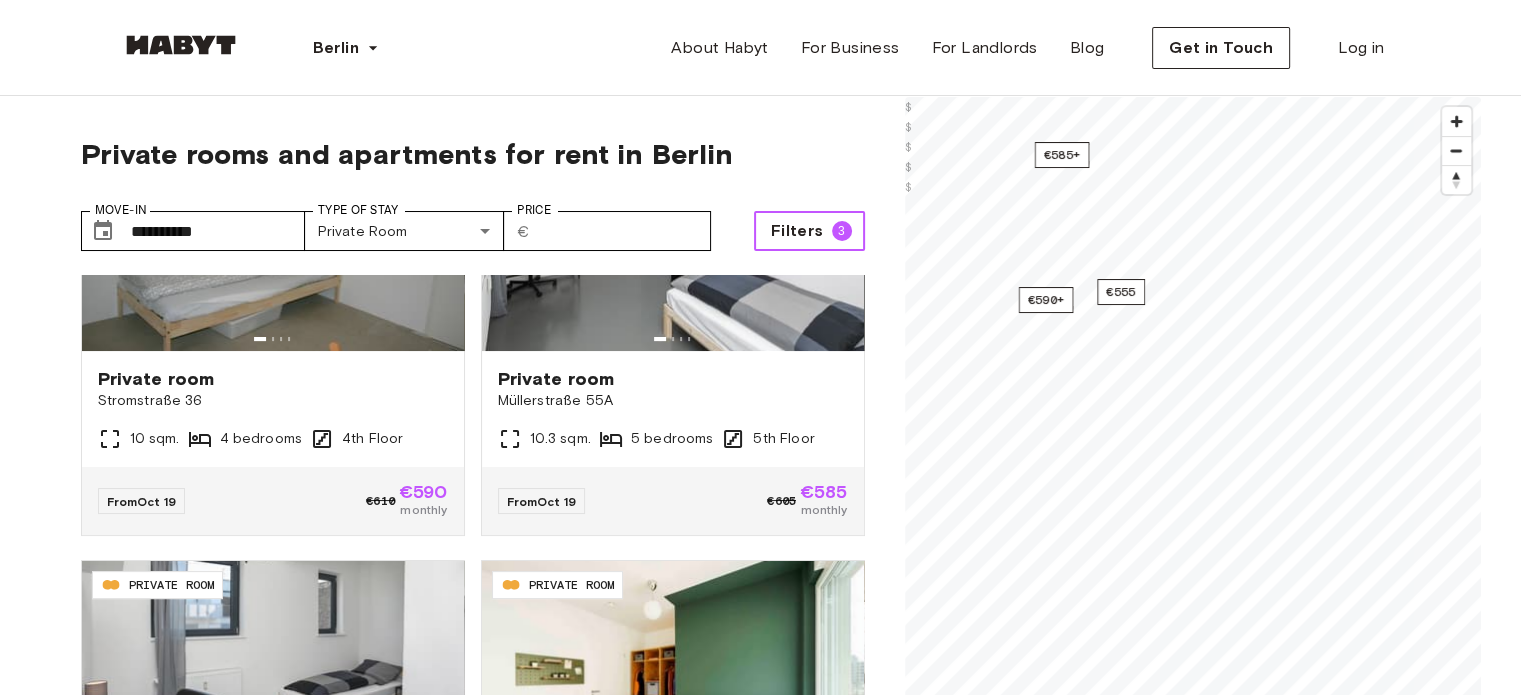 scroll, scrollTop: 663, scrollLeft: 0, axis: vertical 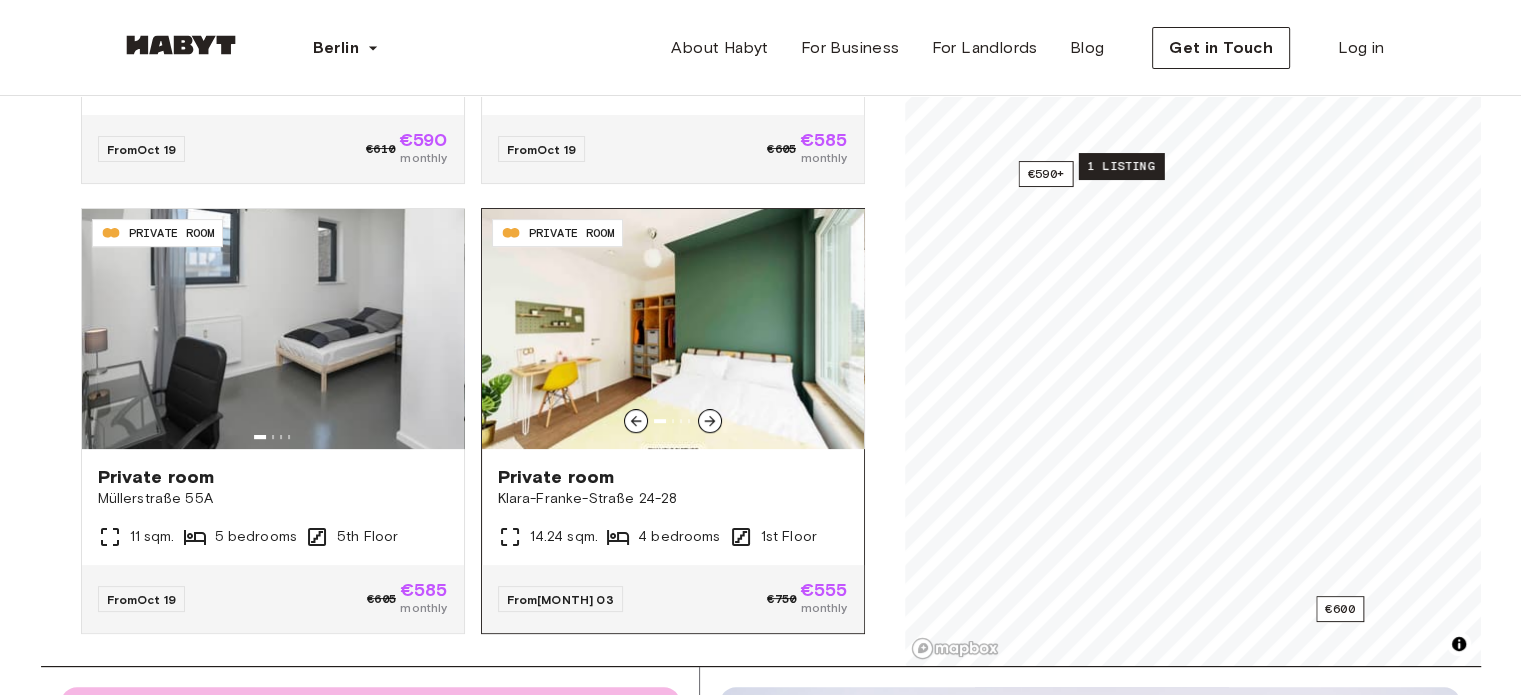 click at bounding box center [673, 329] 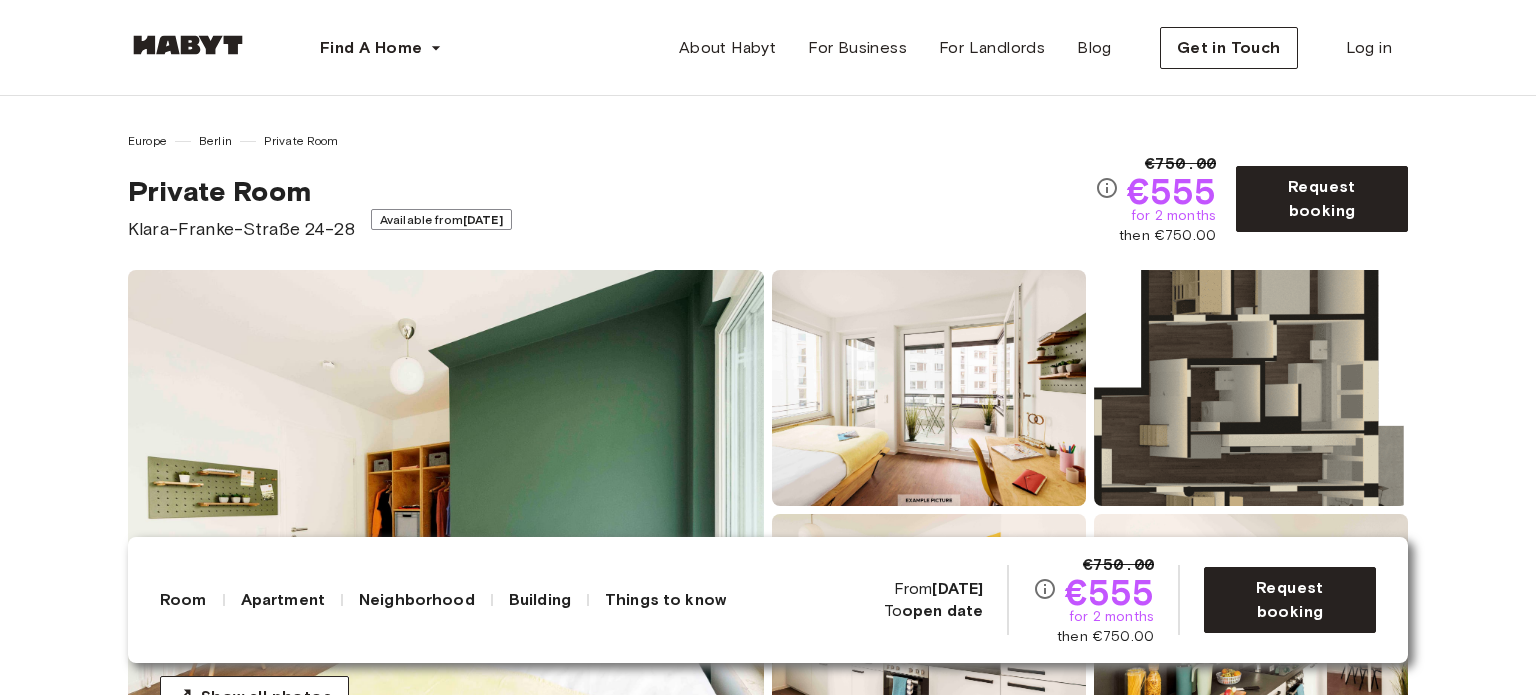 scroll, scrollTop: 0, scrollLeft: 0, axis: both 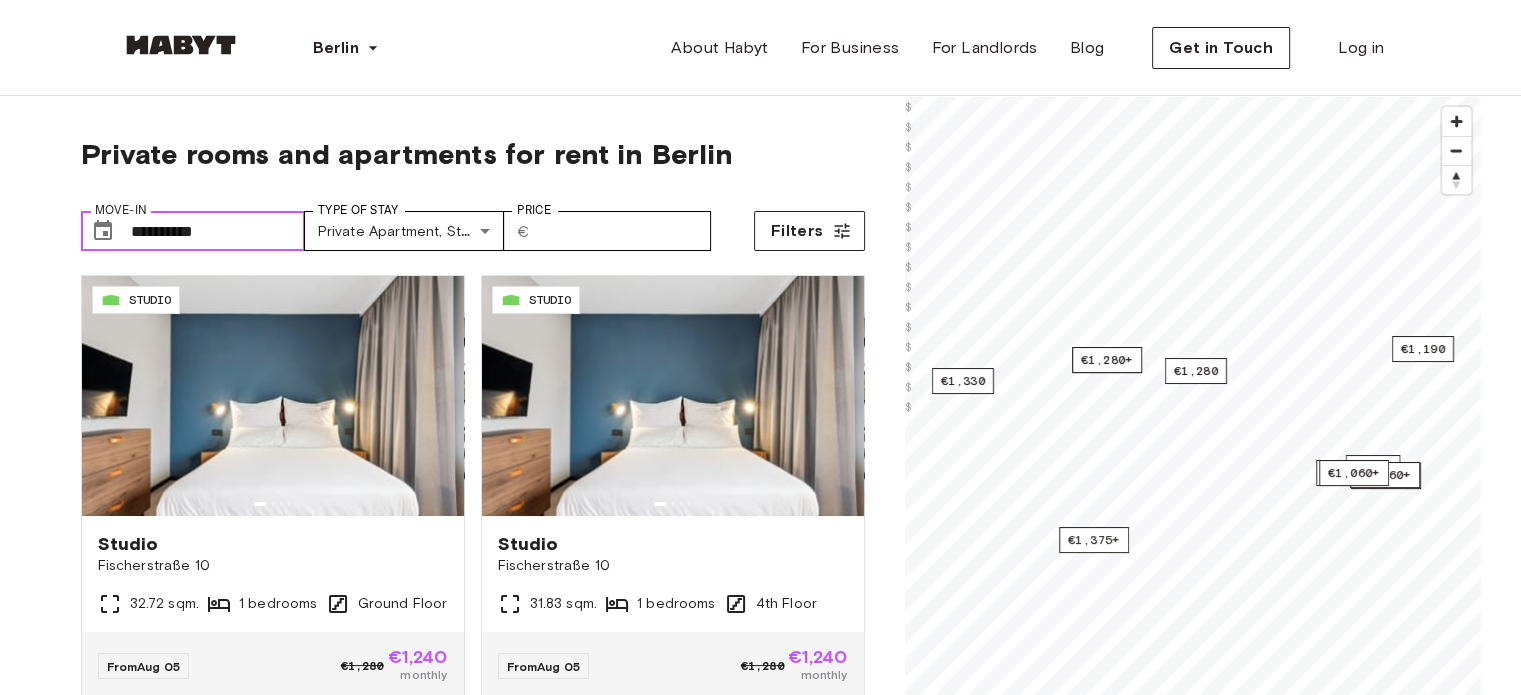 click on "**********" at bounding box center (218, 231) 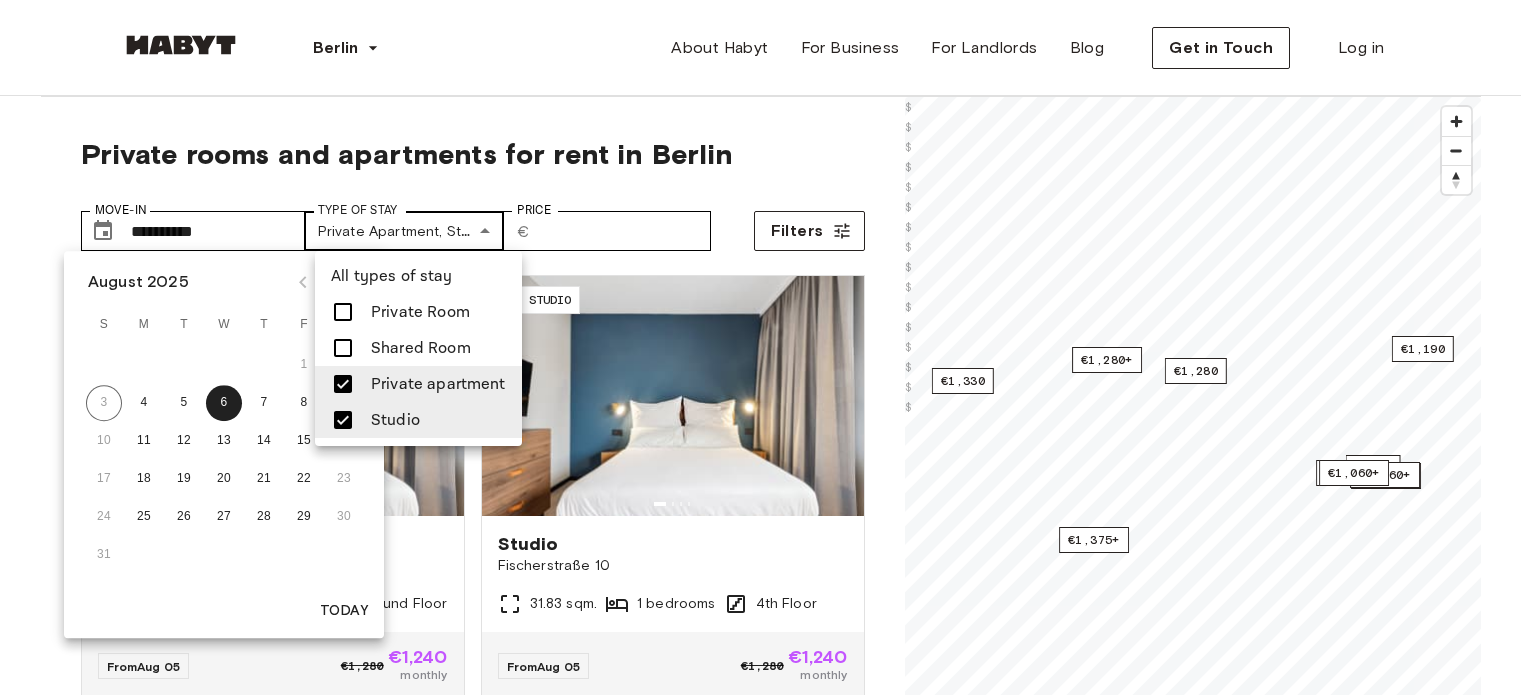 click on "**********" at bounding box center (768, 2355) 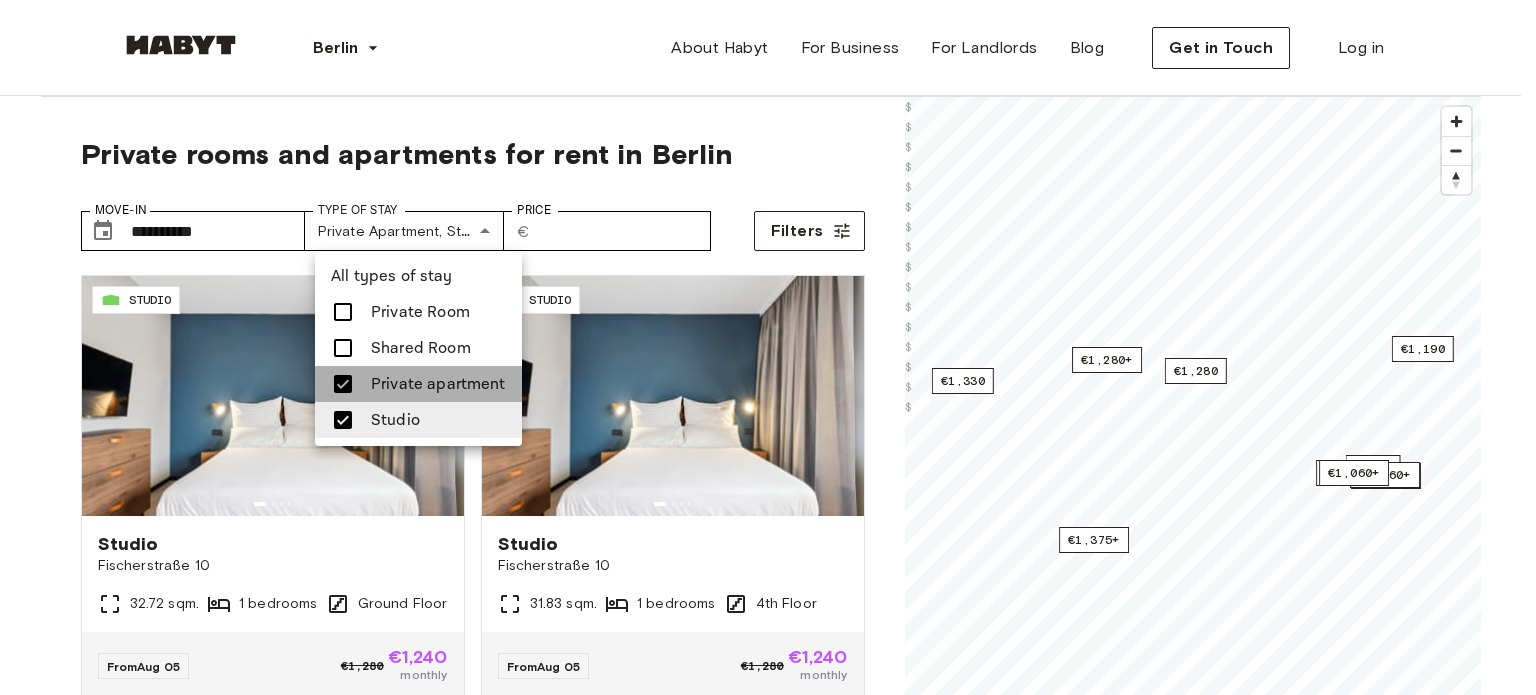 click on "Private apartment" at bounding box center (438, 384) 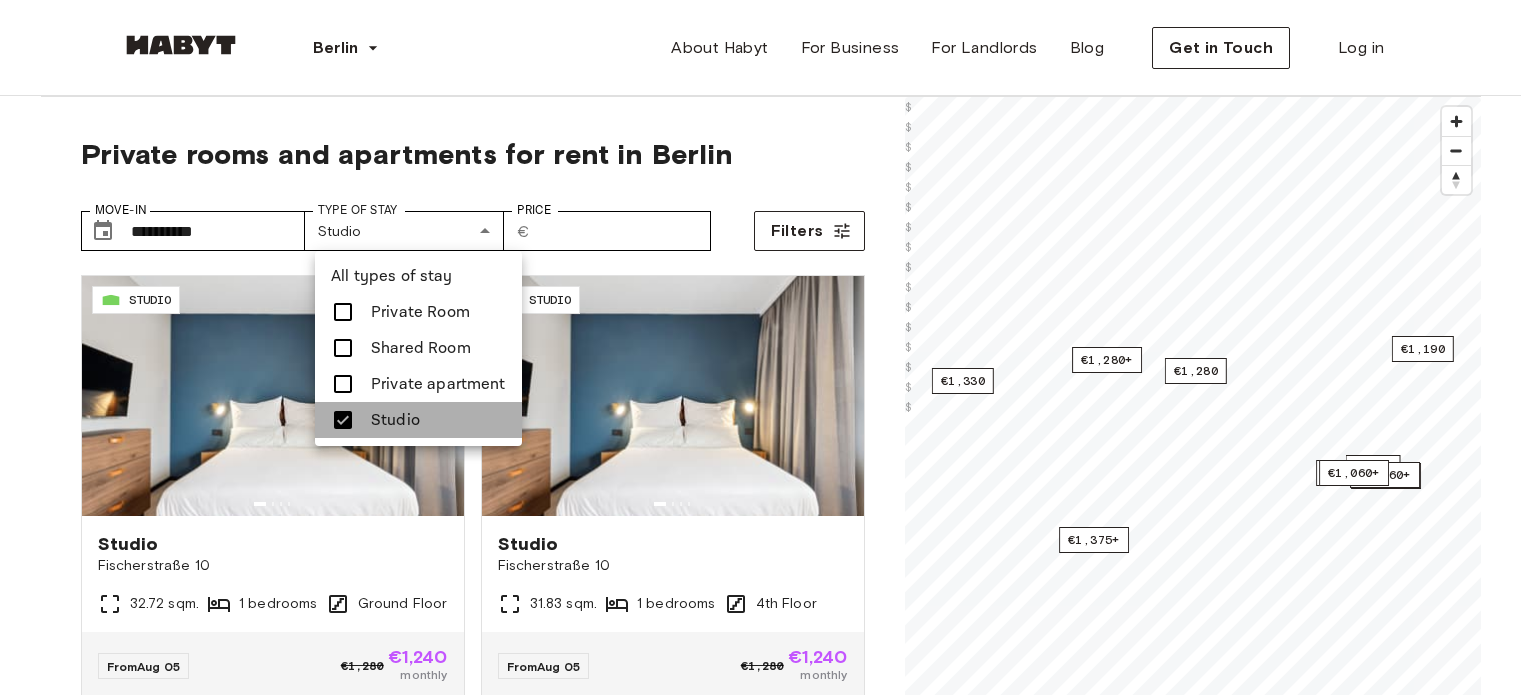 click on "Studio" at bounding box center [418, 420] 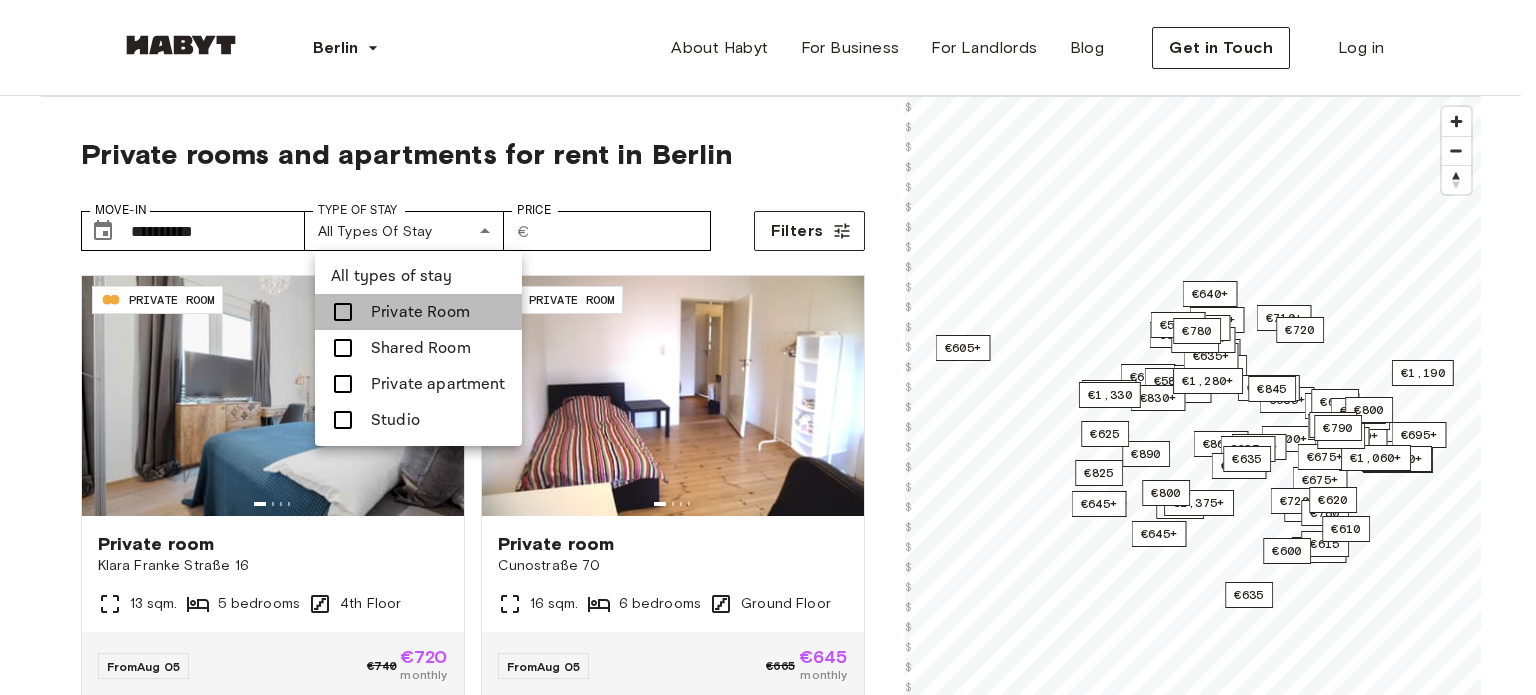 click on "Private Room" at bounding box center (420, 312) 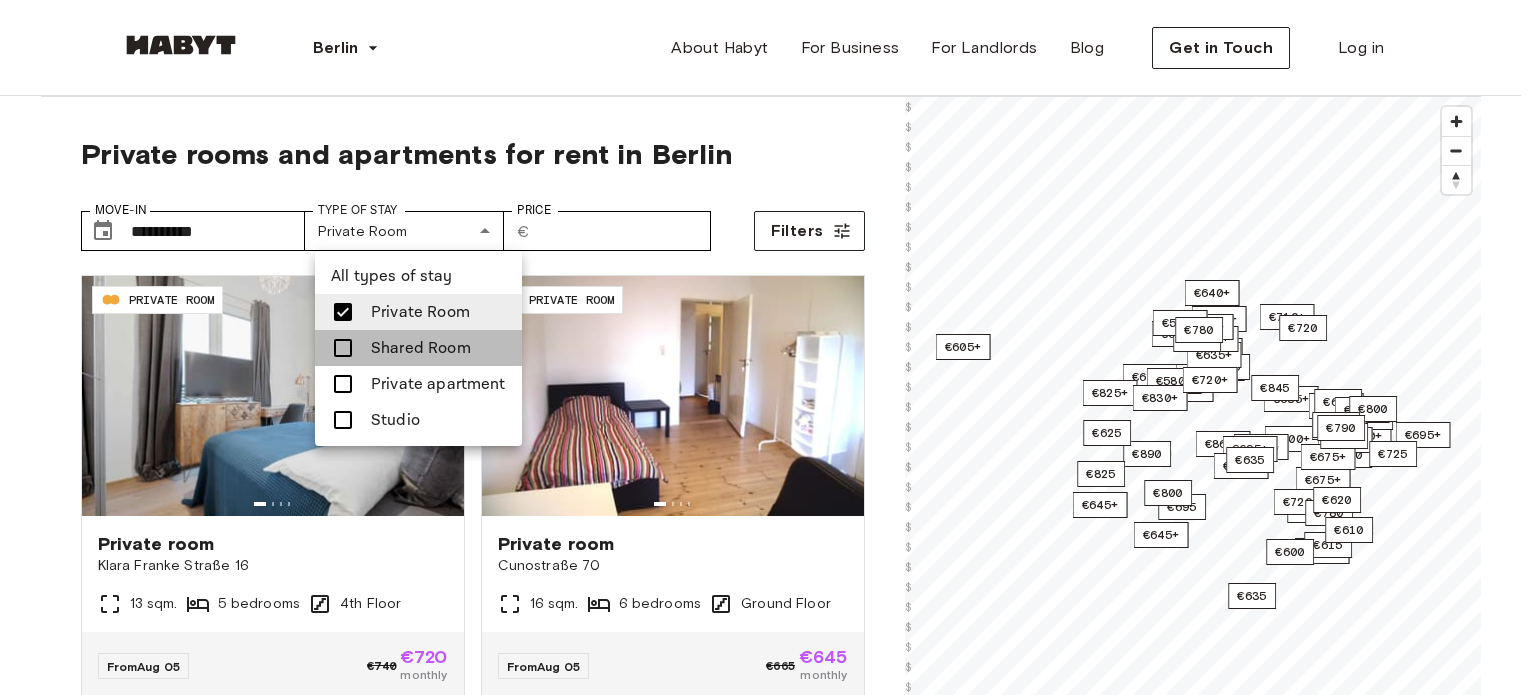 click on "Shared Room" at bounding box center (421, 348) 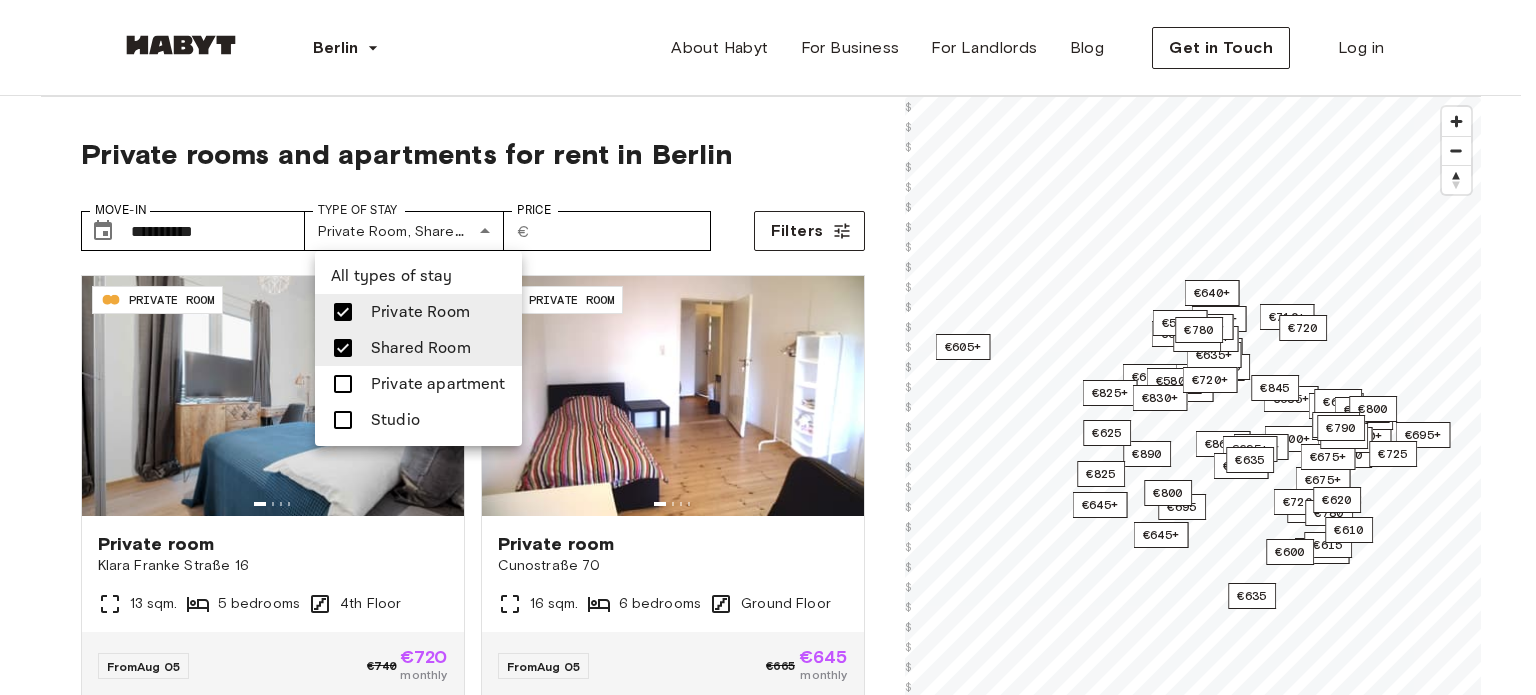 click at bounding box center (768, 347) 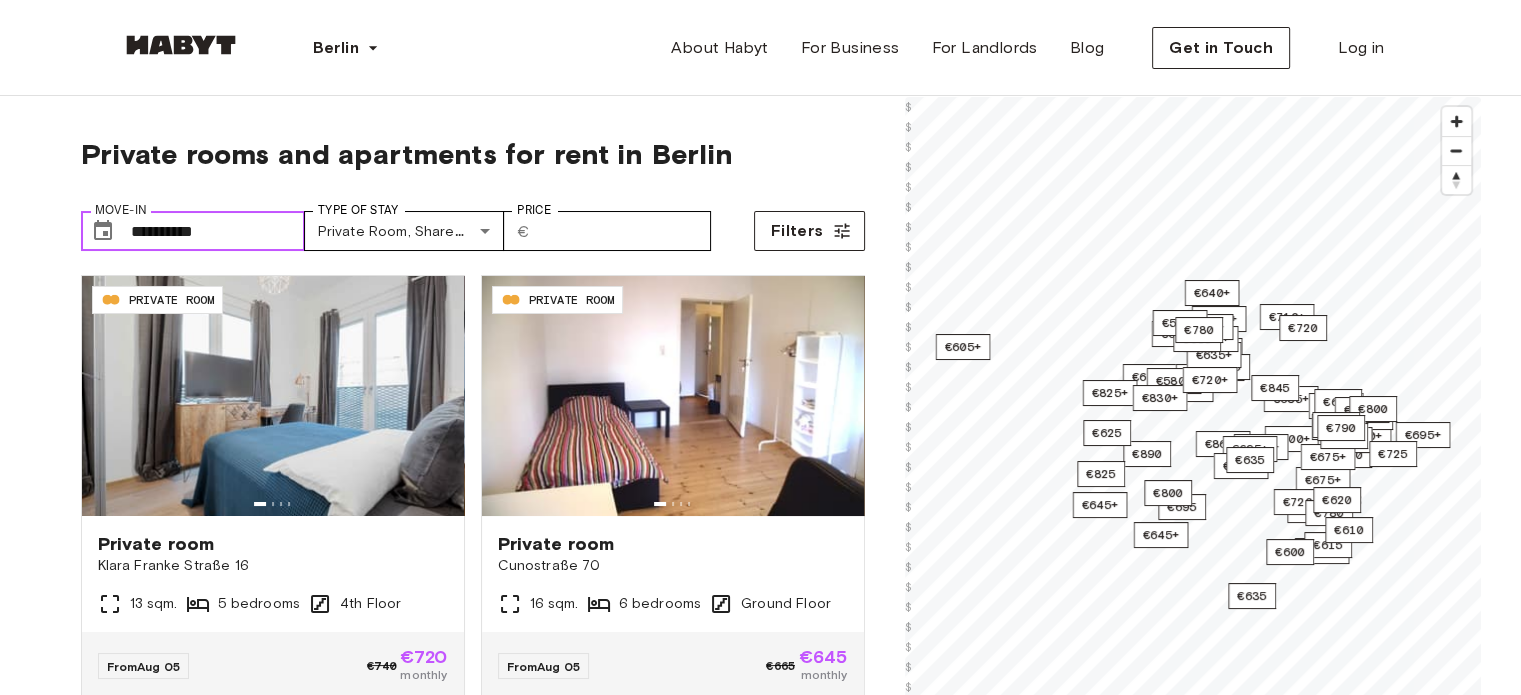 click on "**********" at bounding box center [218, 231] 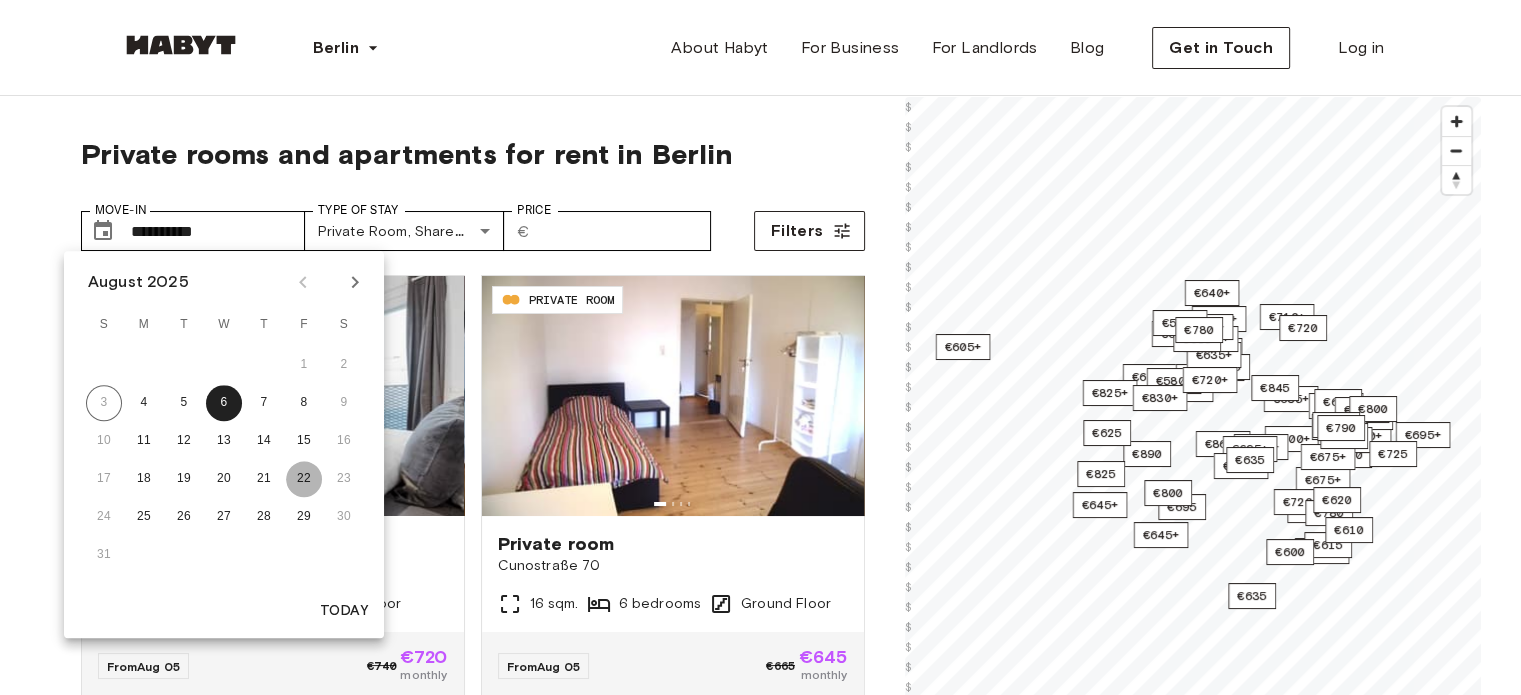 click on "22" at bounding box center [304, 479] 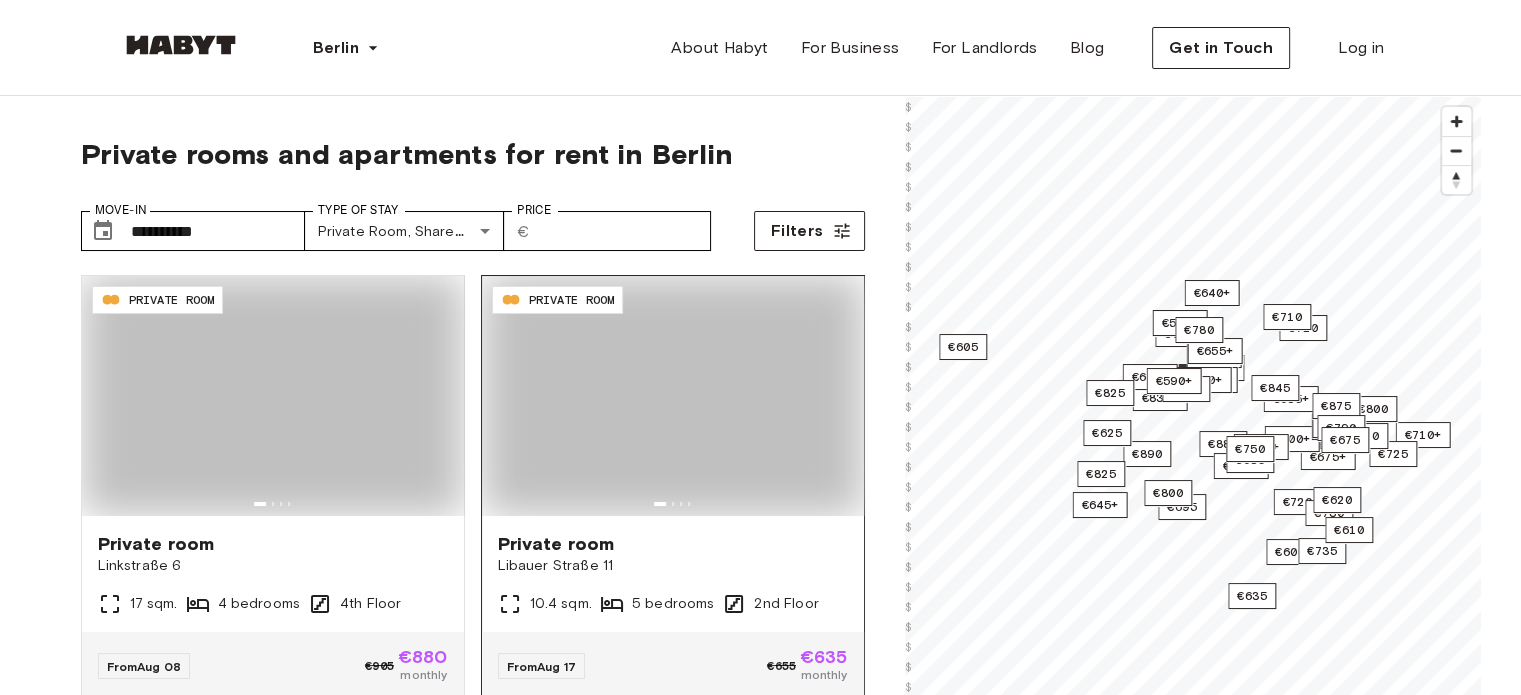 type on "**********" 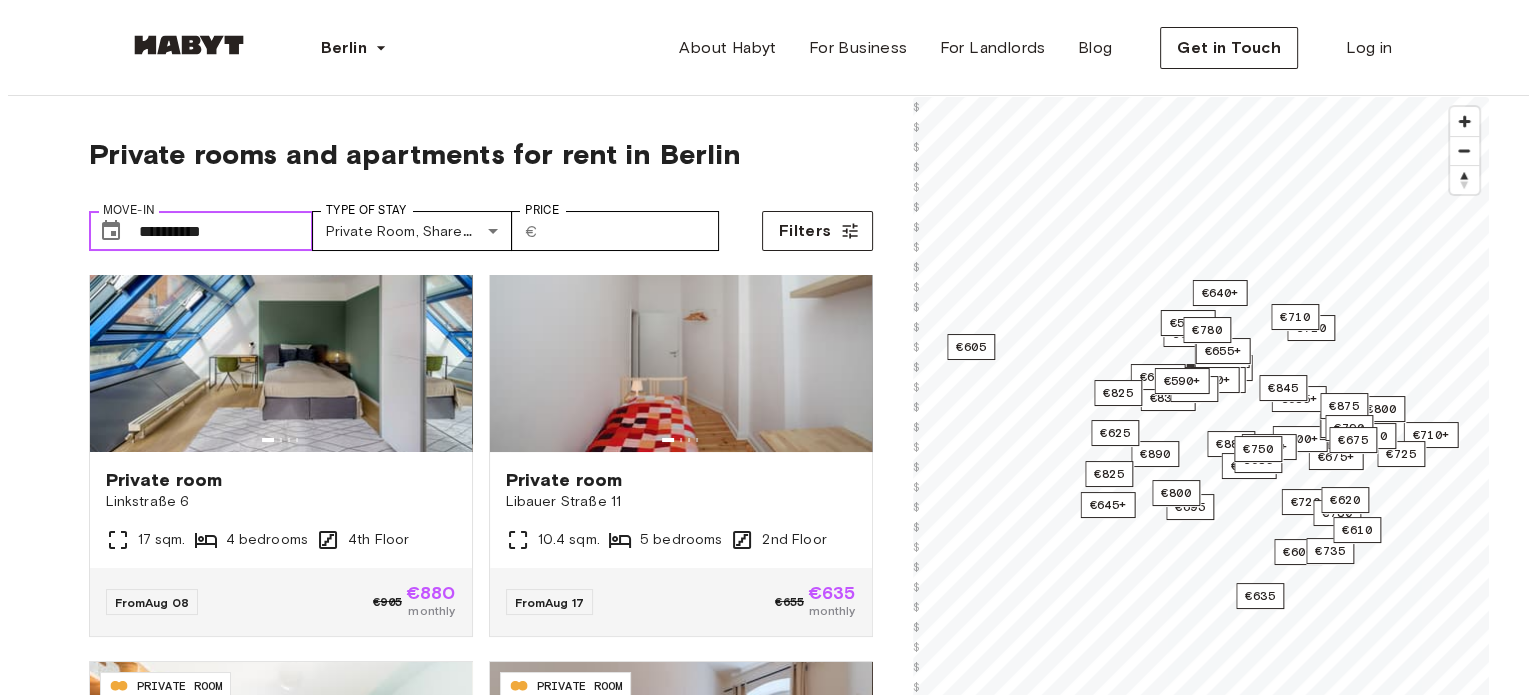 scroll, scrollTop: 41, scrollLeft: 0, axis: vertical 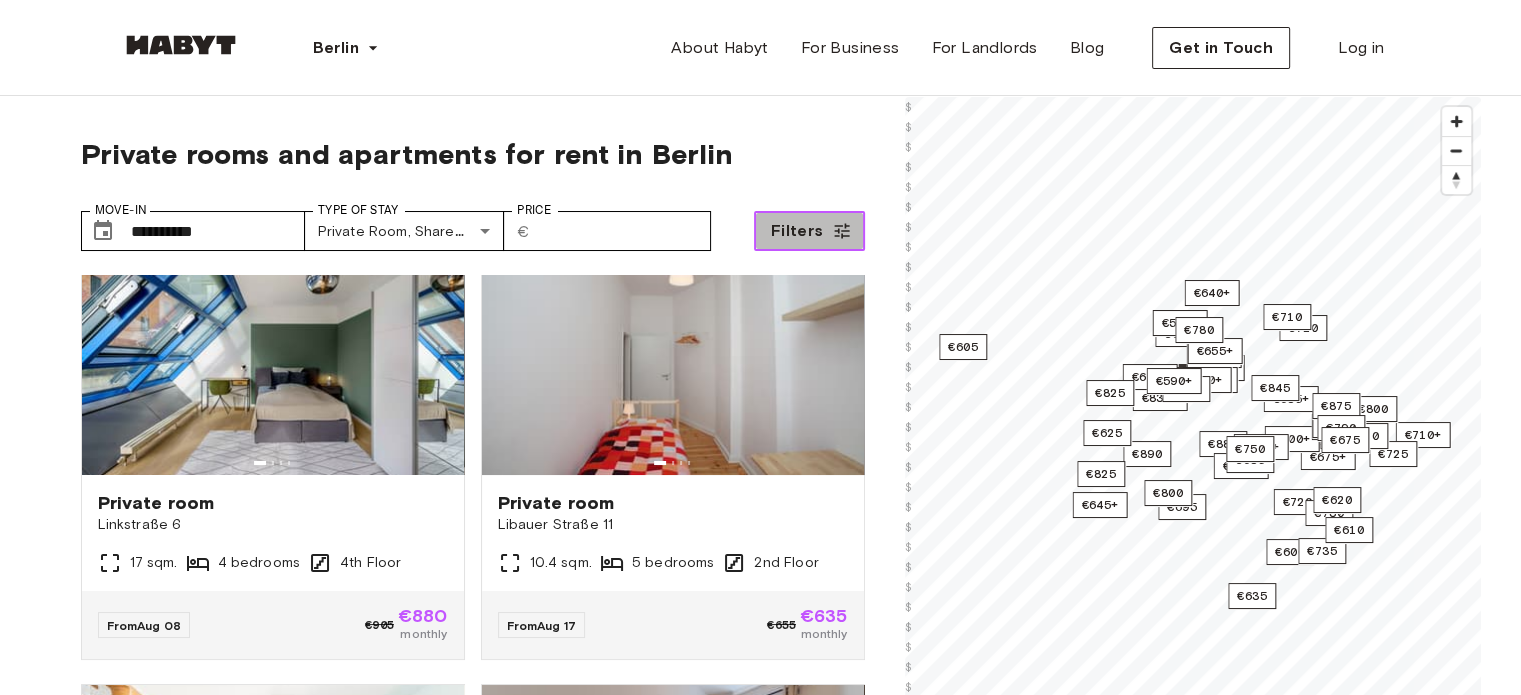 click 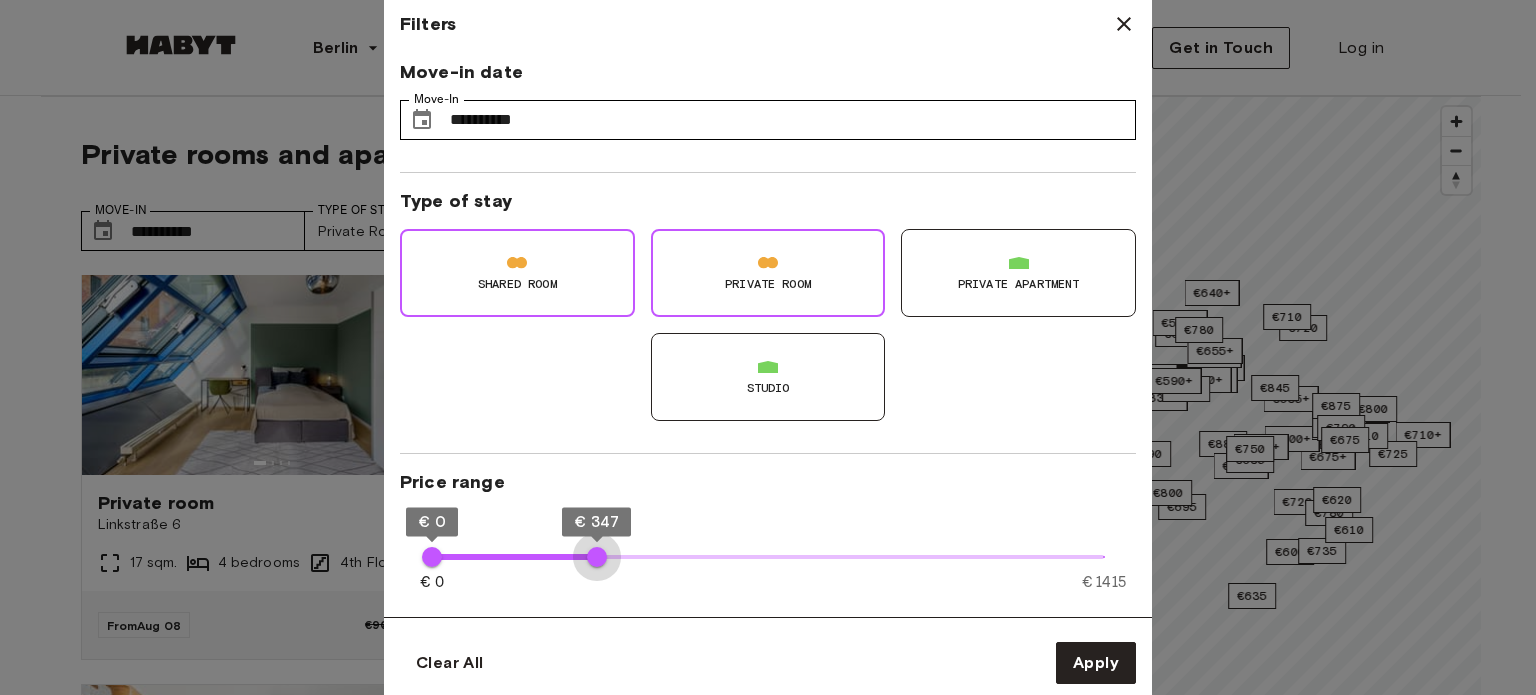 type on "***" 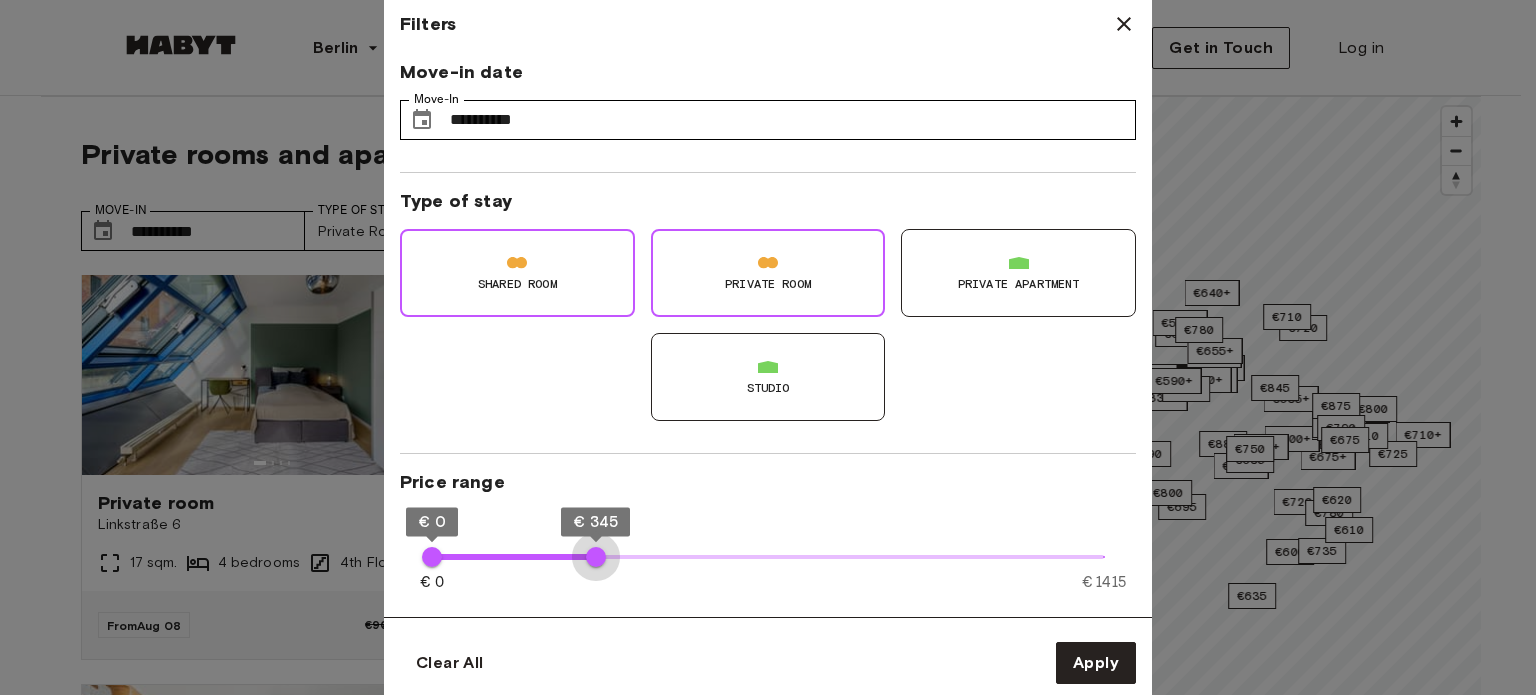 drag, startPoint x: 1095, startPoint y: 547, endPoint x: 596, endPoint y: 546, distance: 499.001 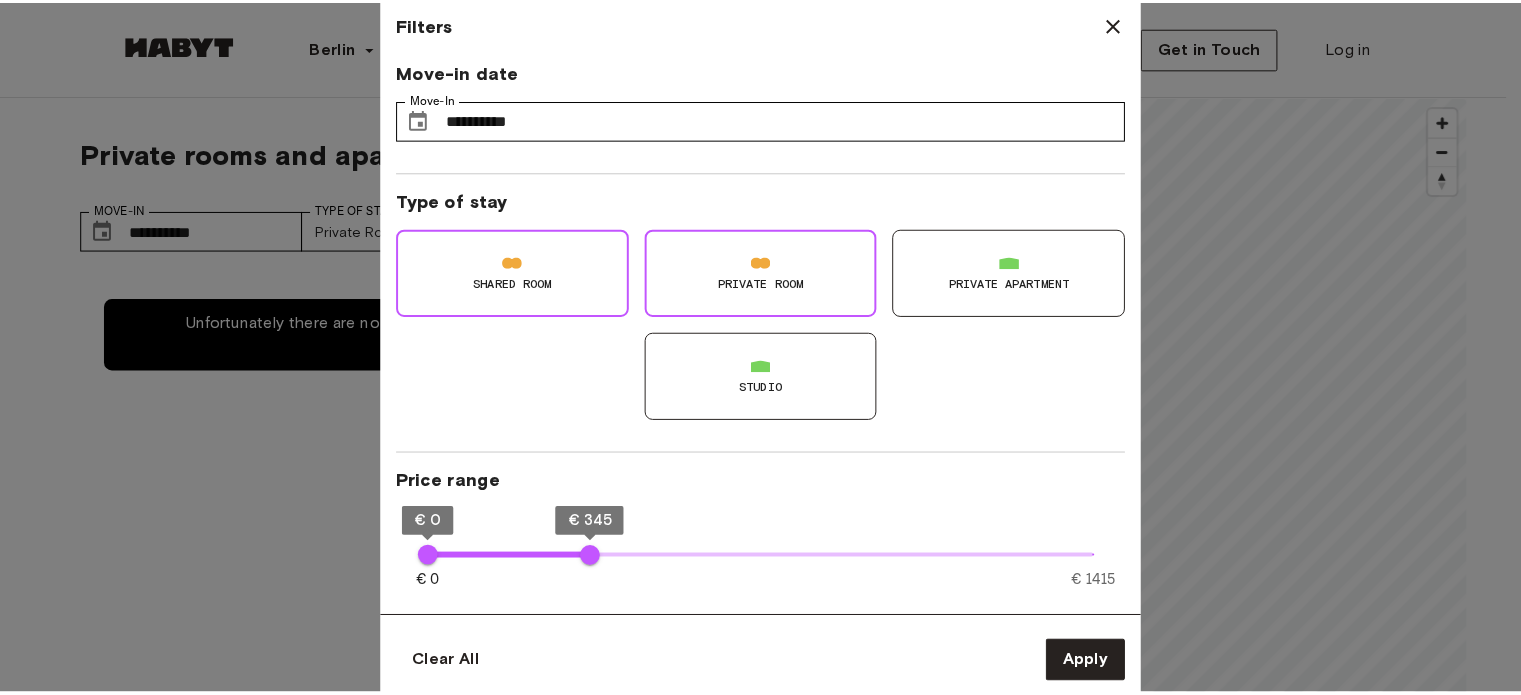scroll, scrollTop: 0, scrollLeft: 0, axis: both 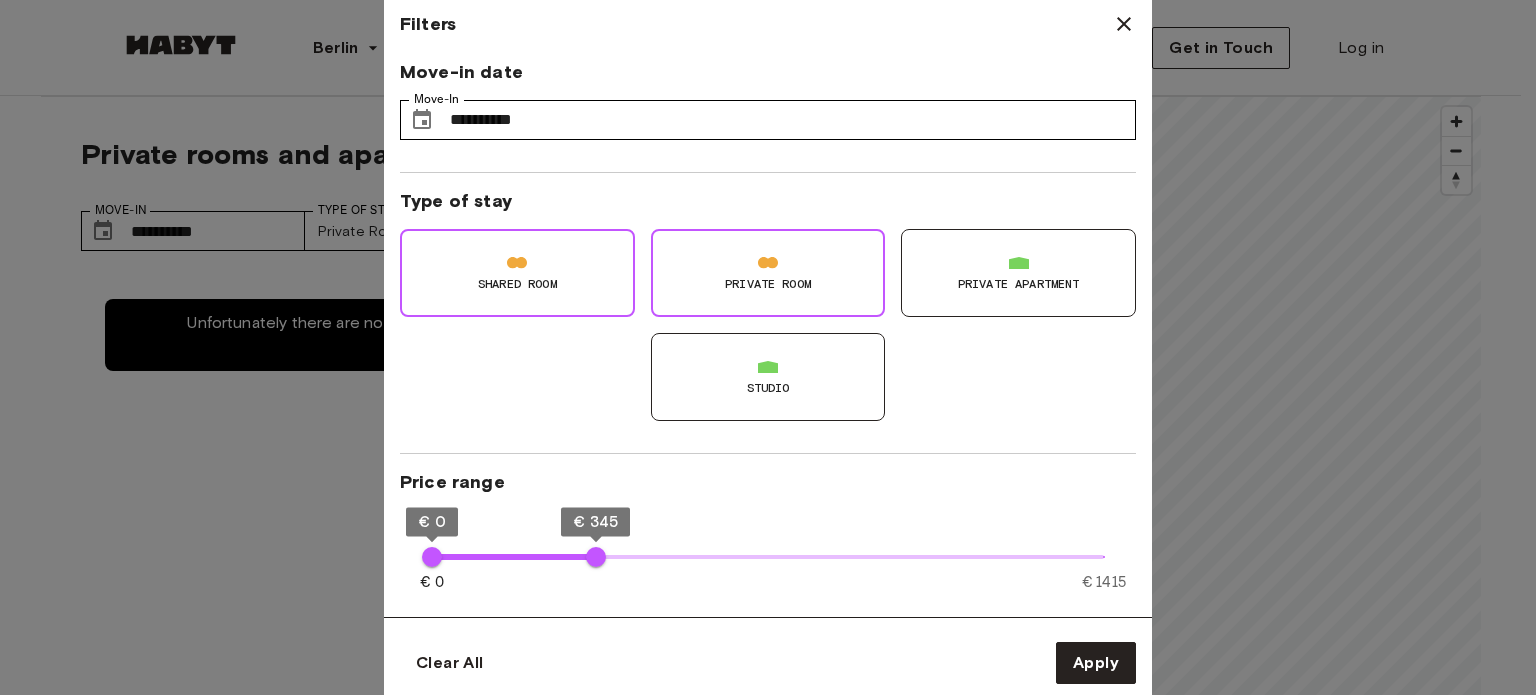 type on "**" 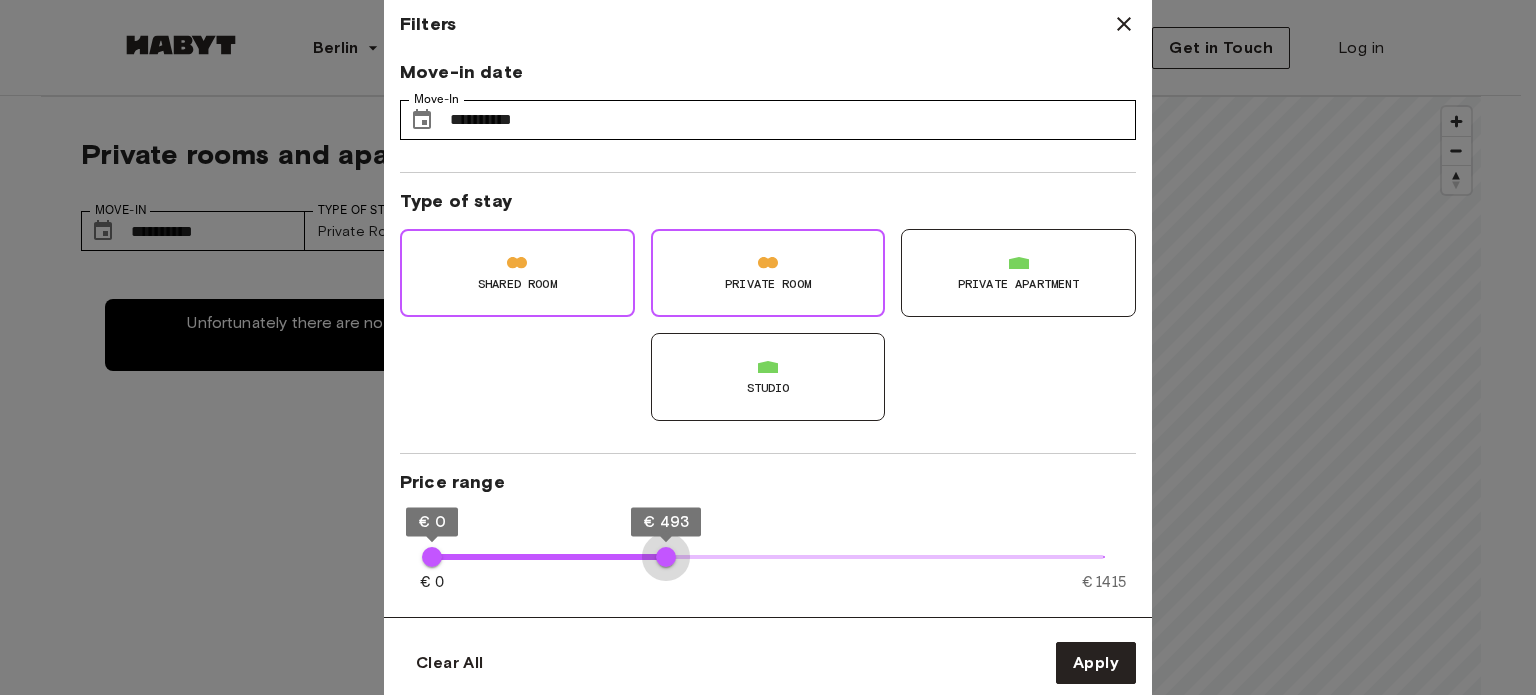type on "***" 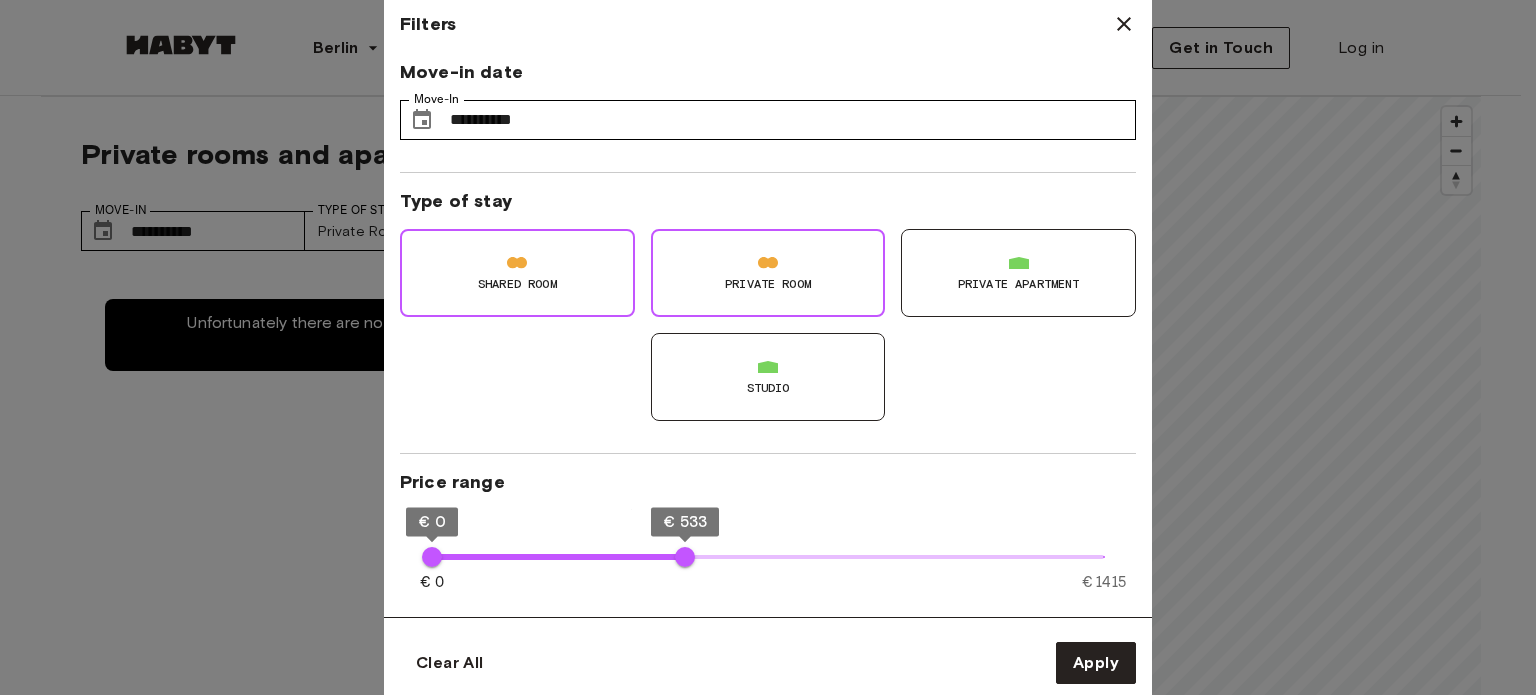 type on "**" 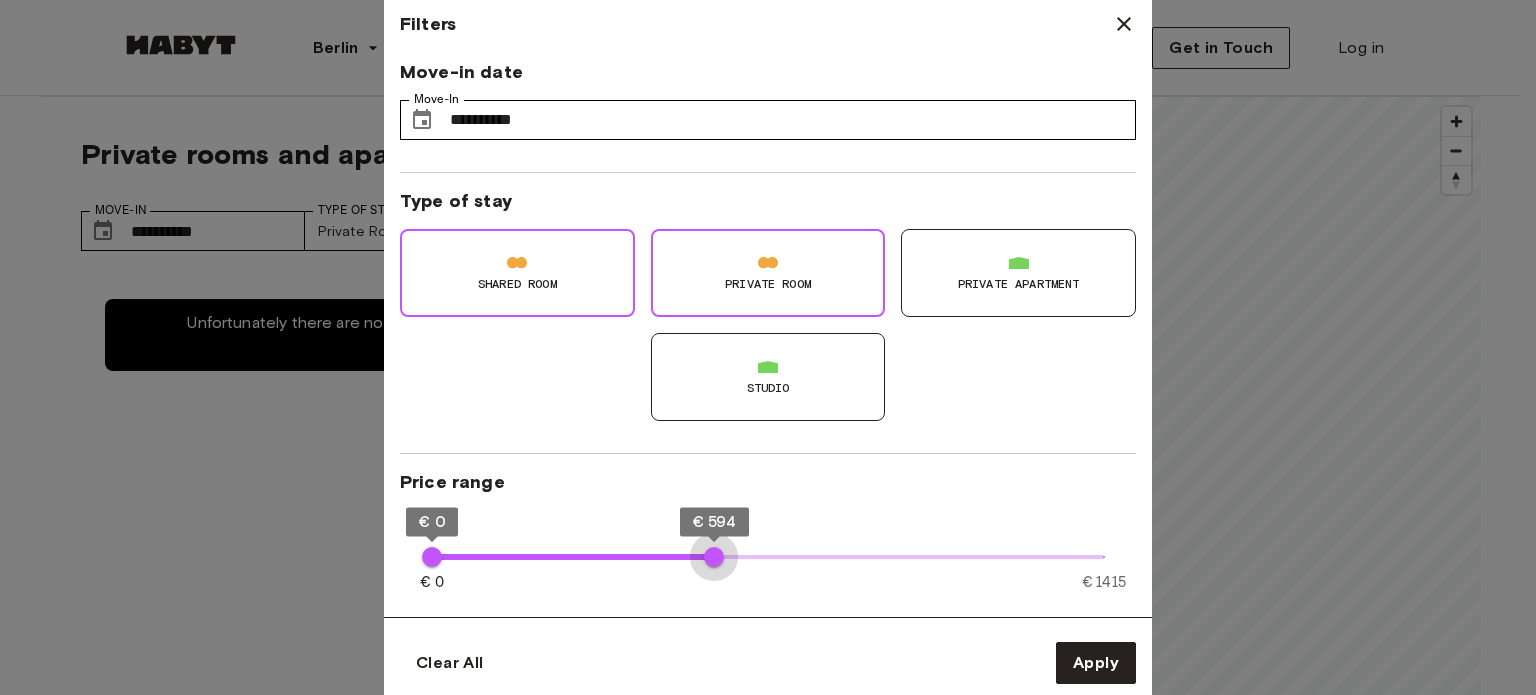 type on "***" 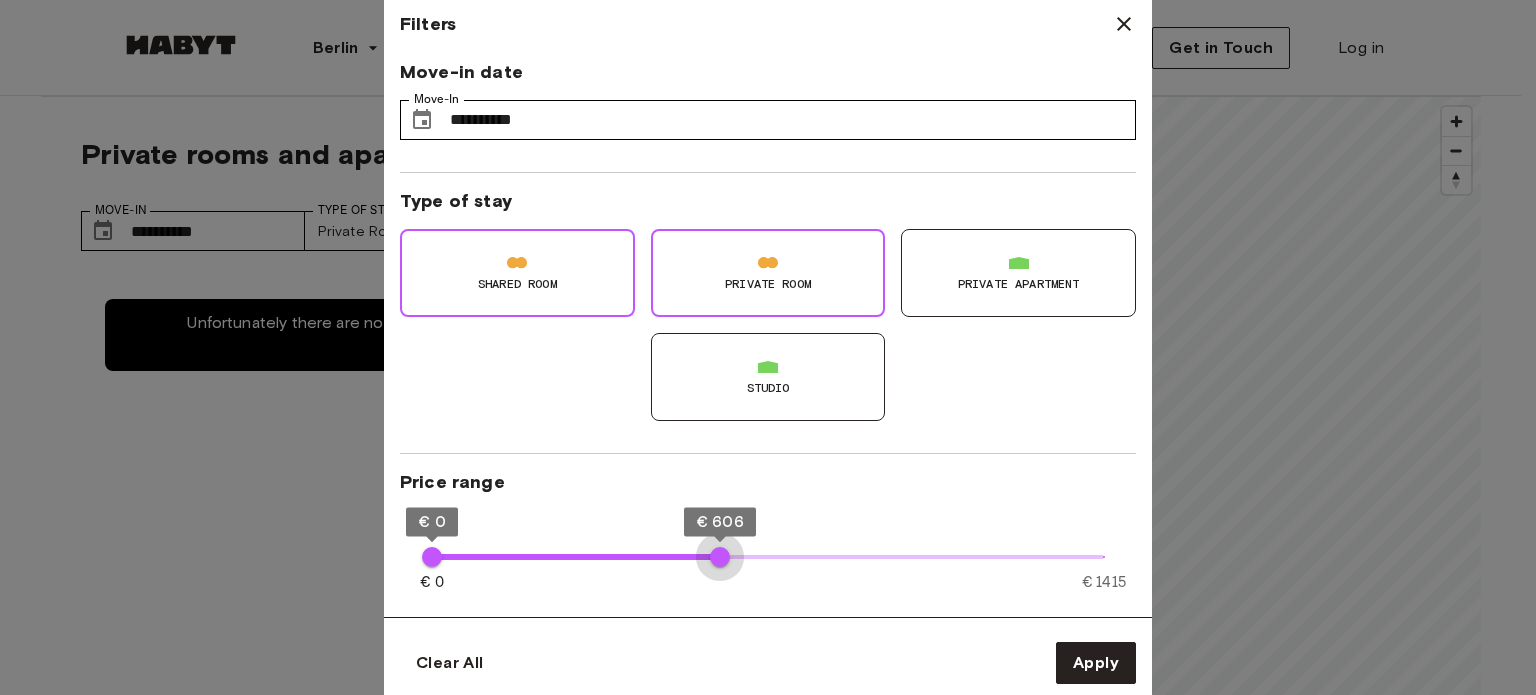 drag, startPoint x: 685, startPoint y: 555, endPoint x: 720, endPoint y: 555, distance: 35 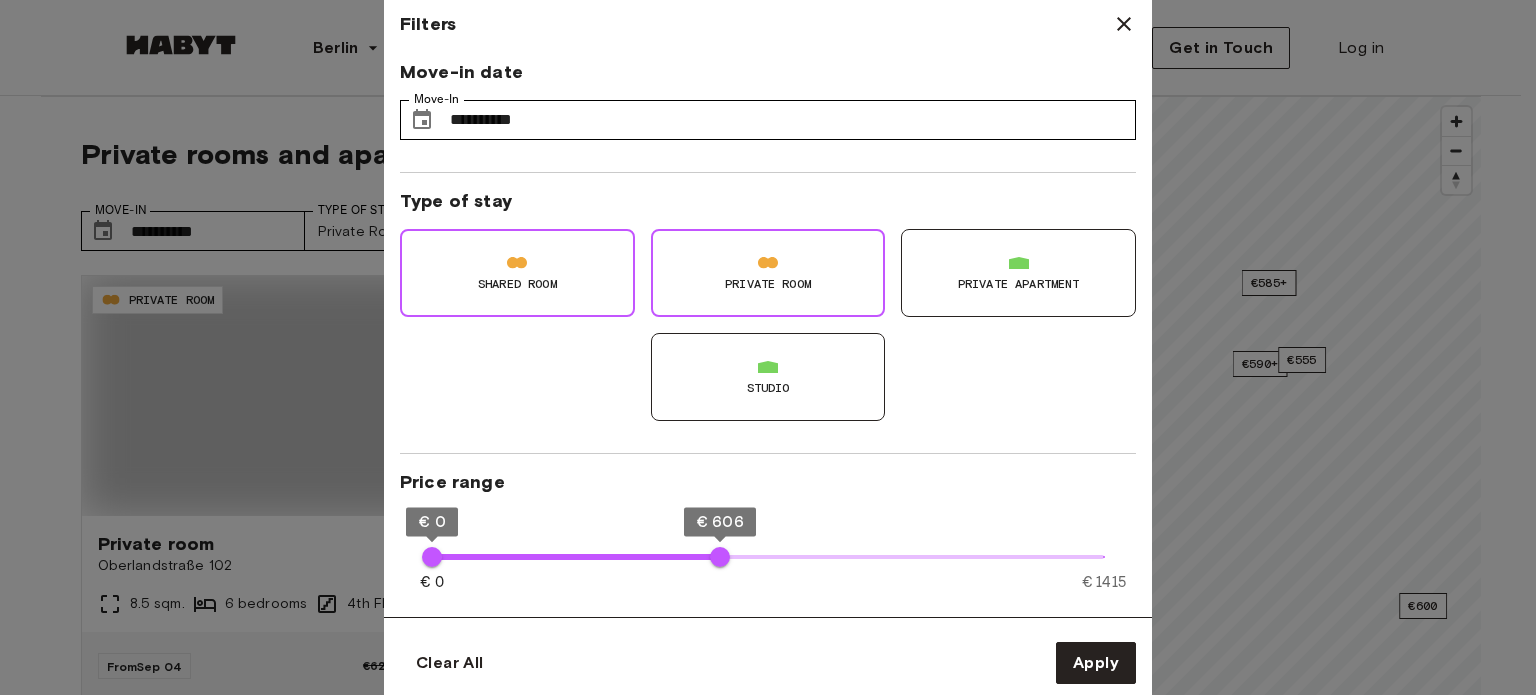 type on "**" 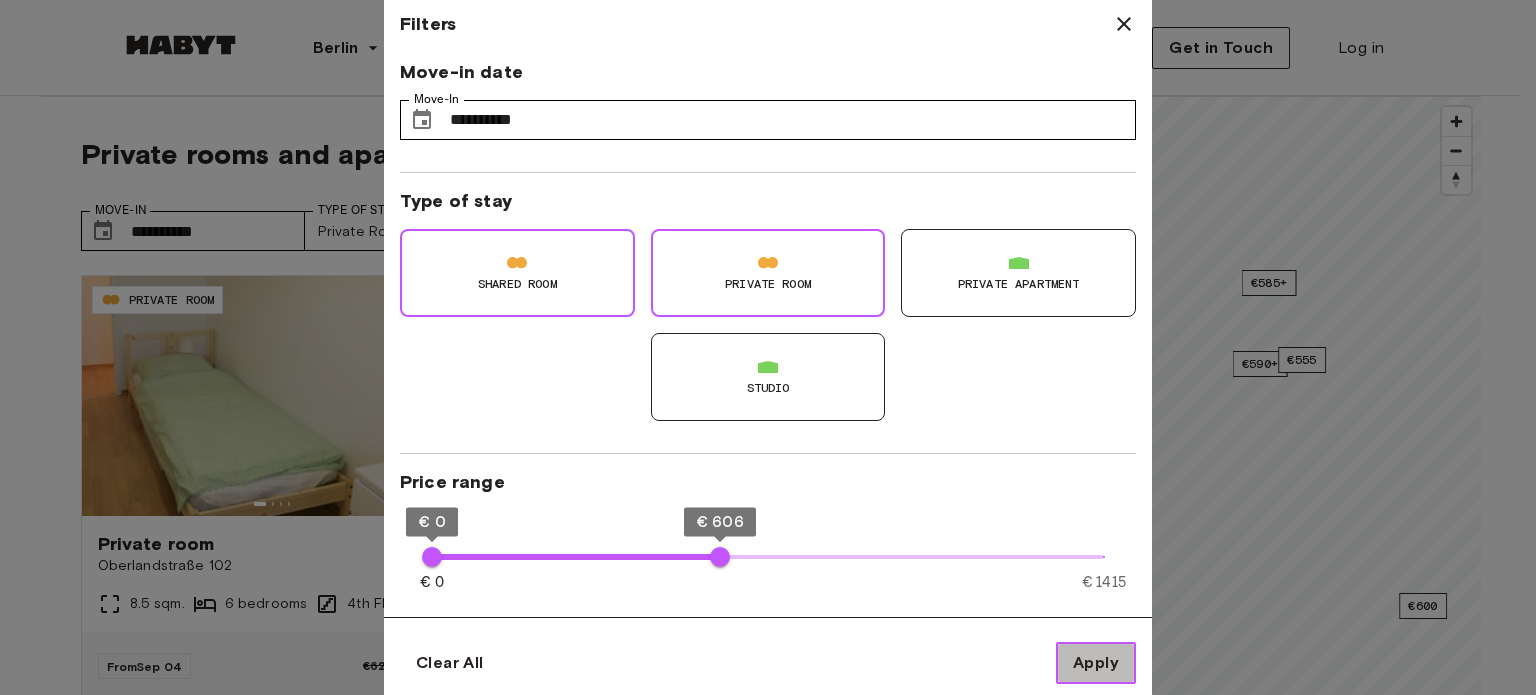 click on "Apply" at bounding box center [1096, 663] 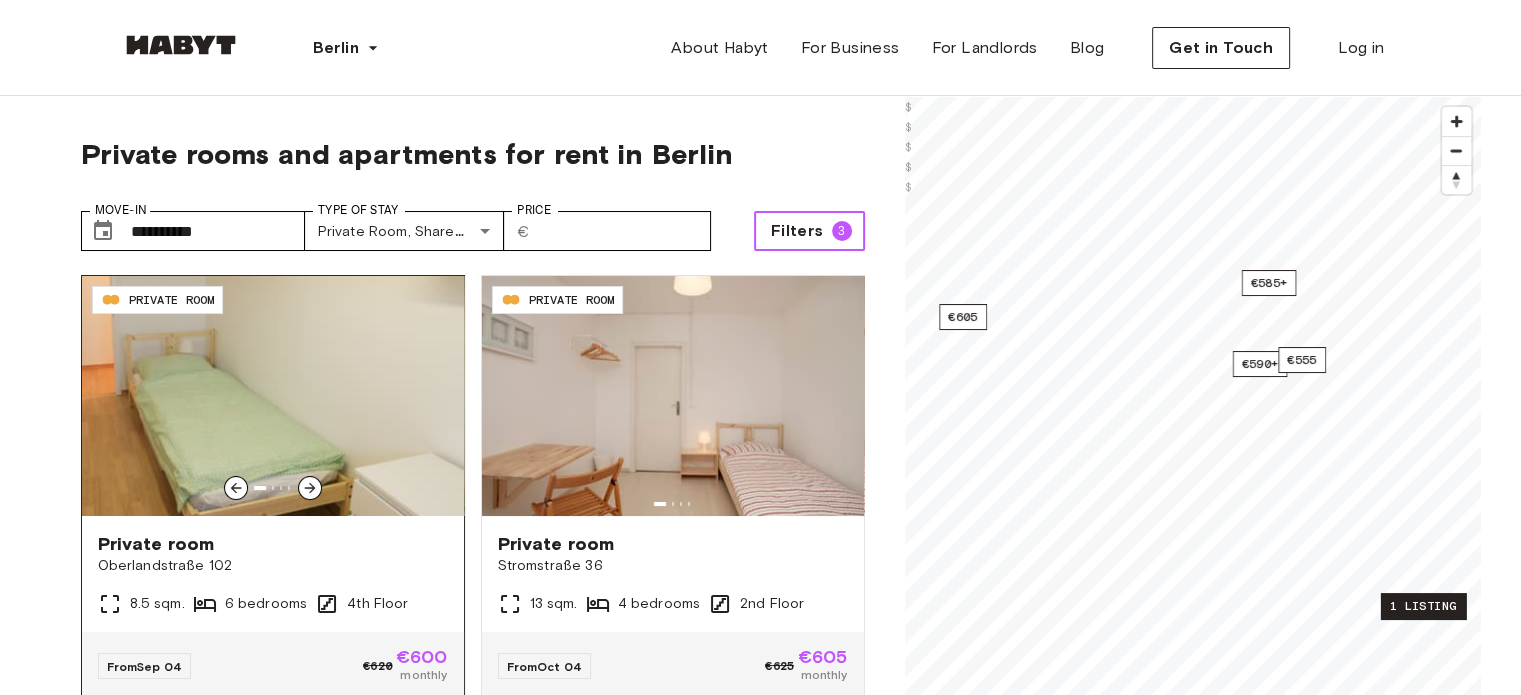 click at bounding box center [273, 396] 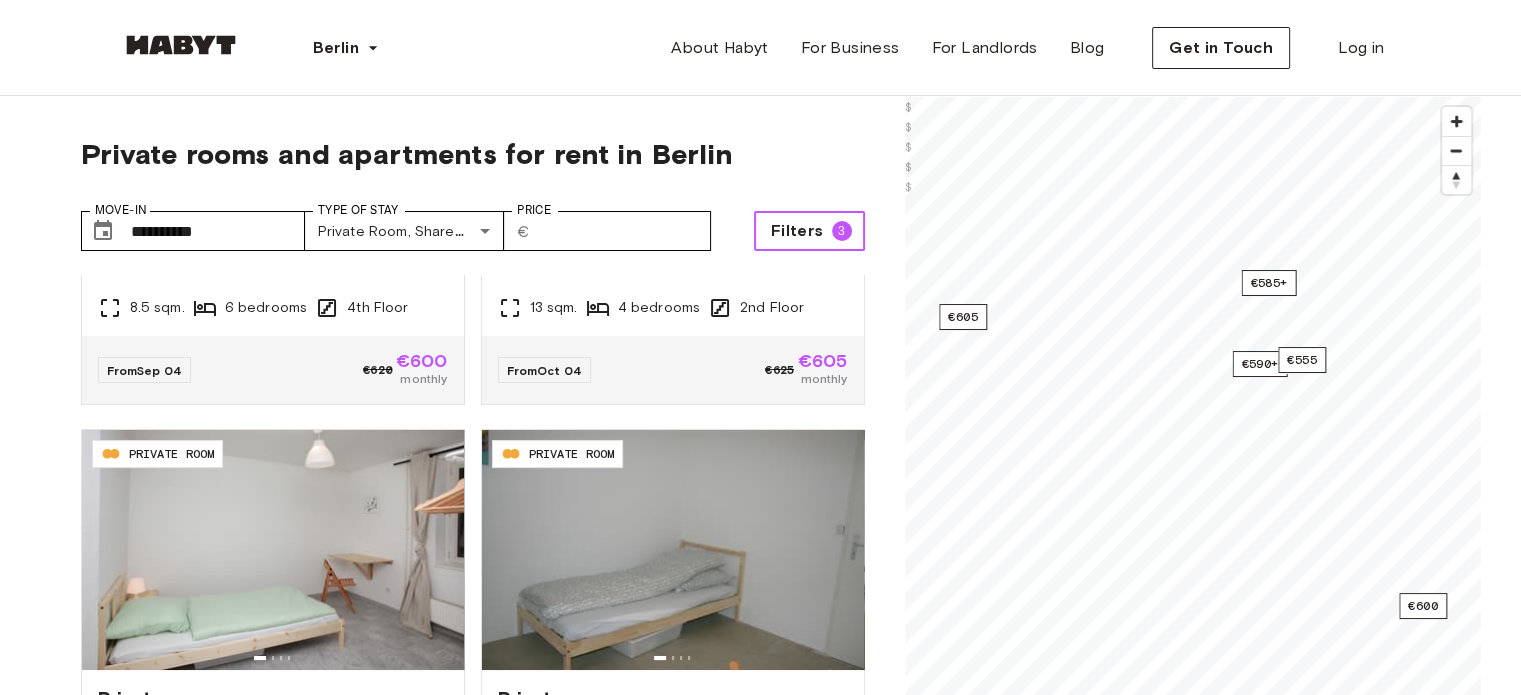 scroll, scrollTop: 289, scrollLeft: 0, axis: vertical 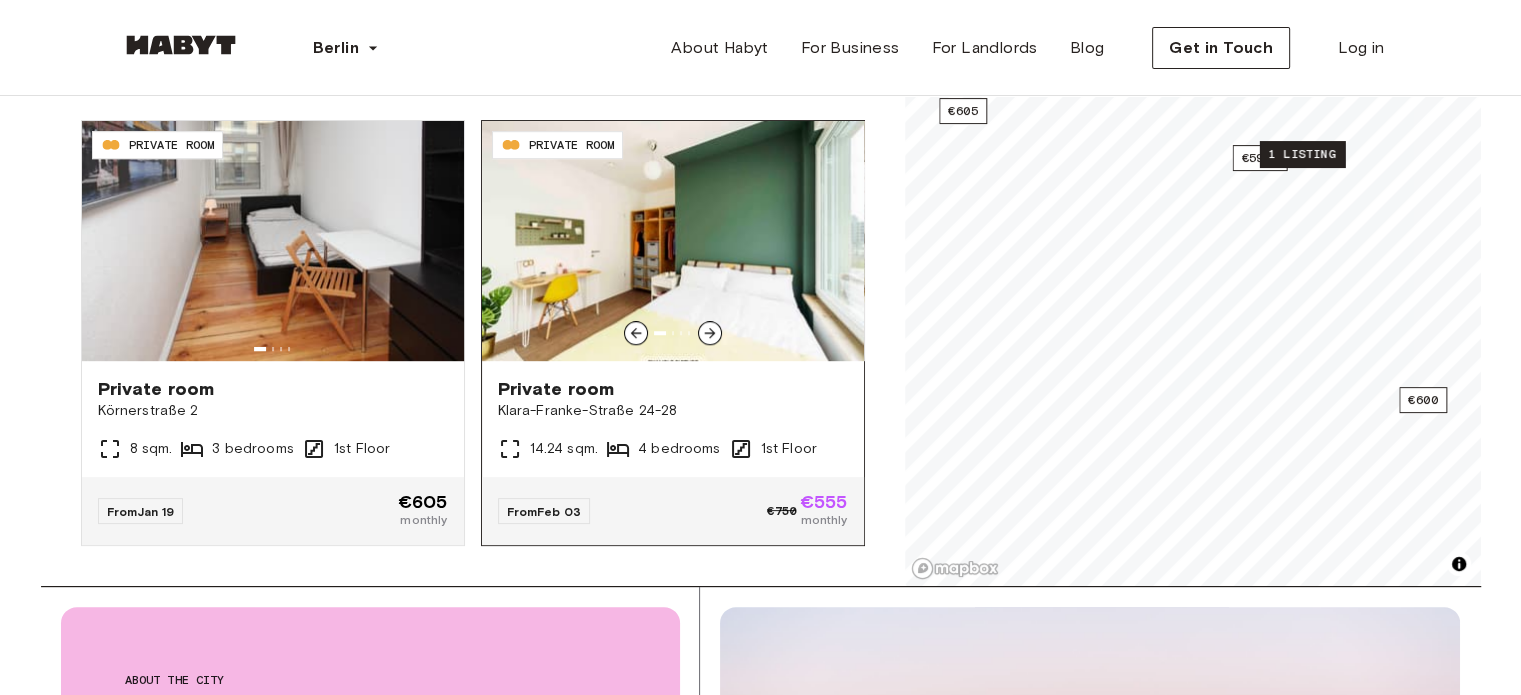 click at bounding box center (673, 241) 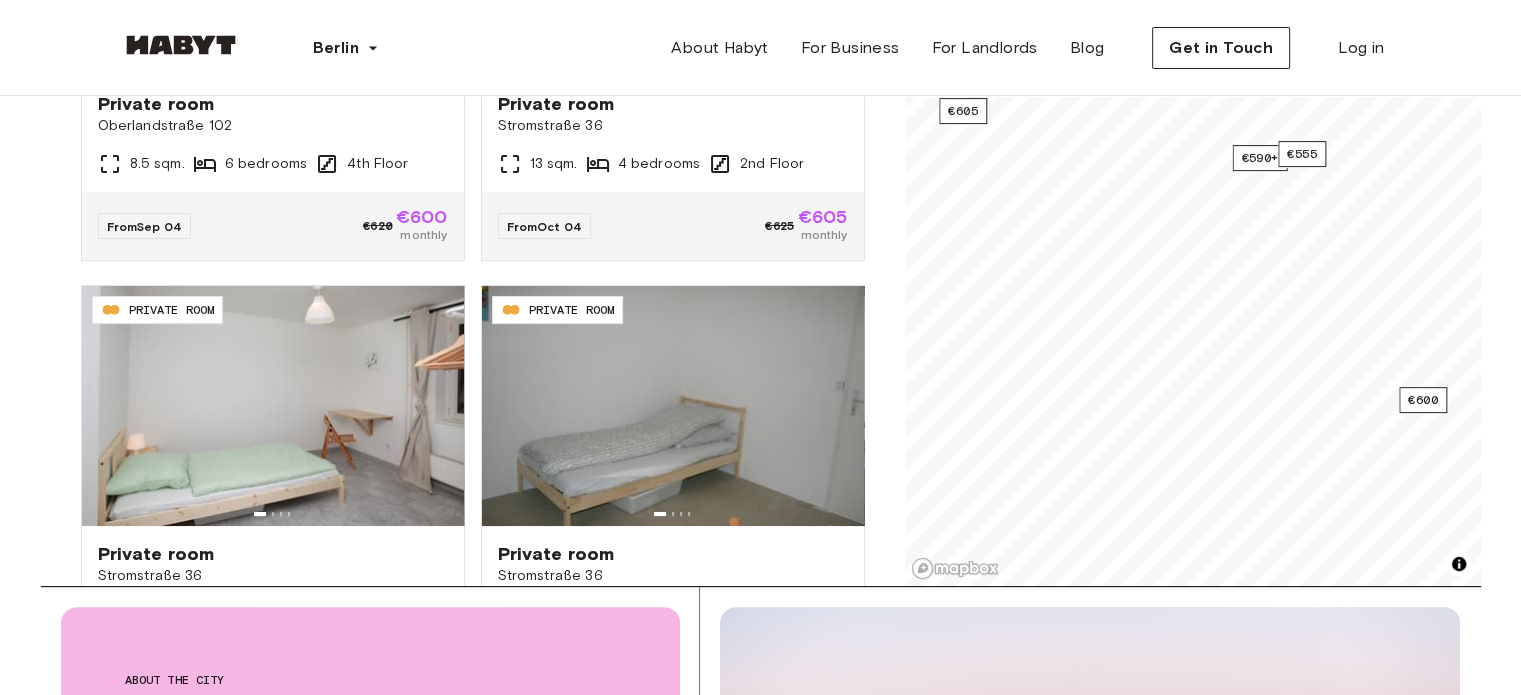 scroll, scrollTop: 0, scrollLeft: 0, axis: both 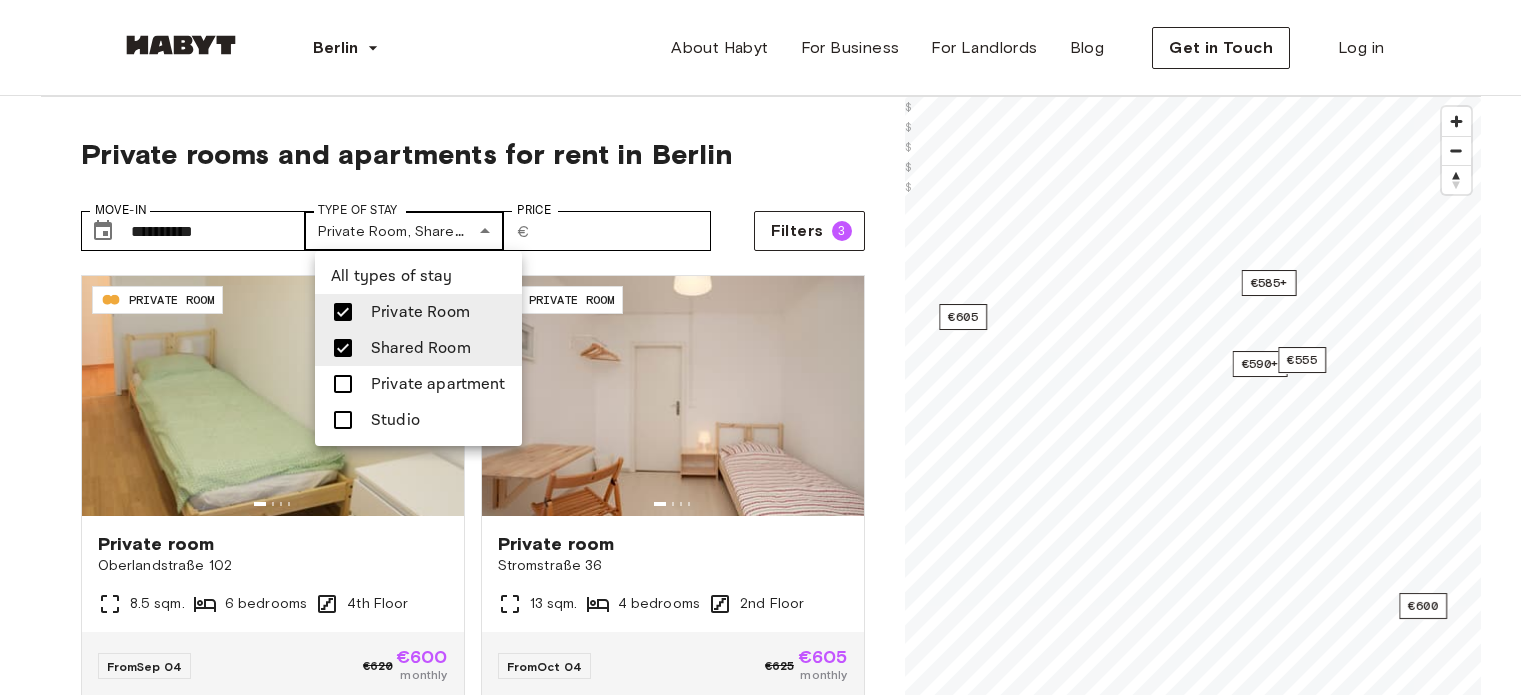 click on "**********" at bounding box center (768, 2355) 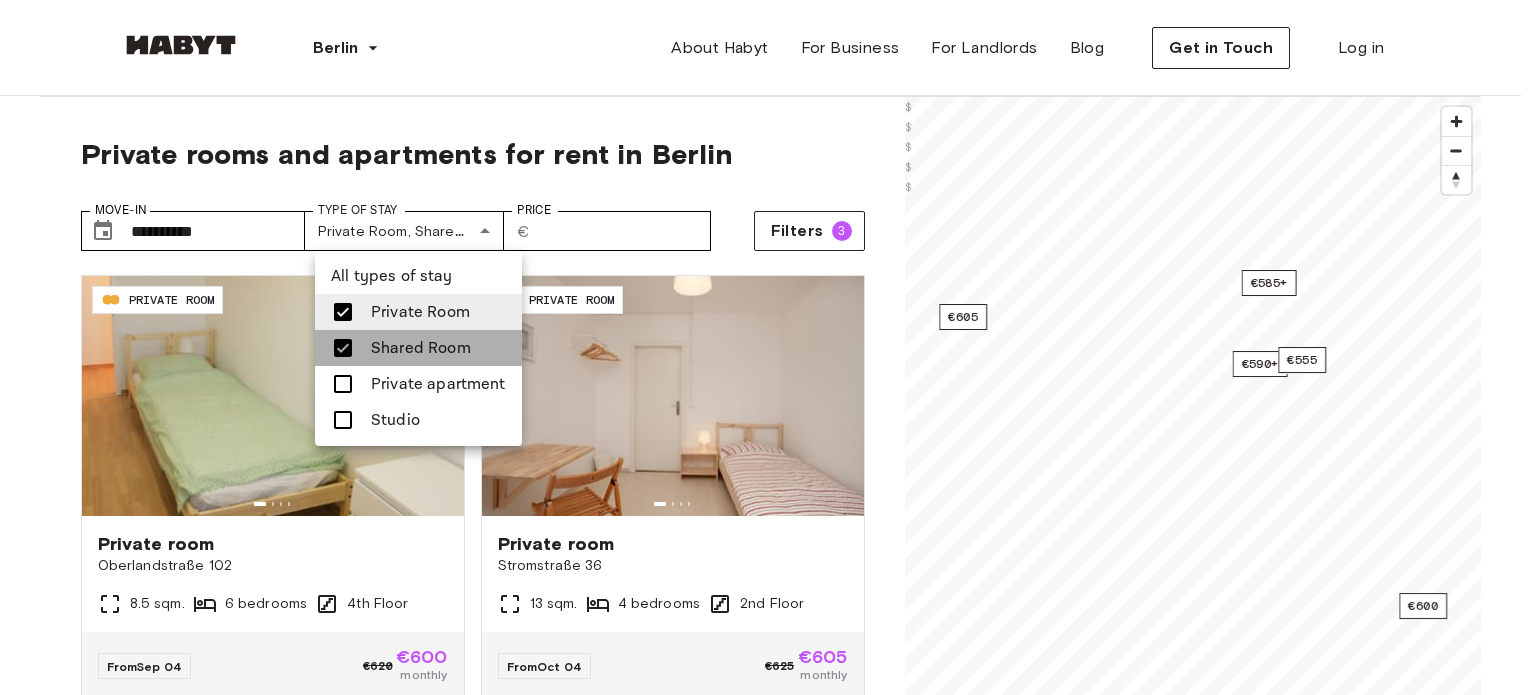 click on "Shared Room" at bounding box center [418, 348] 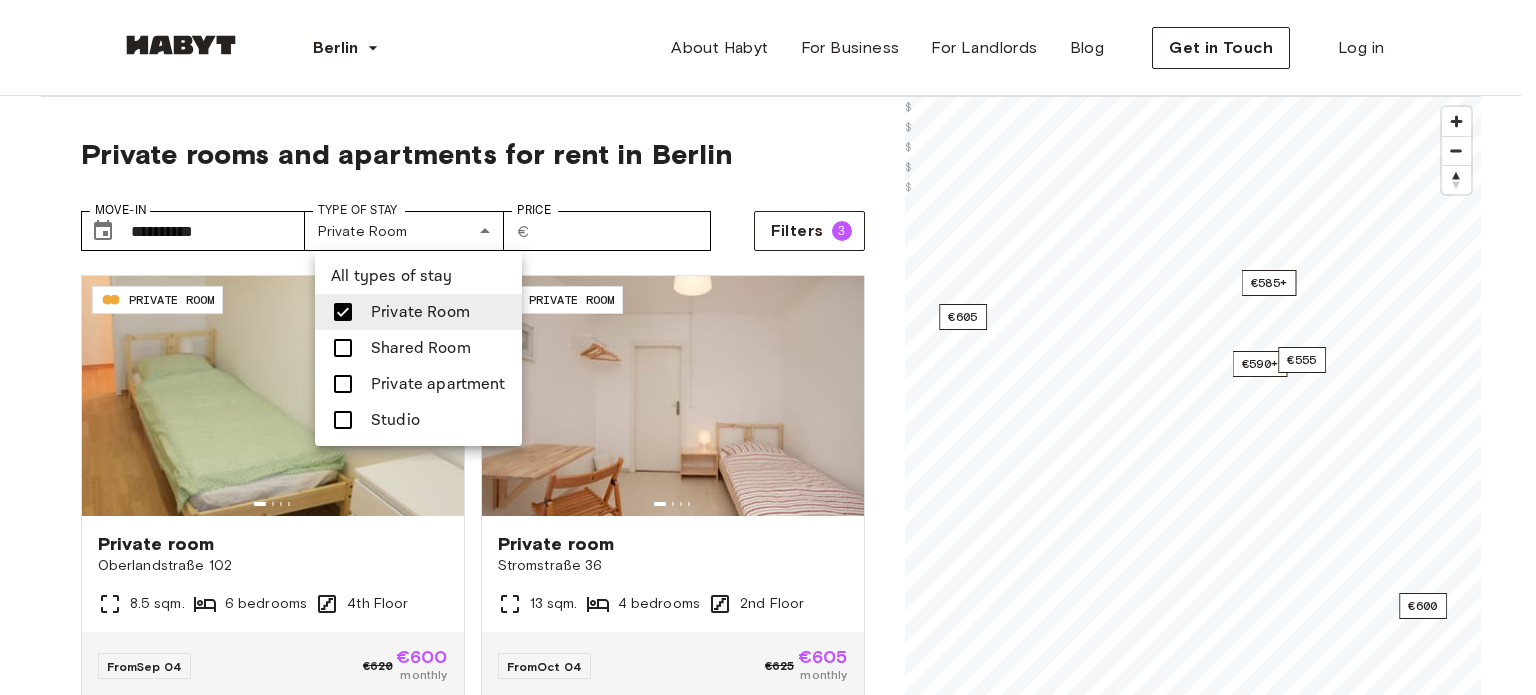 click at bounding box center [768, 347] 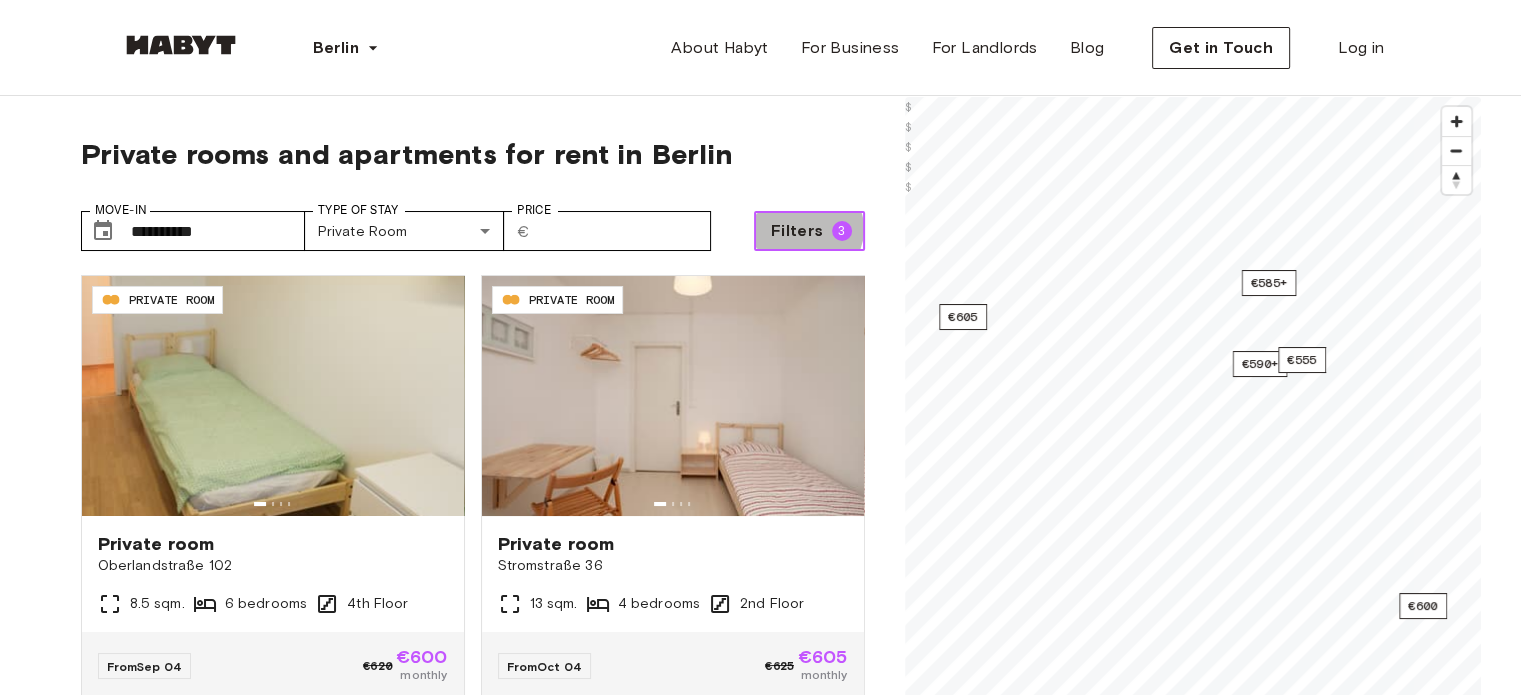 click on "Filters" at bounding box center [797, 231] 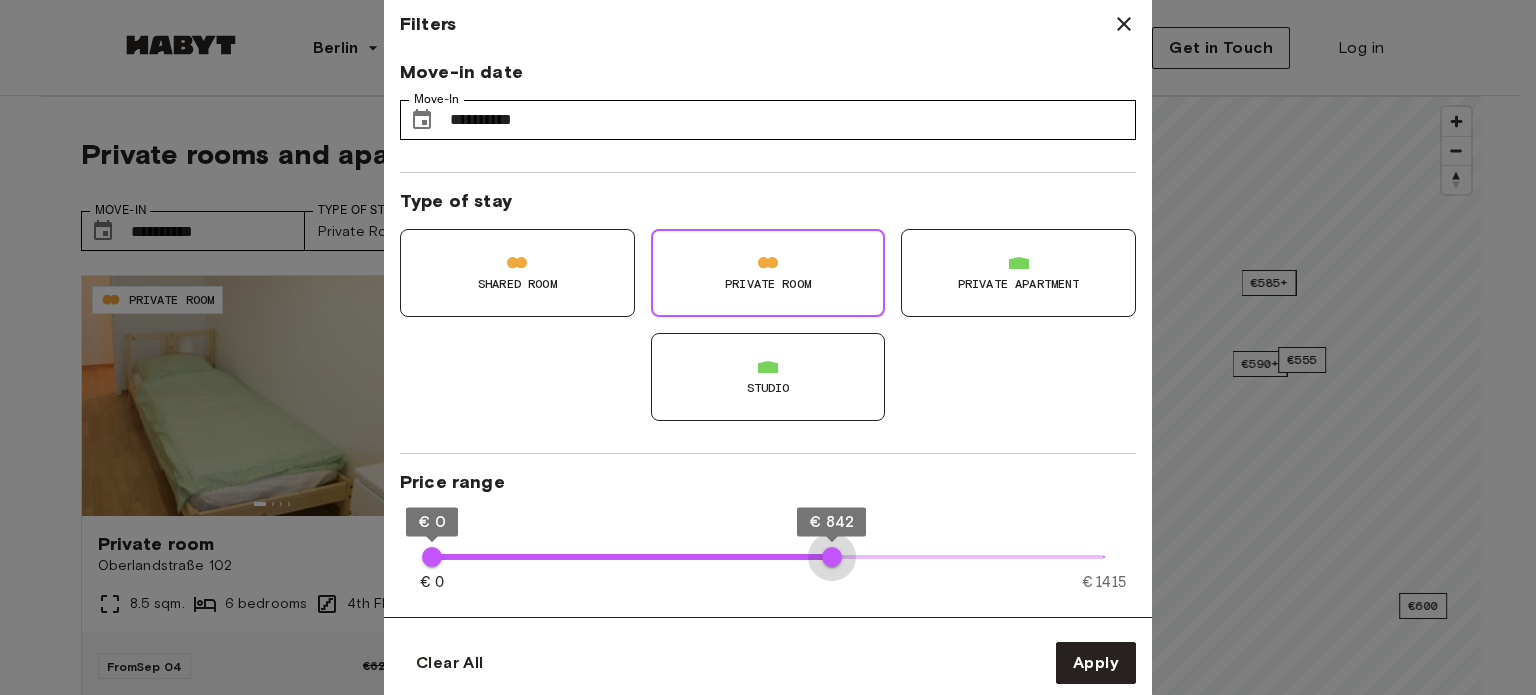 type on "***" 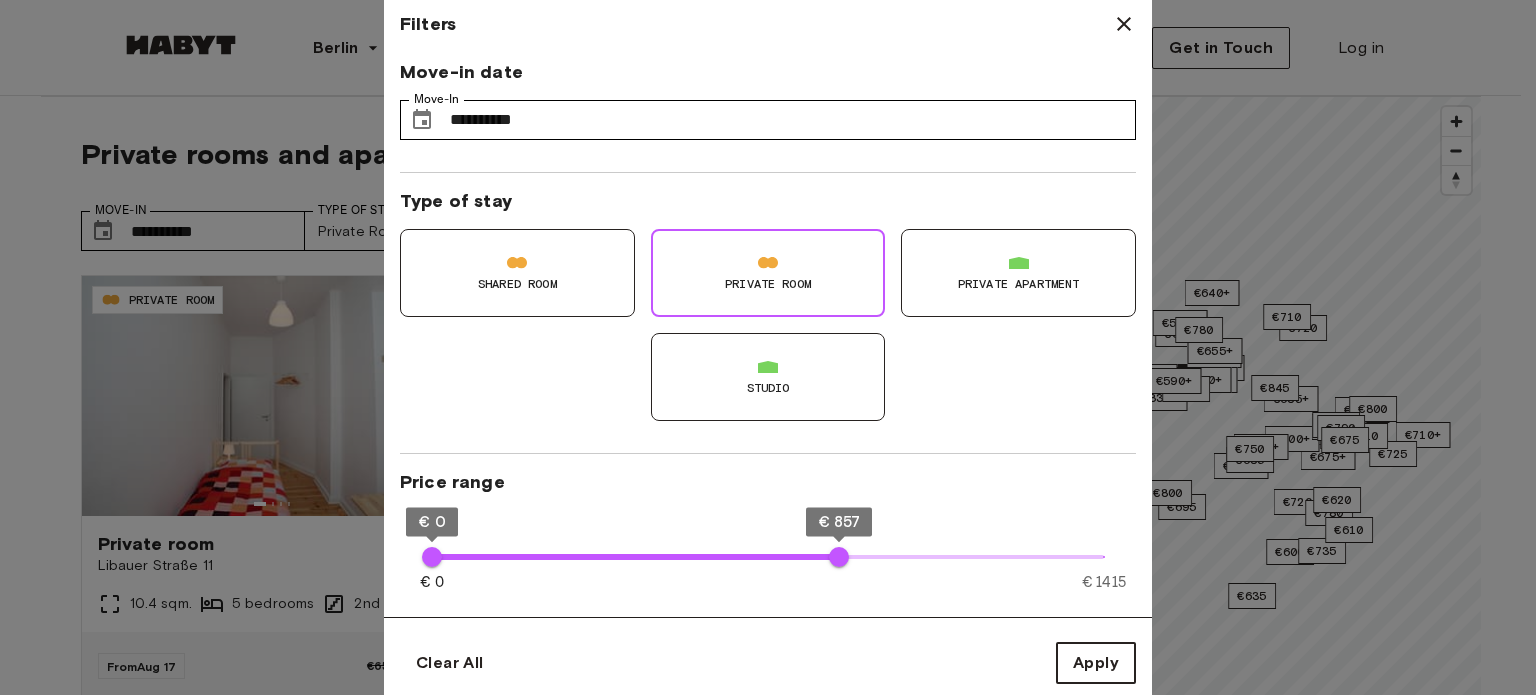 type on "**" 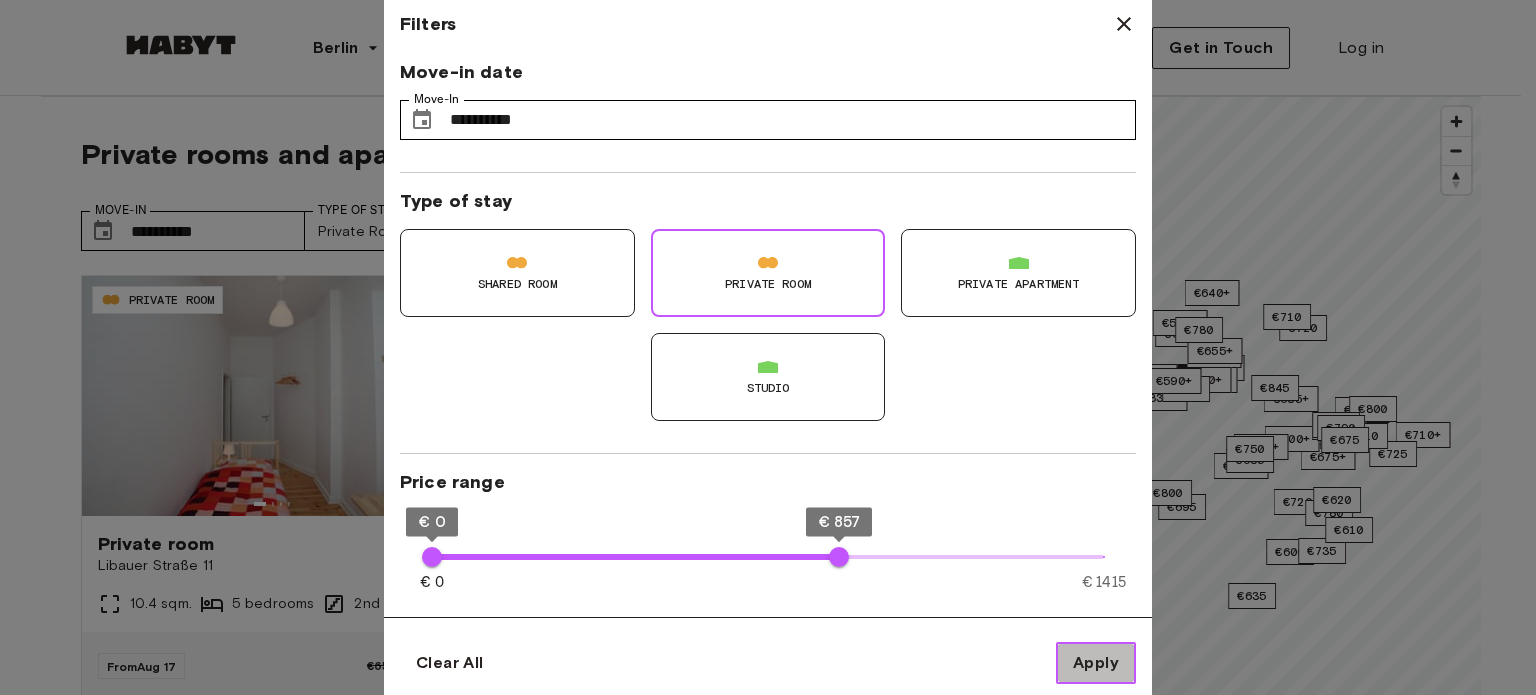 click on "Apply" at bounding box center (1096, 663) 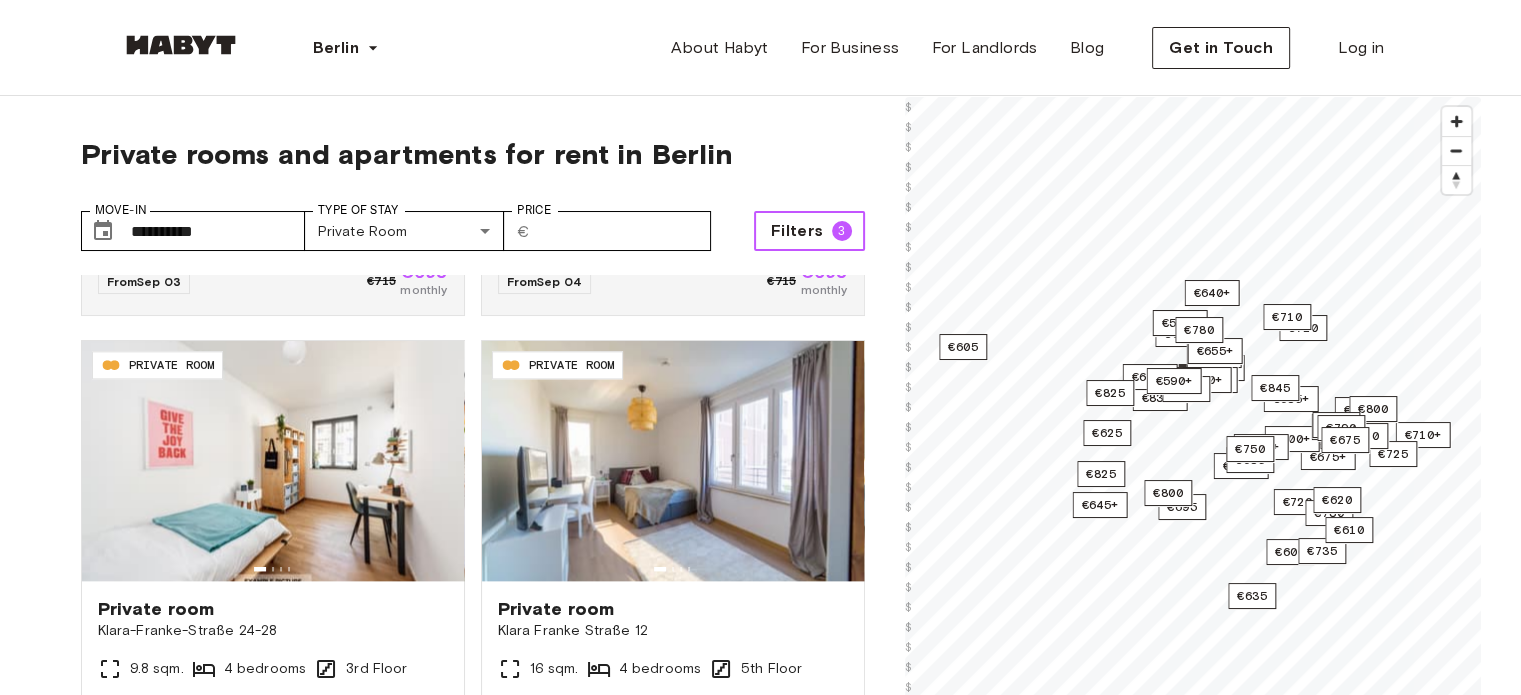 scroll, scrollTop: 2835, scrollLeft: 0, axis: vertical 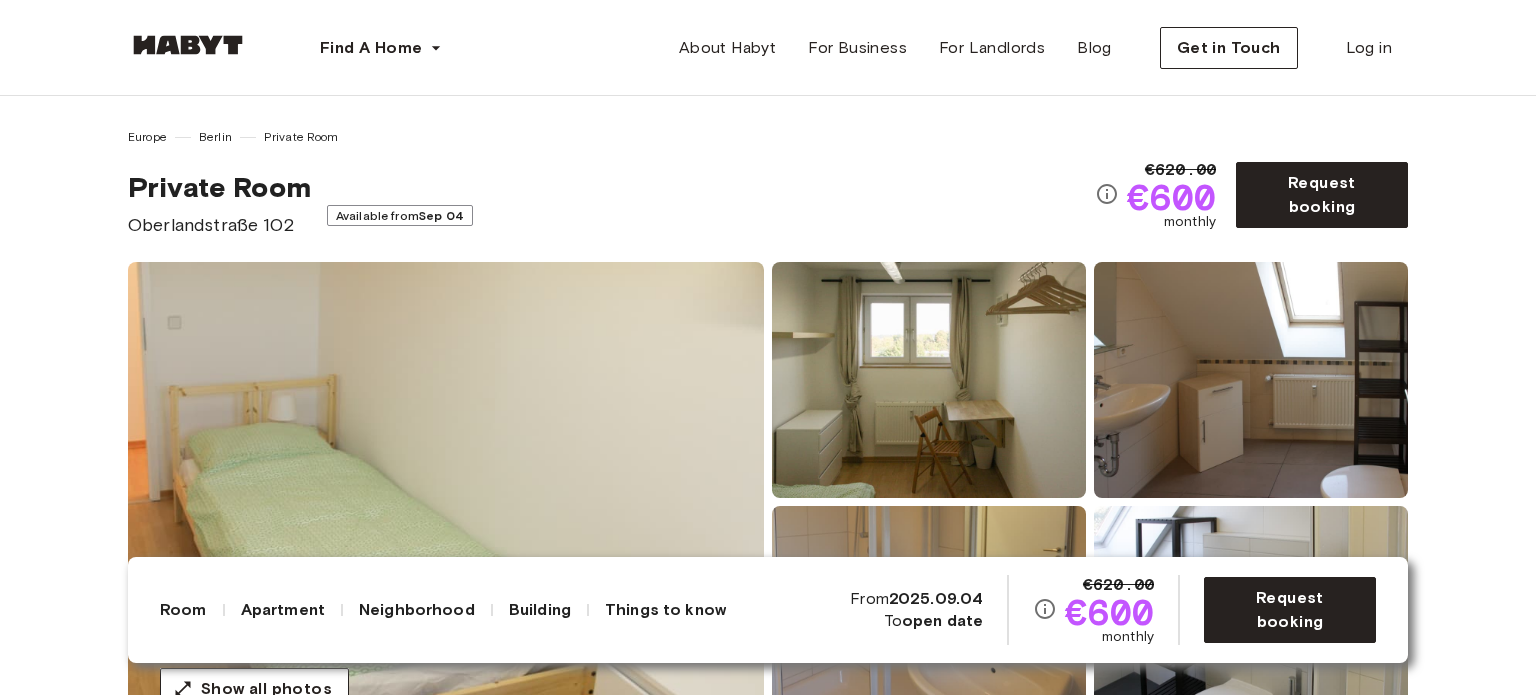 click on "Room" at bounding box center [183, 610] 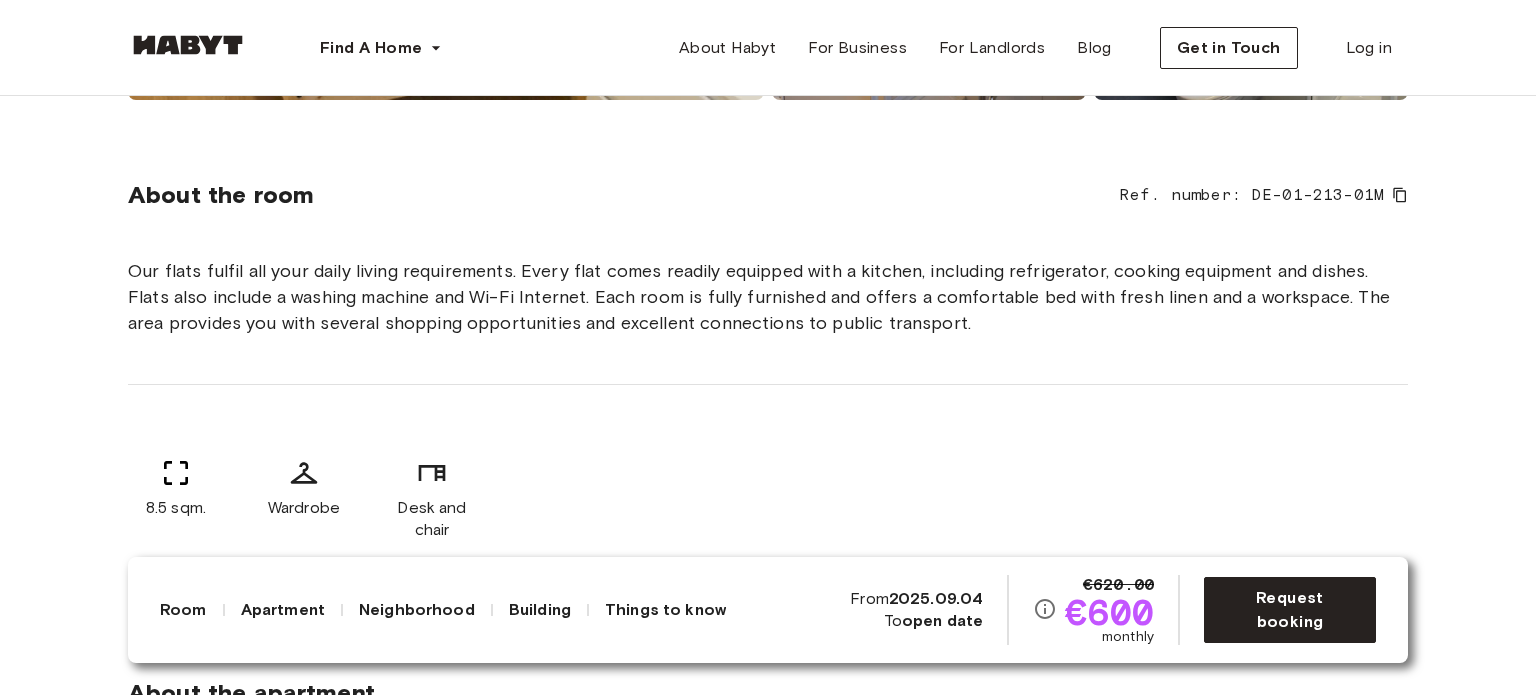 click on "Europe [CITY] Private Room Private Room [STREET] [NUMBER] Available from  Sep 04 €620.00 €600 monthly Request booking Show all photos About the room Ref. number:   [COUNTRY_CODE]-[CODE]-[CODE] Our flats fulfil all your daily living requirements. Every flat comes readily equipped with a kitchen, including refrigerator, cooking equipment and dishes. Flats also include a washing machine and Wi-Fi Internet. Each room is fully furnished and offers a comfortable bed with fresh linen and a workspace. The area provides you with several shopping opportunities and excellent connections to public transport. 8.5 sqm. Wardrobe Desk and chair About the apartment 130 sqm. 4th Floor 6 bedrooms Fully-equipped kitchen WiFi Kitchen utensils All rooms in this apartment [STREET] [NUMBER] 8.5 sqm. 6 bedrooms 4th Floor From  Sep 04 €600 monthly [STREET] [NUMBER] 17 sqm. 6 bedrooms 4th Floor From  Jan 01 €675 monthly [STREET] [NUMBER] 15.1 sqm. 6 bedrooms 4th Floor From  Jan 01 €665 monthly [STREET] [NUMBER] 15.1 sqm. 4th Floor" at bounding box center (768, 2175) 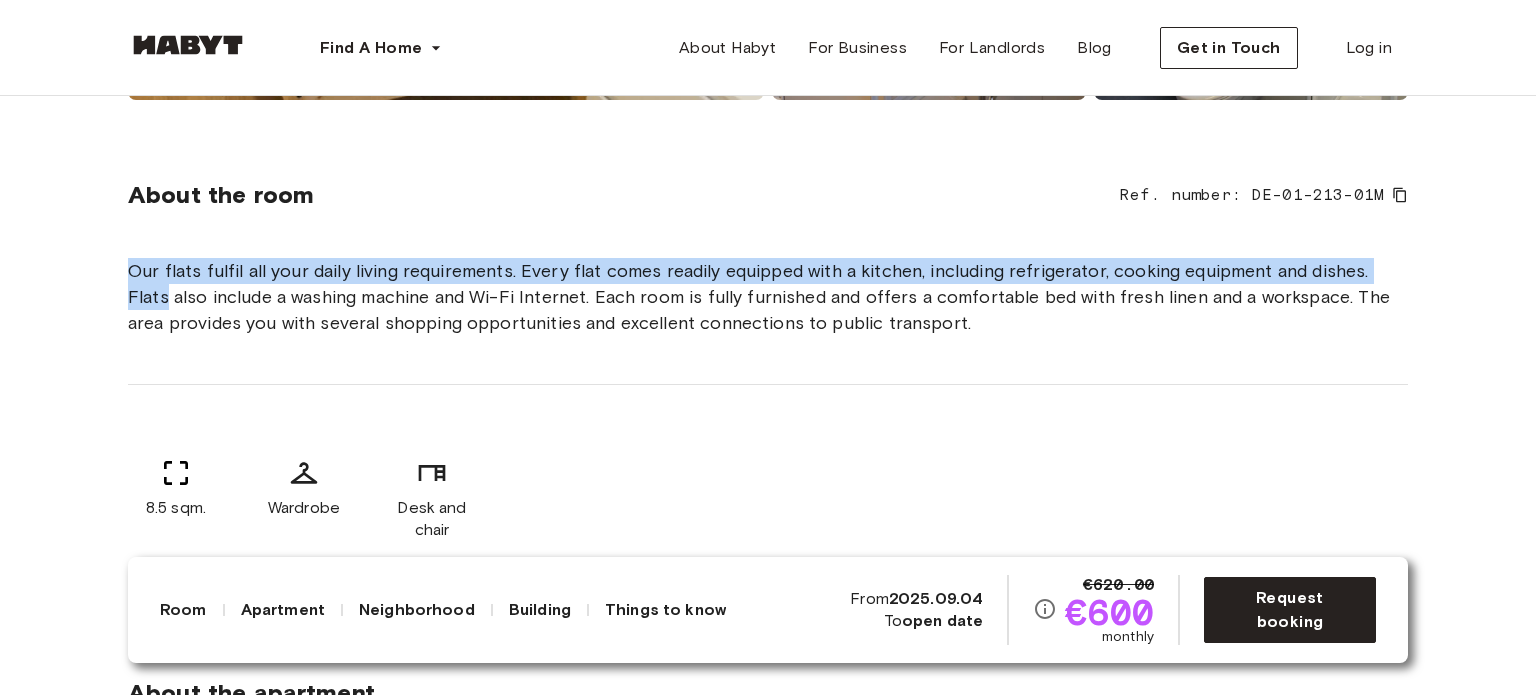 drag, startPoint x: 1535, startPoint y: 226, endPoint x: 1503, endPoint y: 183, distance: 53.600372 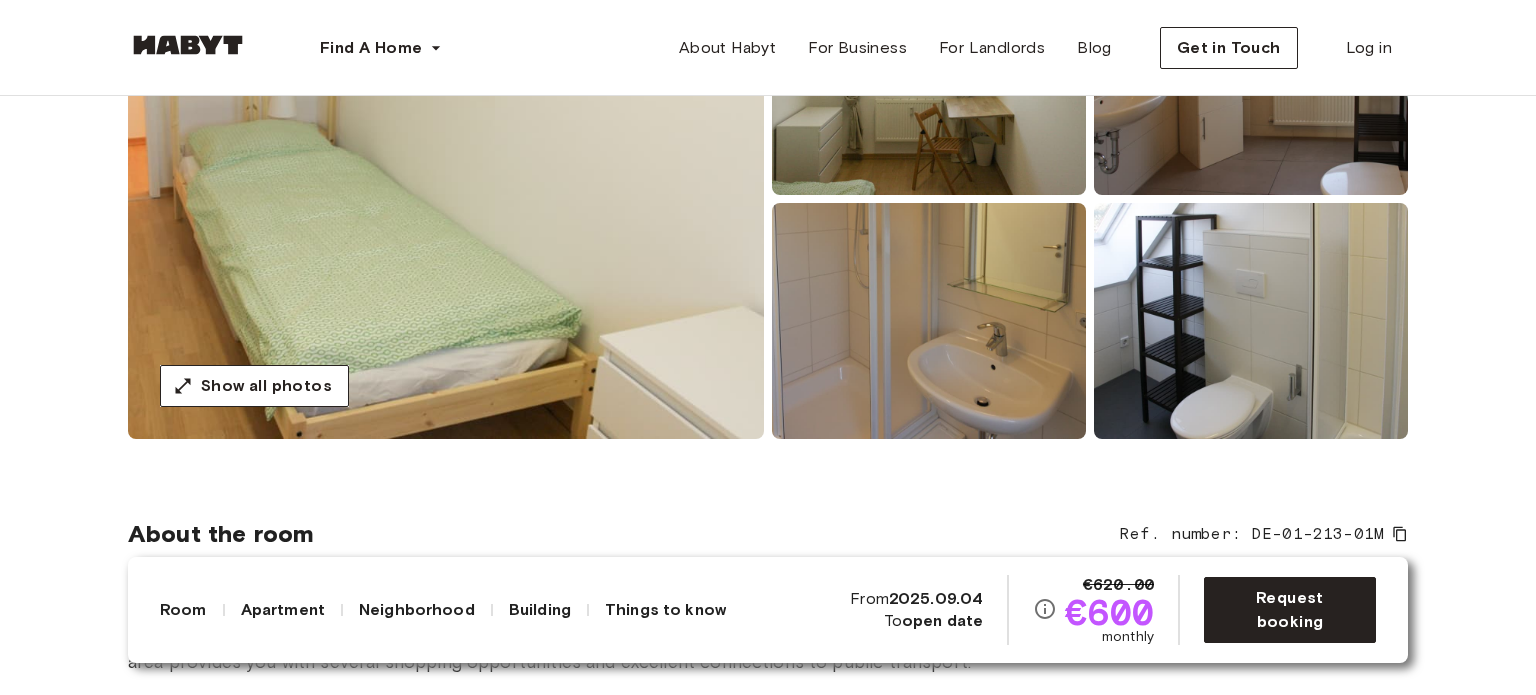 scroll, scrollTop: 202, scrollLeft: 0, axis: vertical 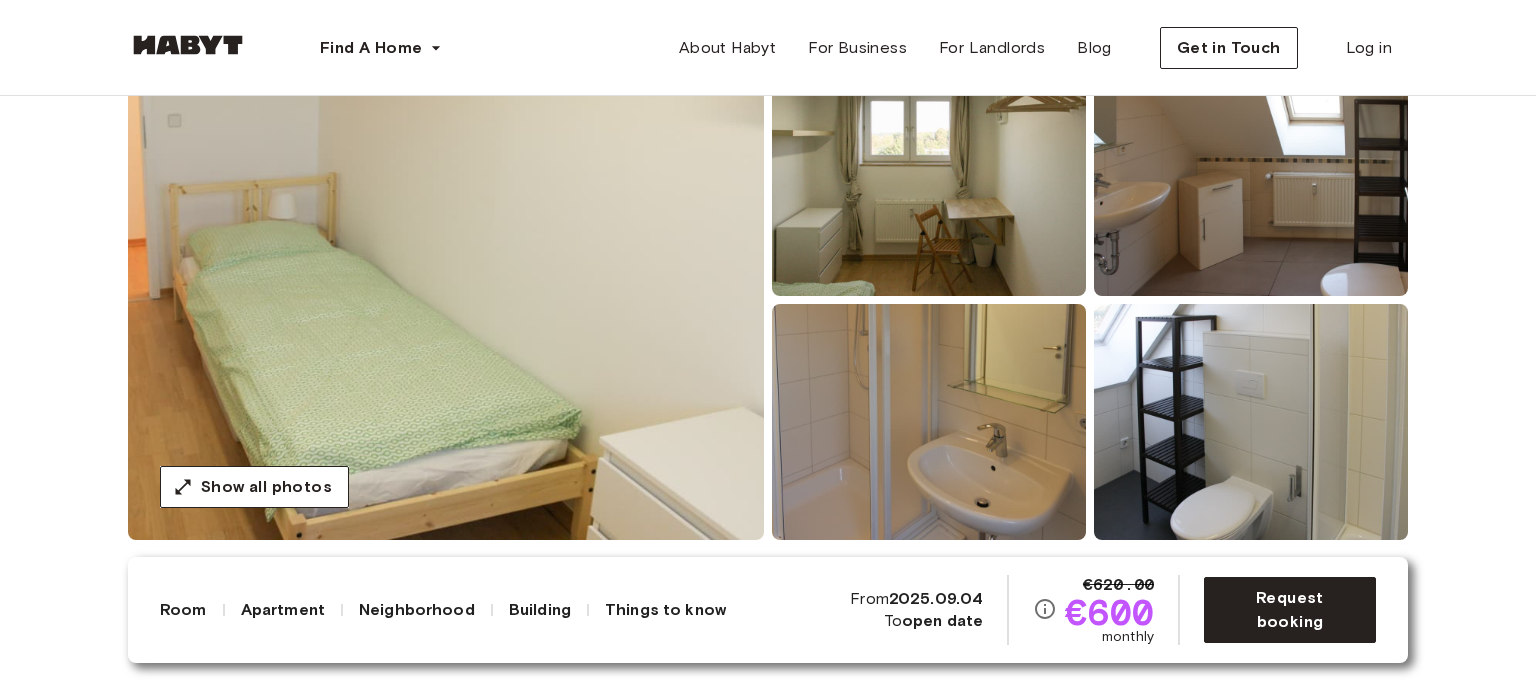 click at bounding box center [446, 300] 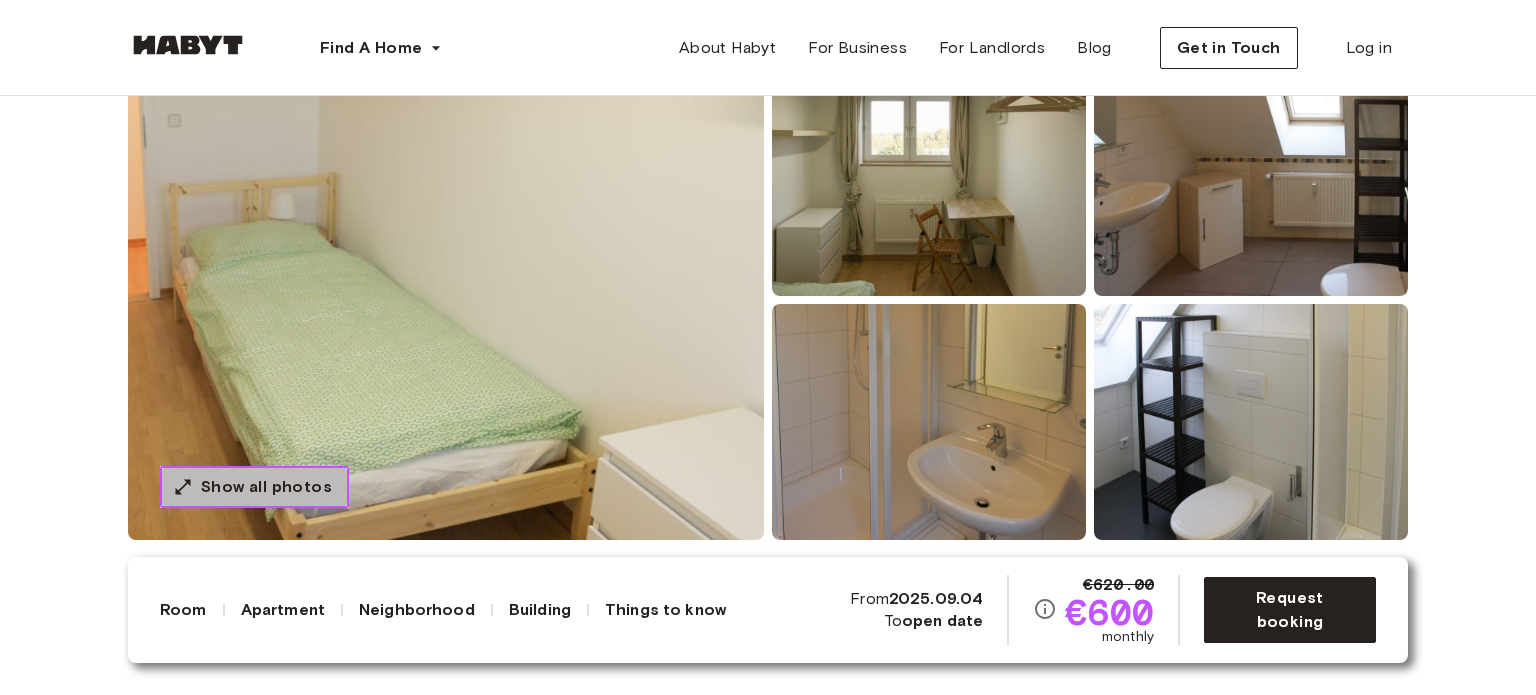 click on "Show all photos" at bounding box center (266, 487) 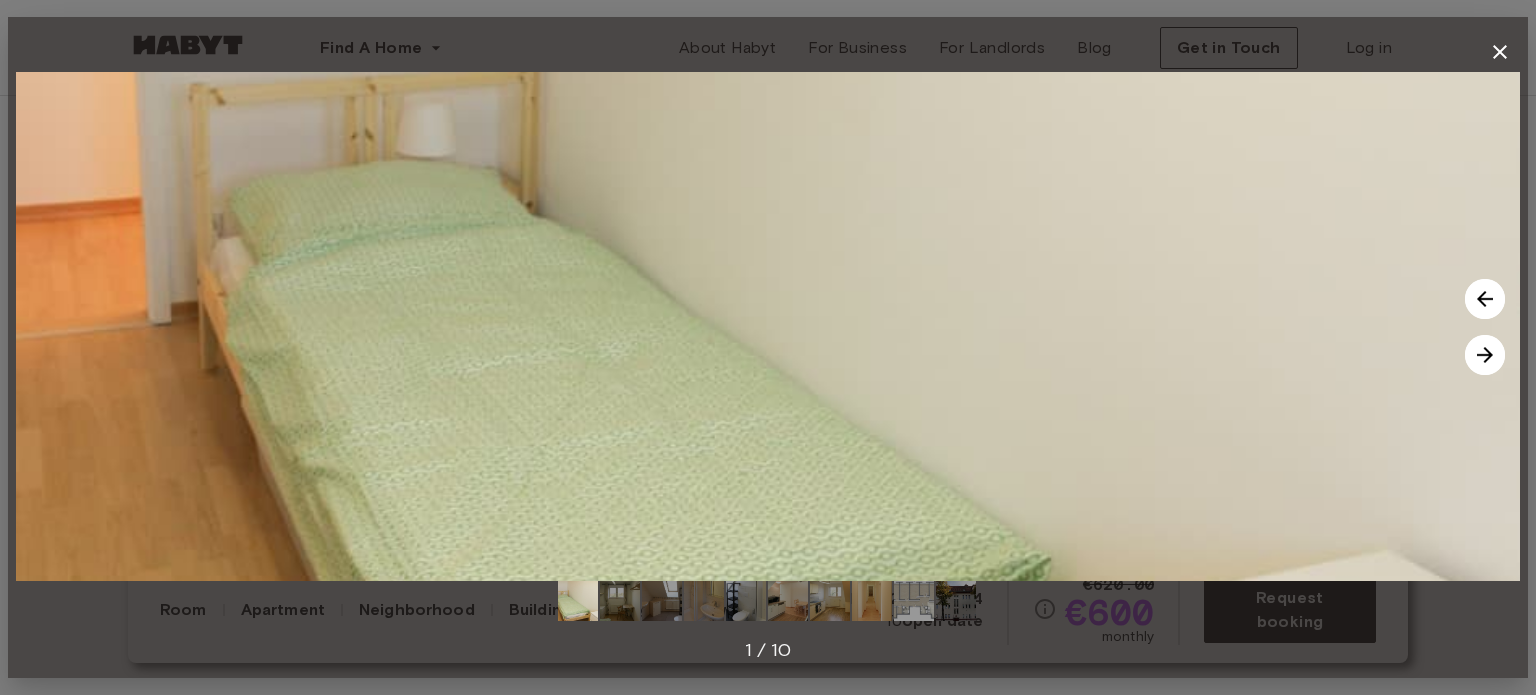 click at bounding box center [1485, 355] 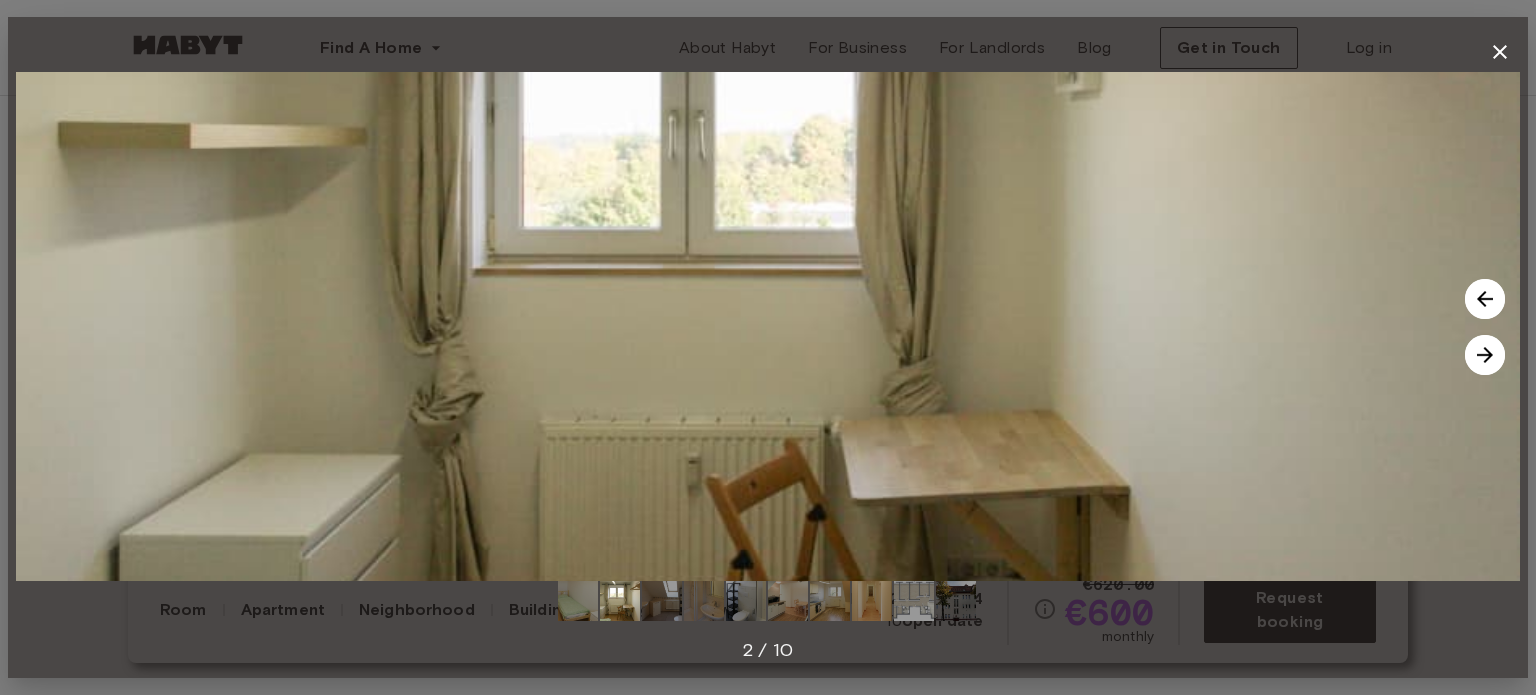 click at bounding box center [768, 326] 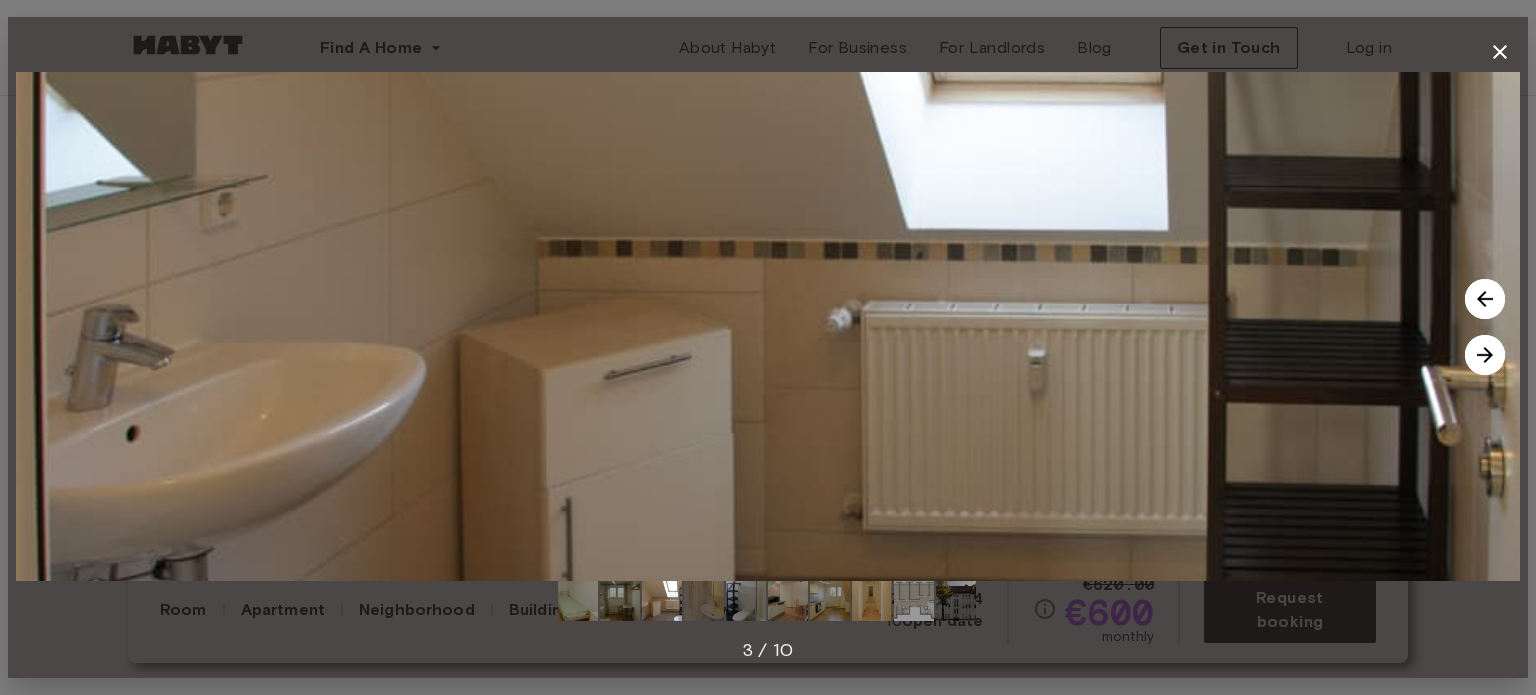 click at bounding box center (1485, 355) 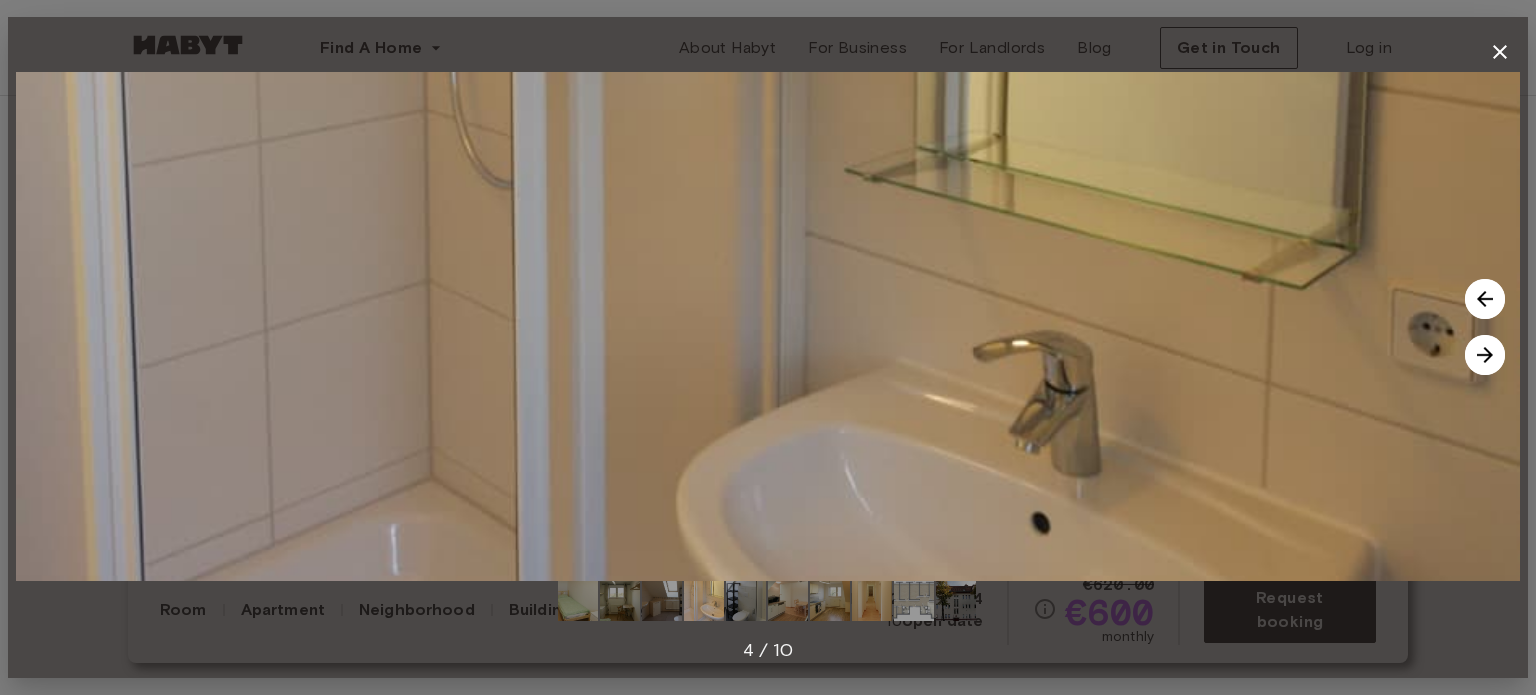 click at bounding box center (1485, 355) 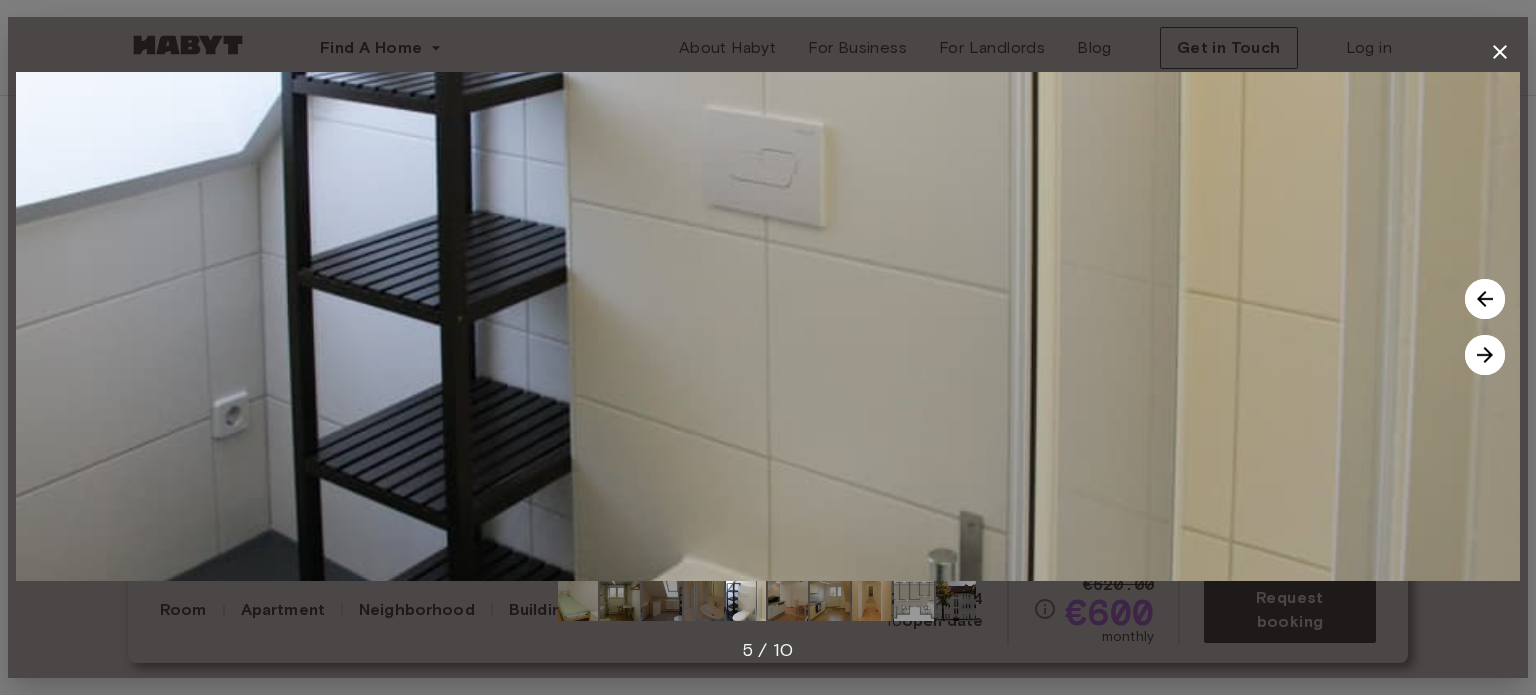 click at bounding box center [1485, 355] 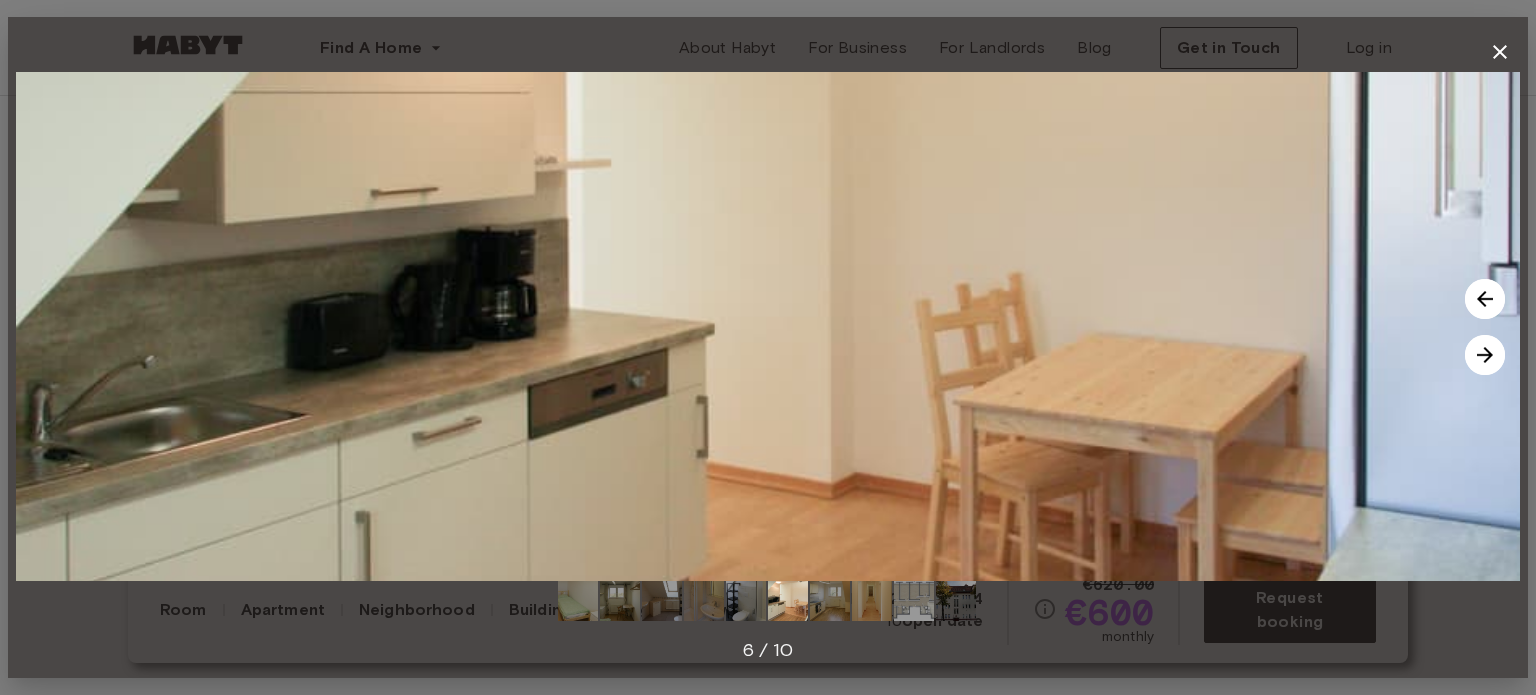 click at bounding box center (1485, 355) 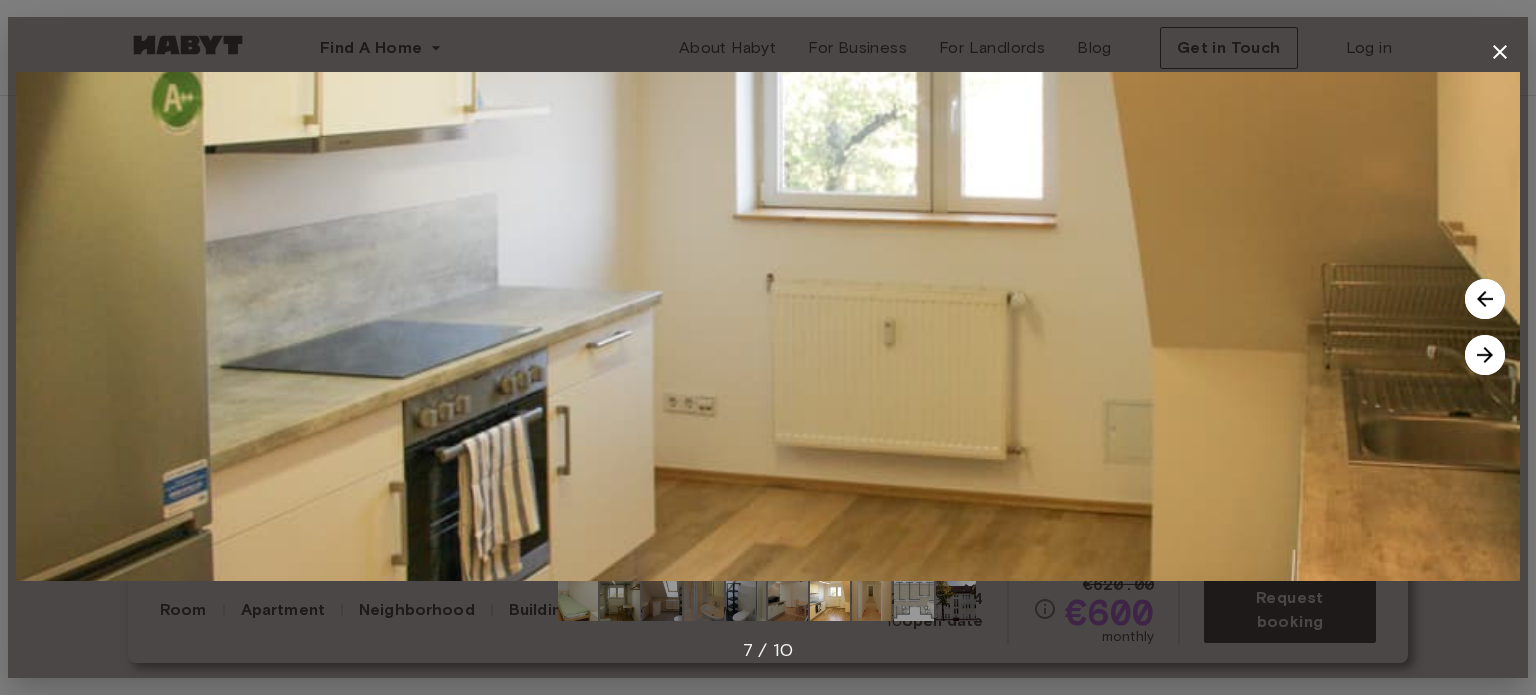 click at bounding box center (1485, 355) 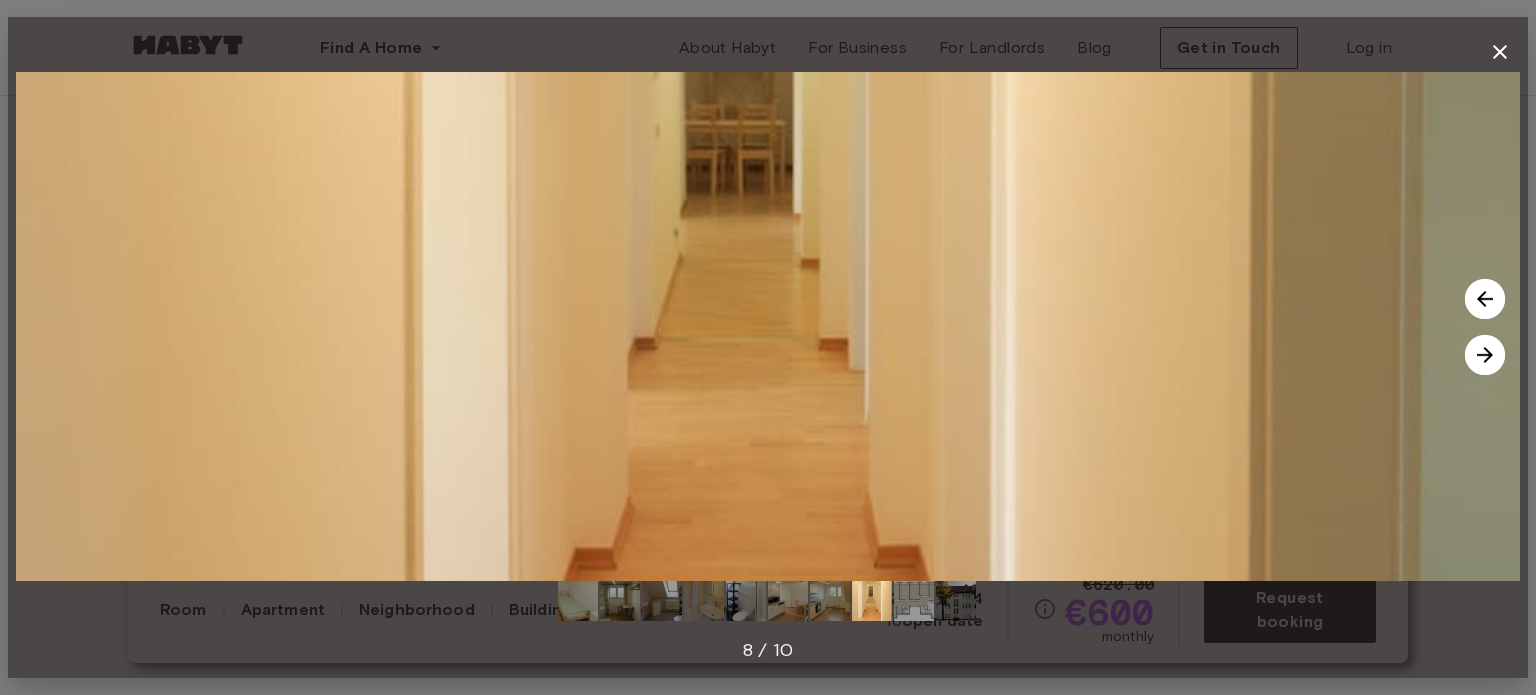 click at bounding box center [1485, 355] 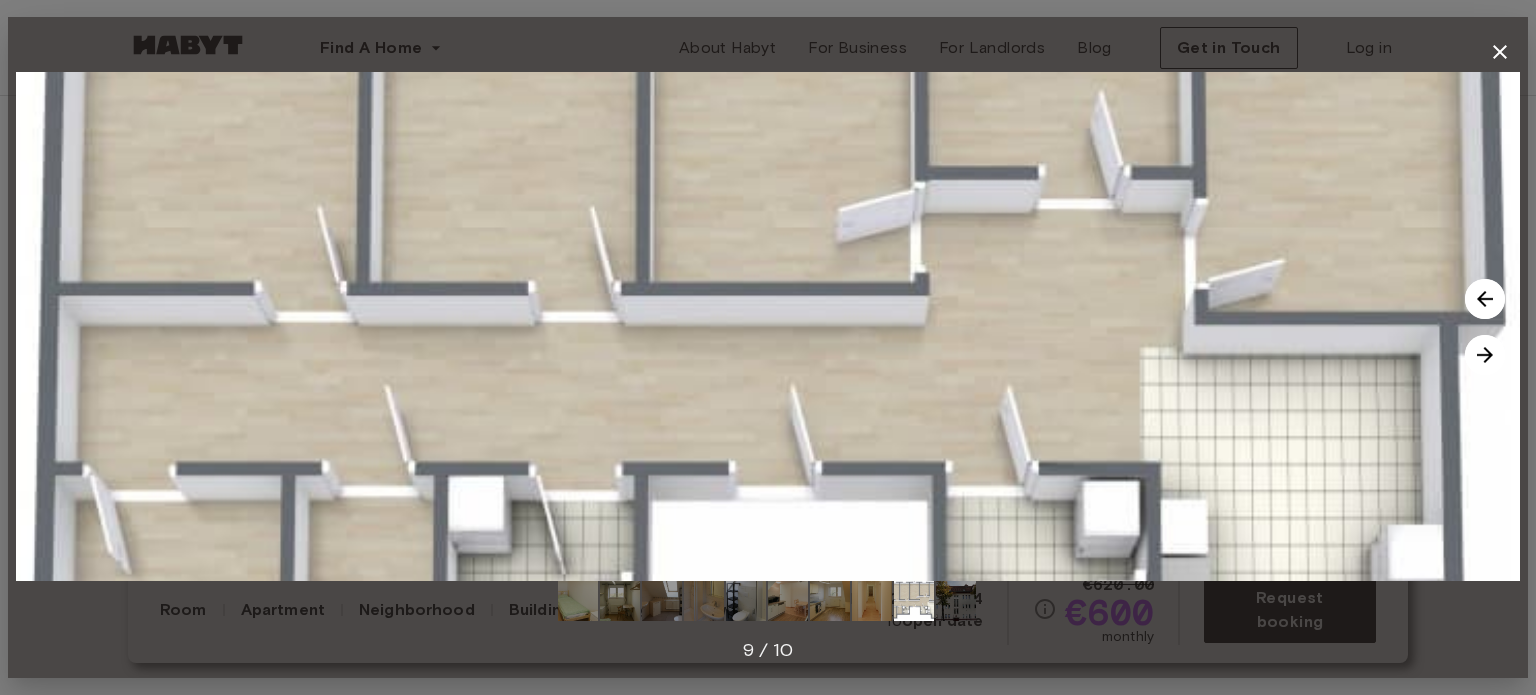 click at bounding box center (1485, 355) 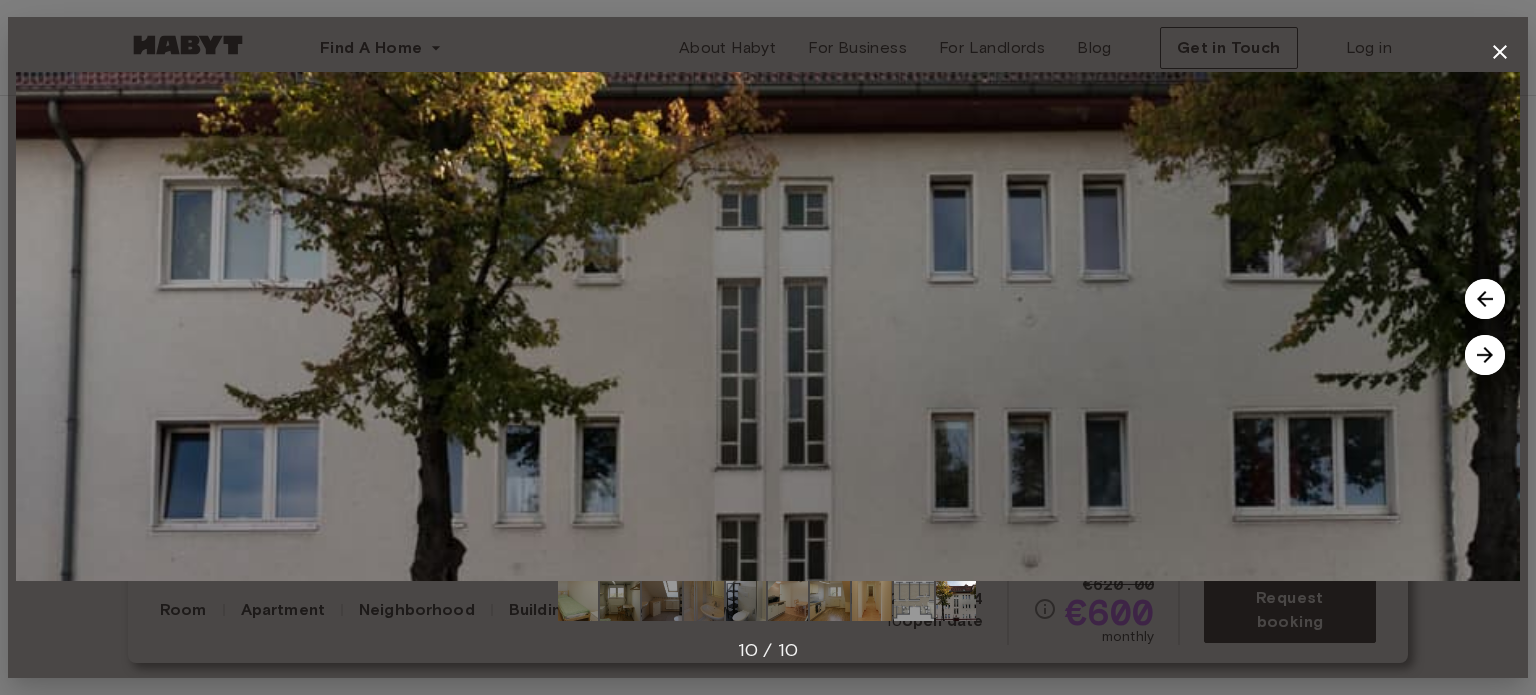 click at bounding box center (1485, 299) 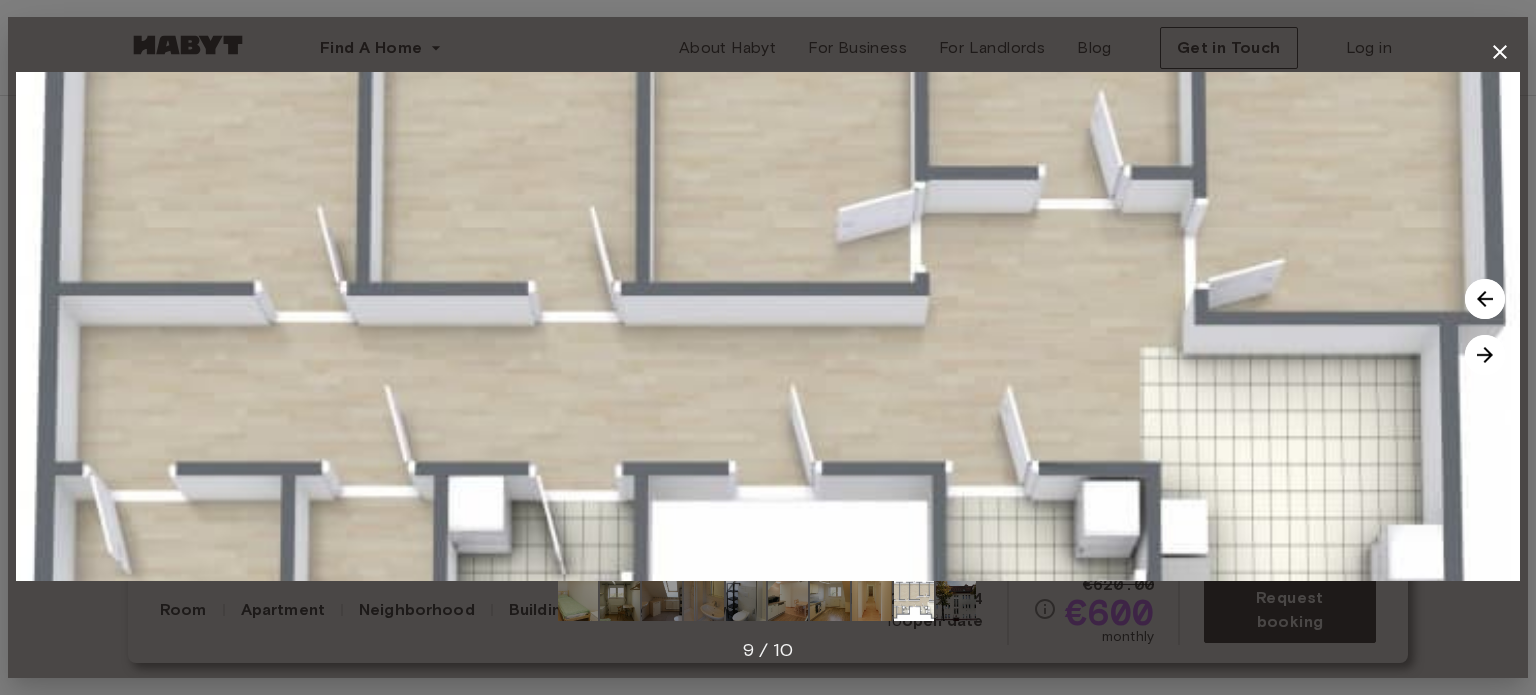 click at bounding box center [768, 347] 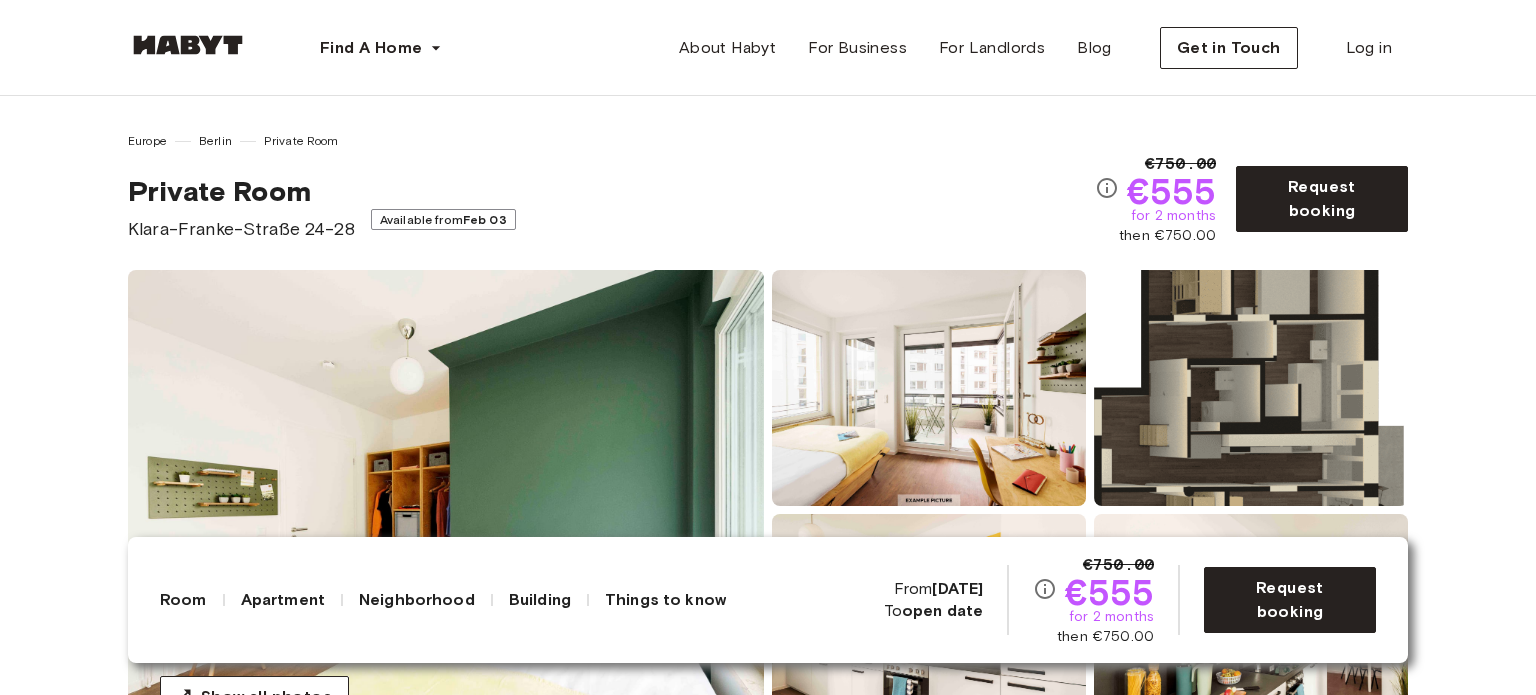 scroll, scrollTop: 0, scrollLeft: 0, axis: both 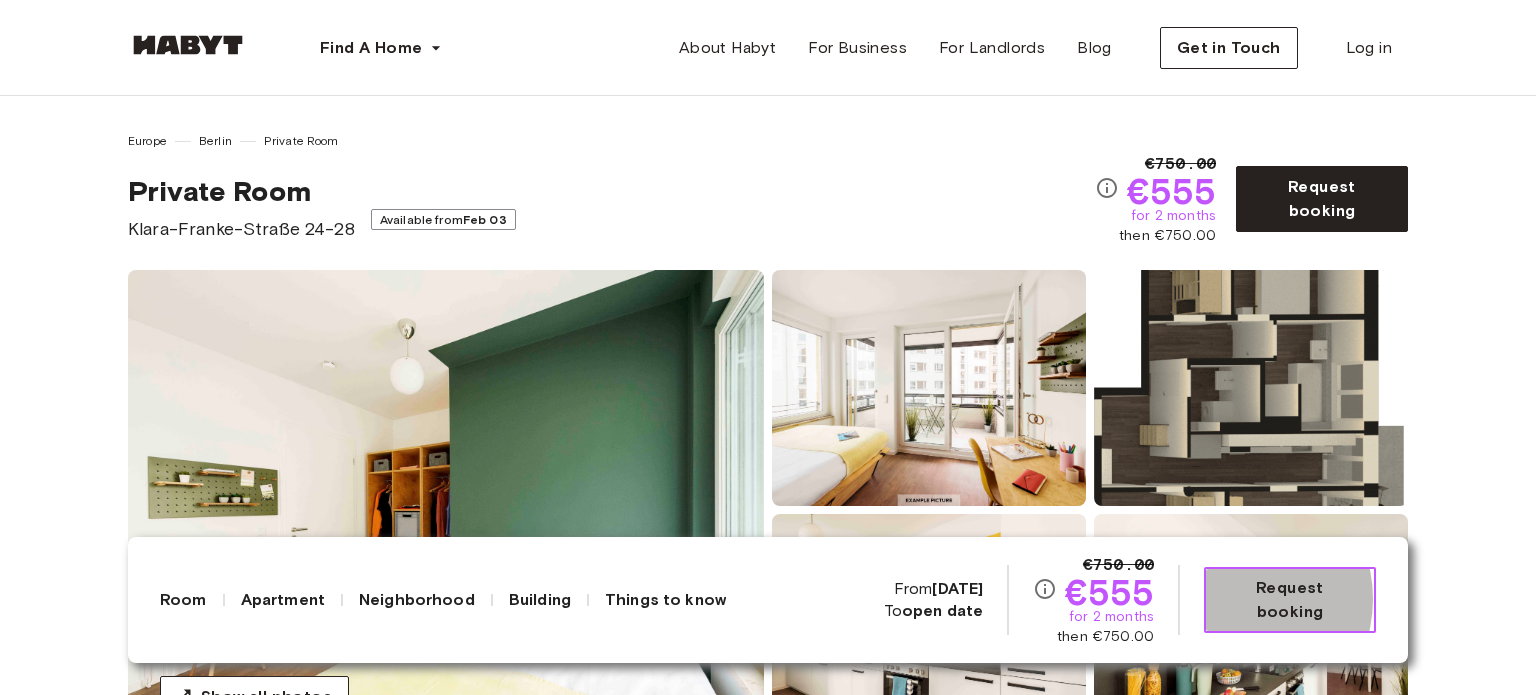 click on "Request booking" at bounding box center [1290, 600] 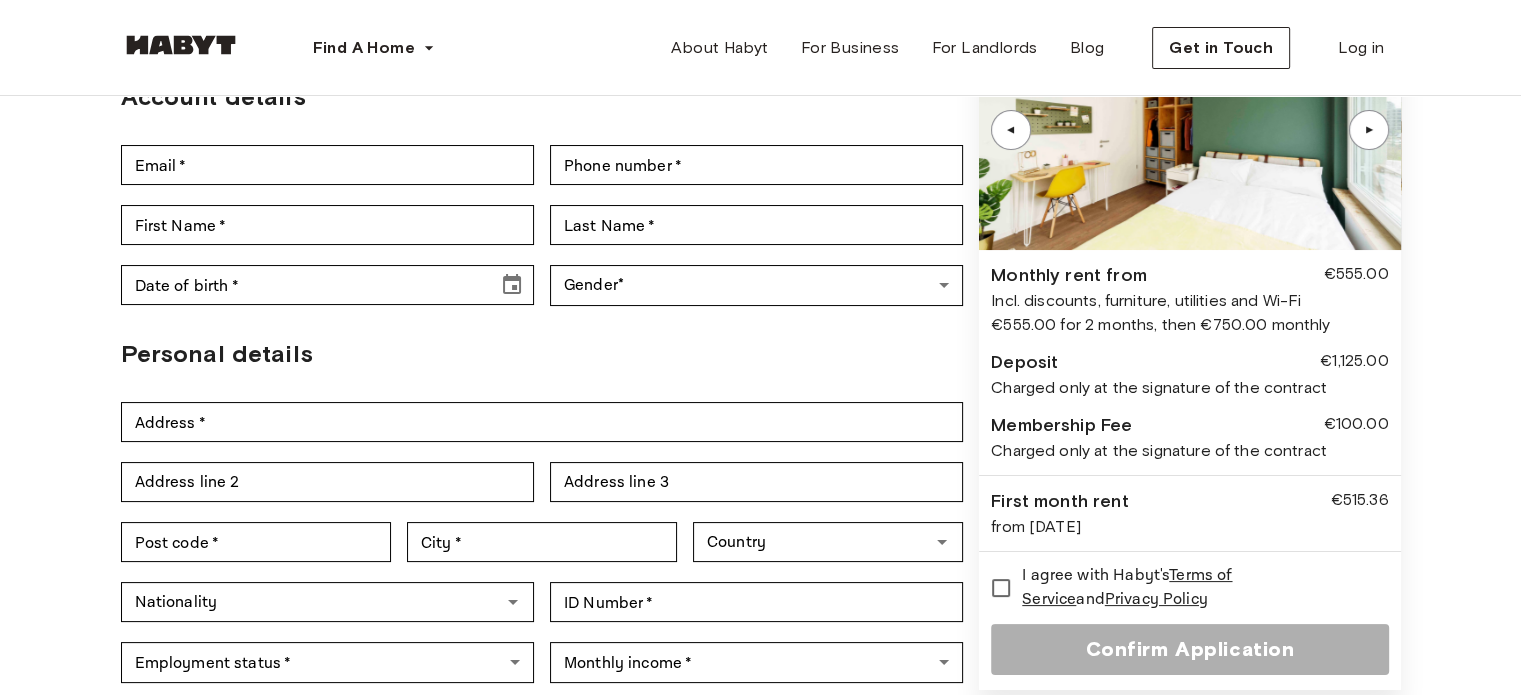 scroll, scrollTop: 200, scrollLeft: 0, axis: vertical 